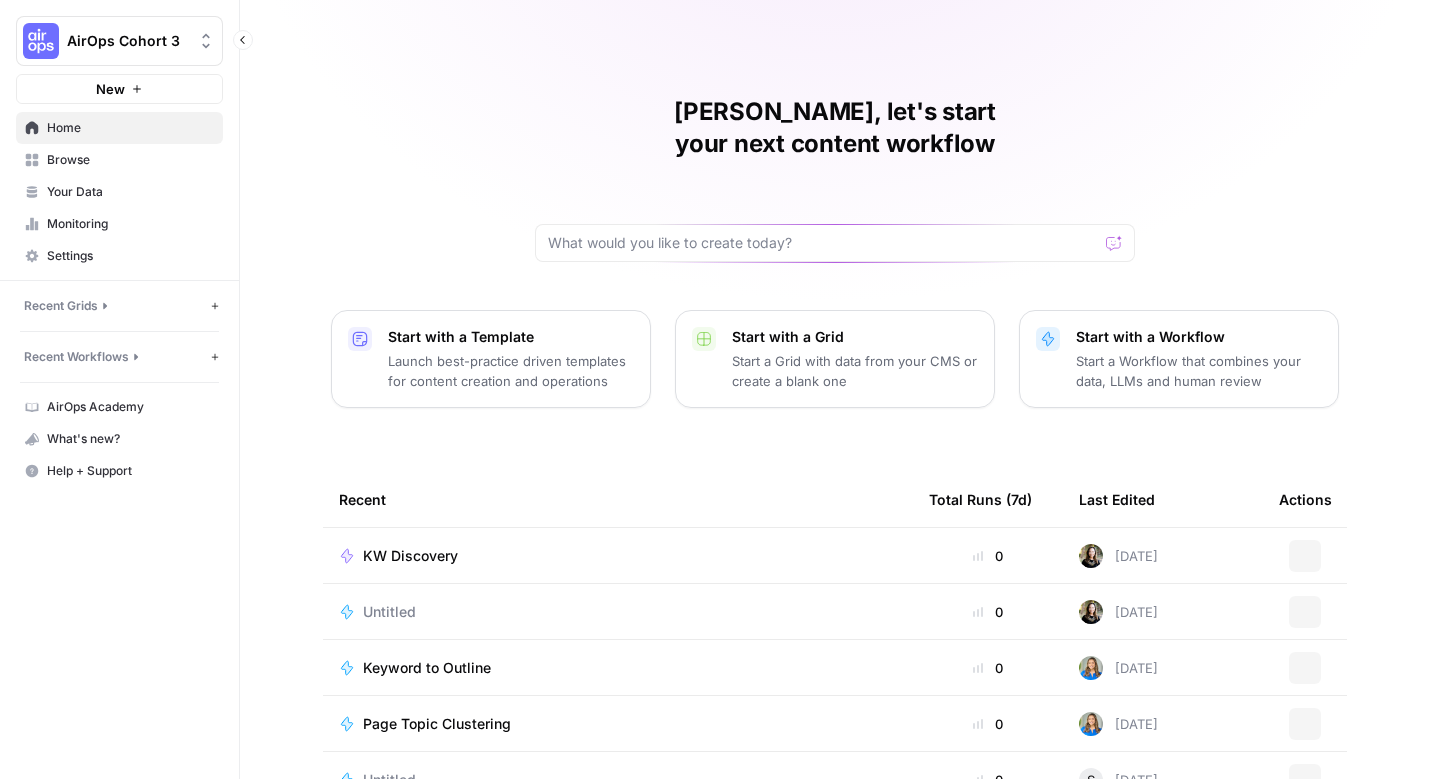 scroll, scrollTop: 0, scrollLeft: 0, axis: both 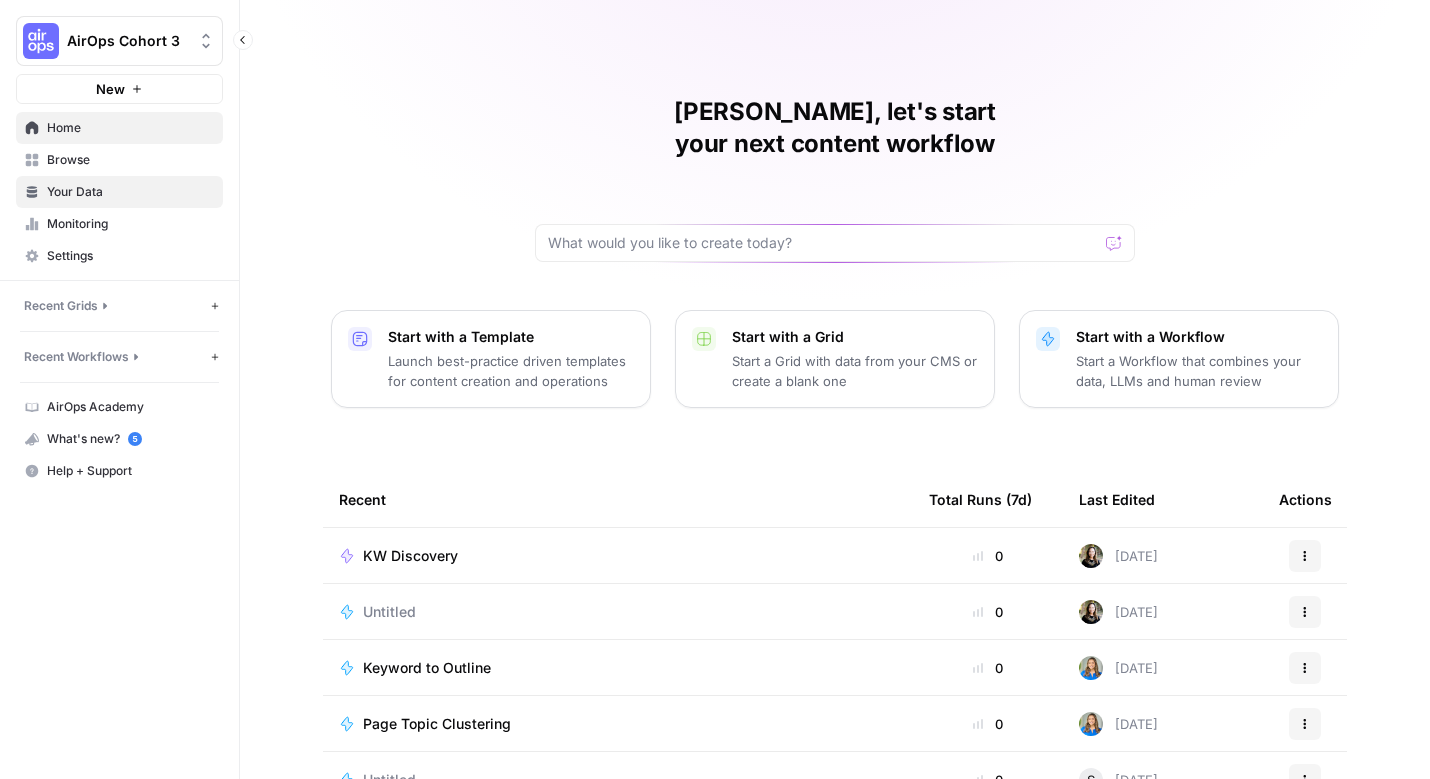 click on "Your Data" at bounding box center (119, 192) 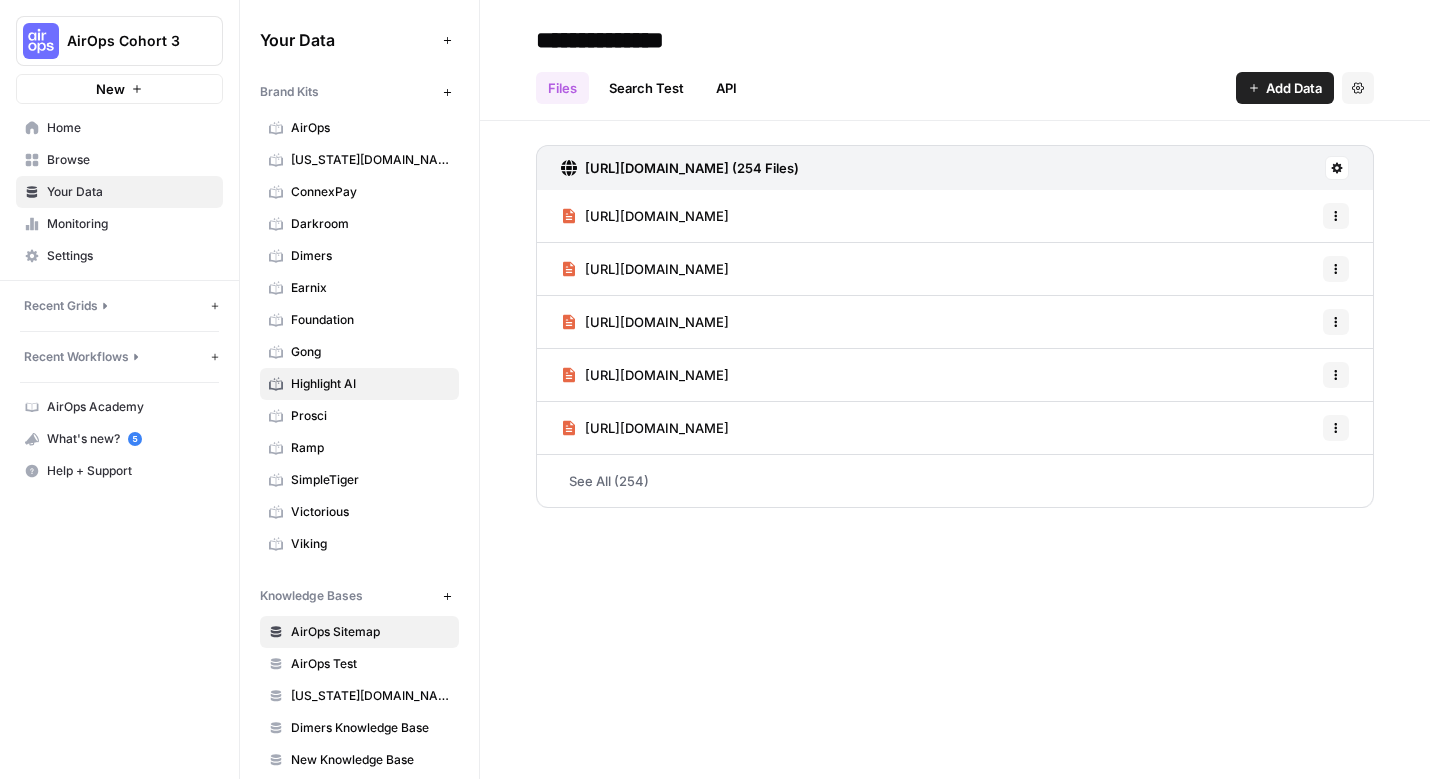 click on "Highlight AI" at bounding box center [370, 384] 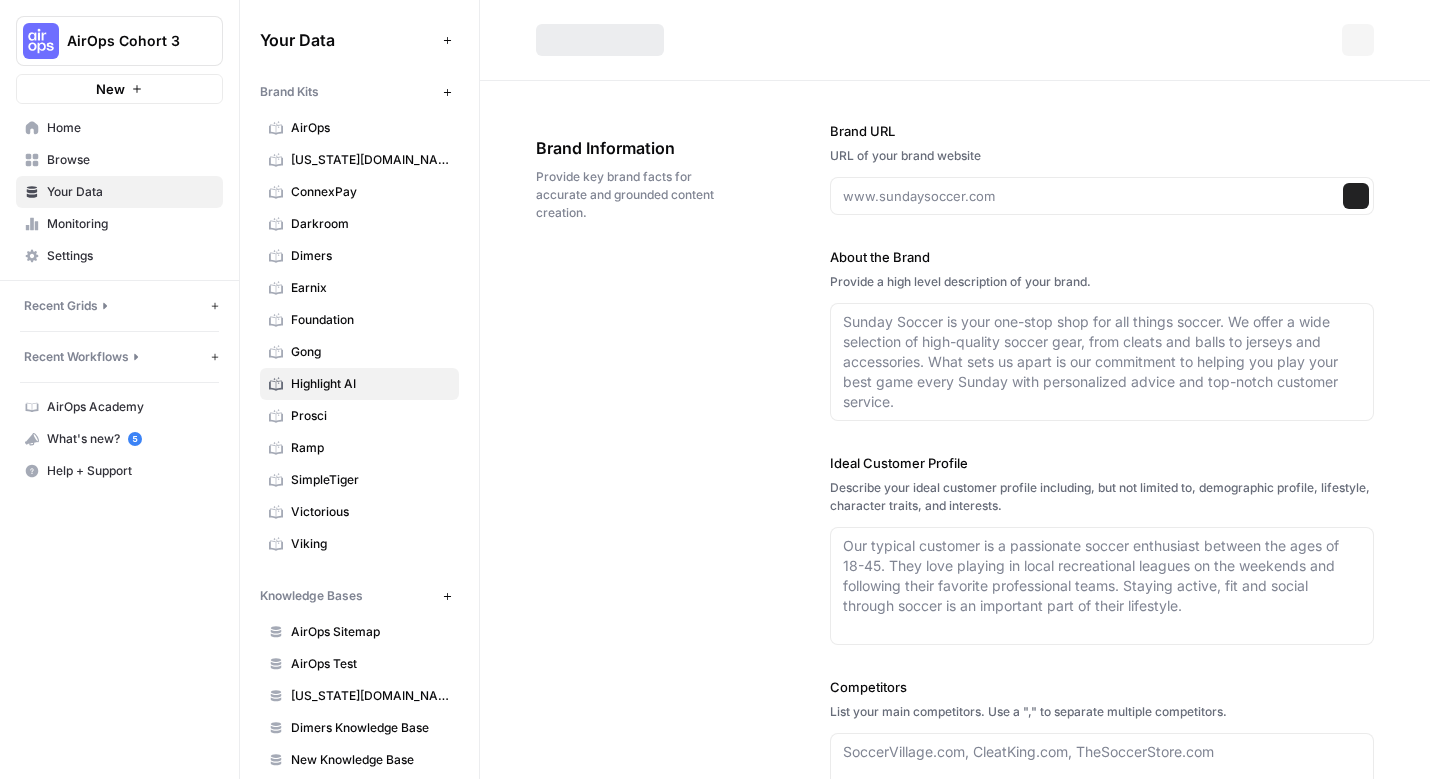 type on "www.highlightai.com" 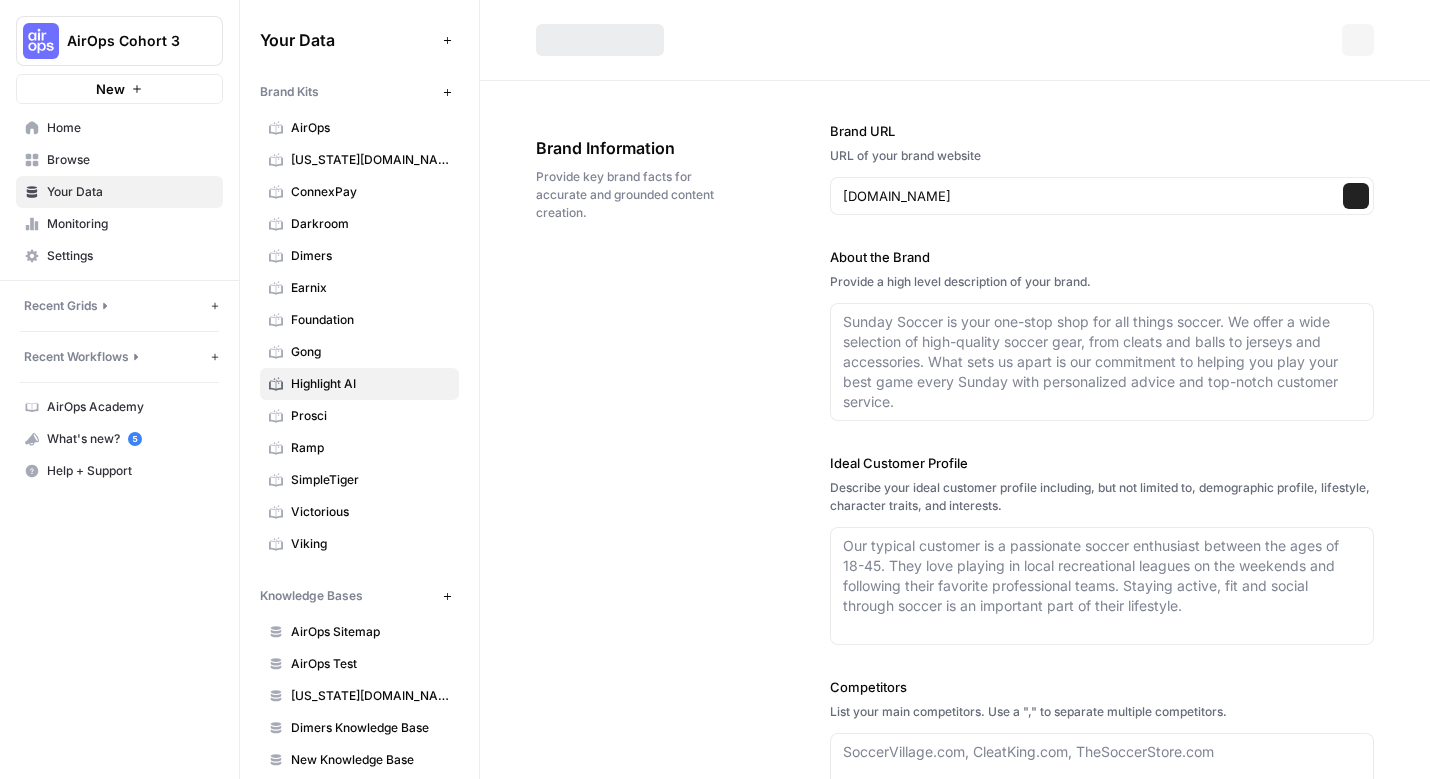 type on "Highlight AI is an intelligent desktop assistant designed to work seamlessly across all applications on Windows and Mac. The platform reduces context switching by understanding both what users see and hear, providing features like on-screen writing assistance, meeting transcription and summaries, contextual chat, and task management. Highlight AI integrates with popular tools such as GitHub, Notion, Google Calendar, Linear, Slack, and custom data sources, creating a unified and secure workspace. By automatically selecting the best AI model for each task, it delivers a smooth, responsive experience that adapts to your needs. Trusted by users at leading companies, Highlight AI aims to make productivity effortless and intuitive." 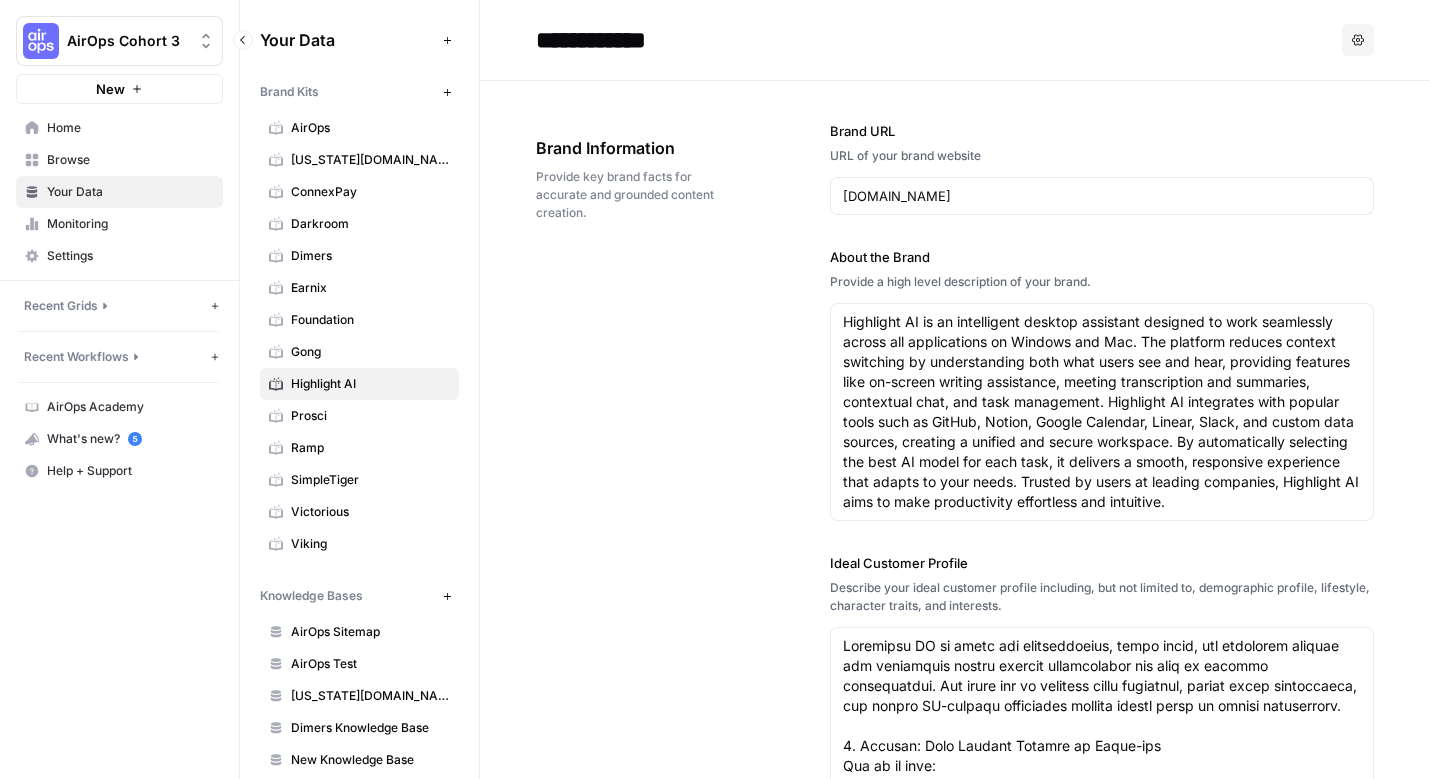 click on "Your Data" at bounding box center [130, 192] 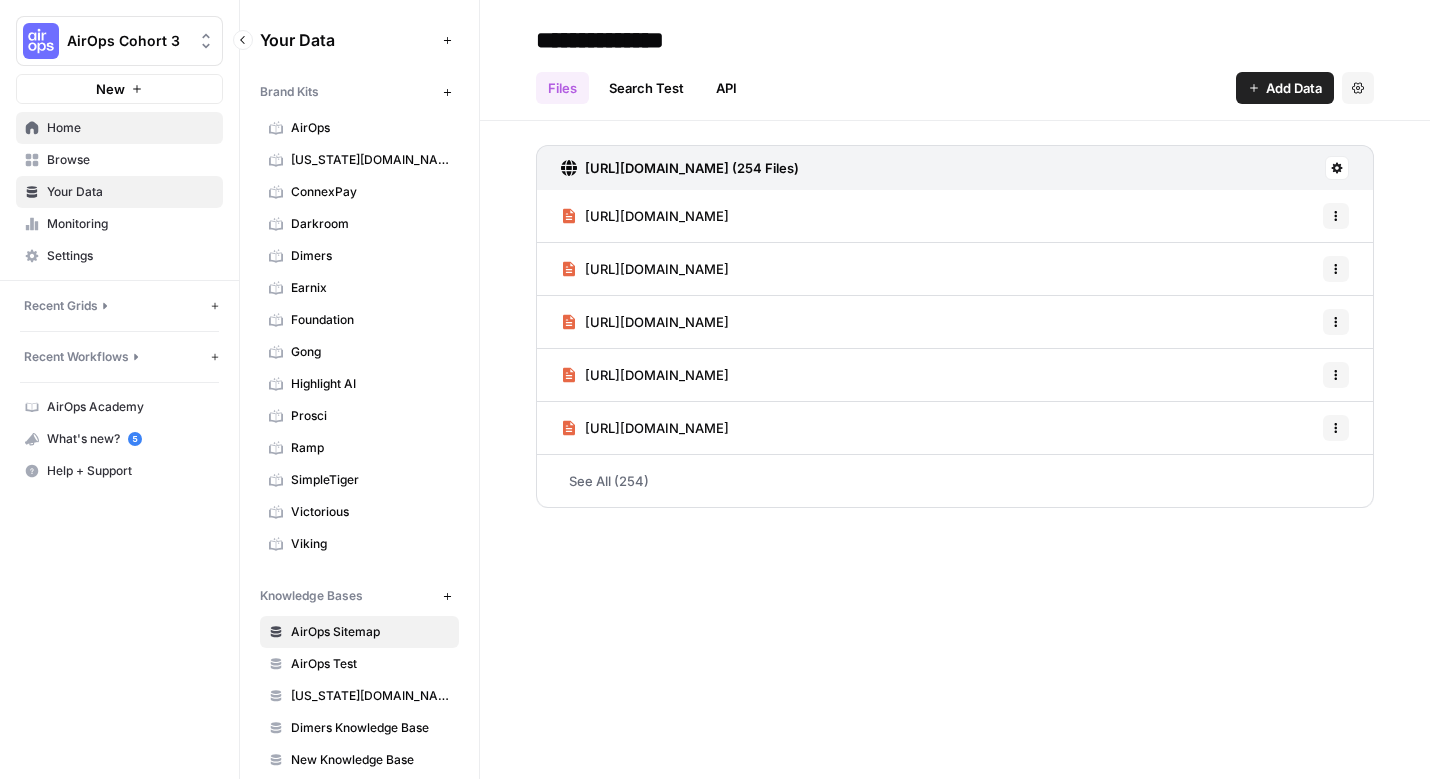 click on "Home" at bounding box center (130, 128) 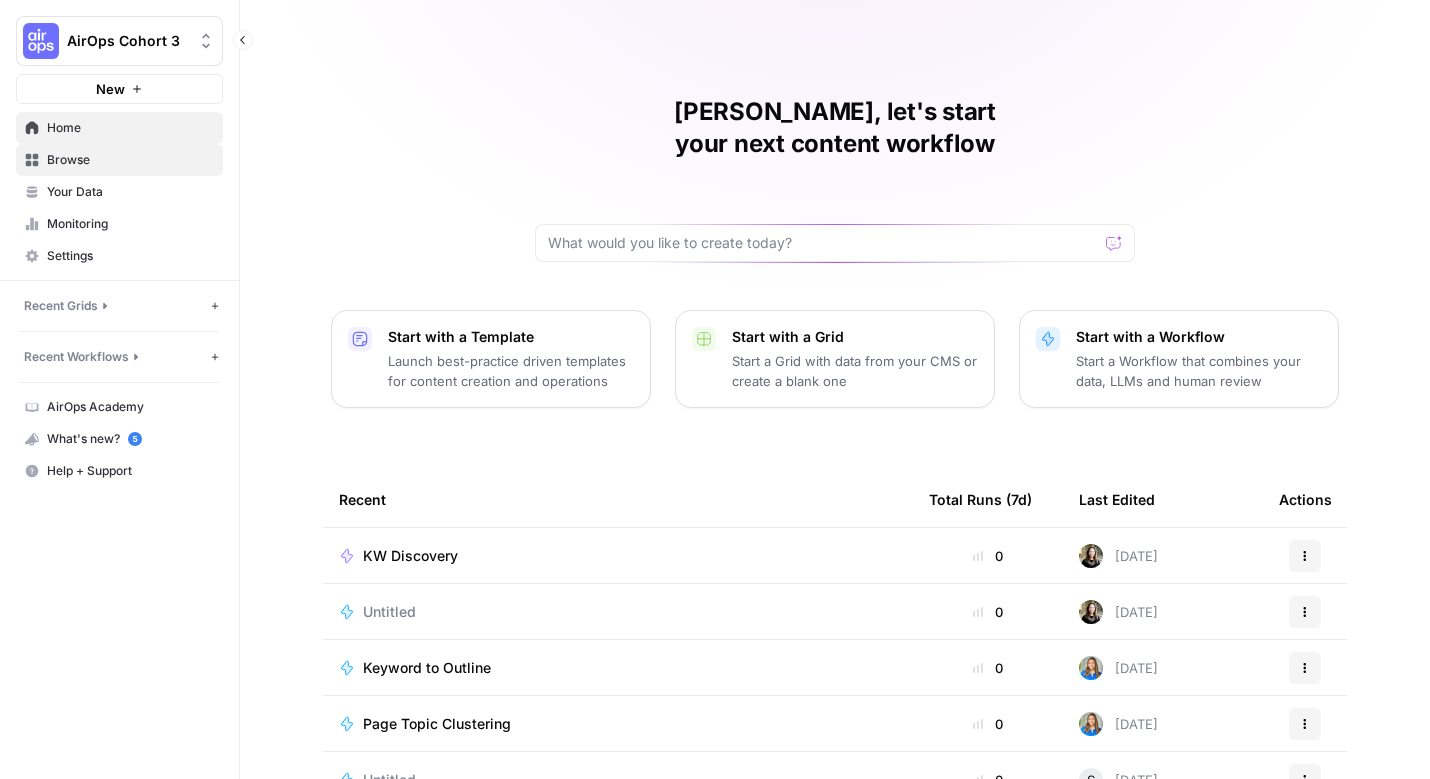 click on "Browse" at bounding box center [130, 160] 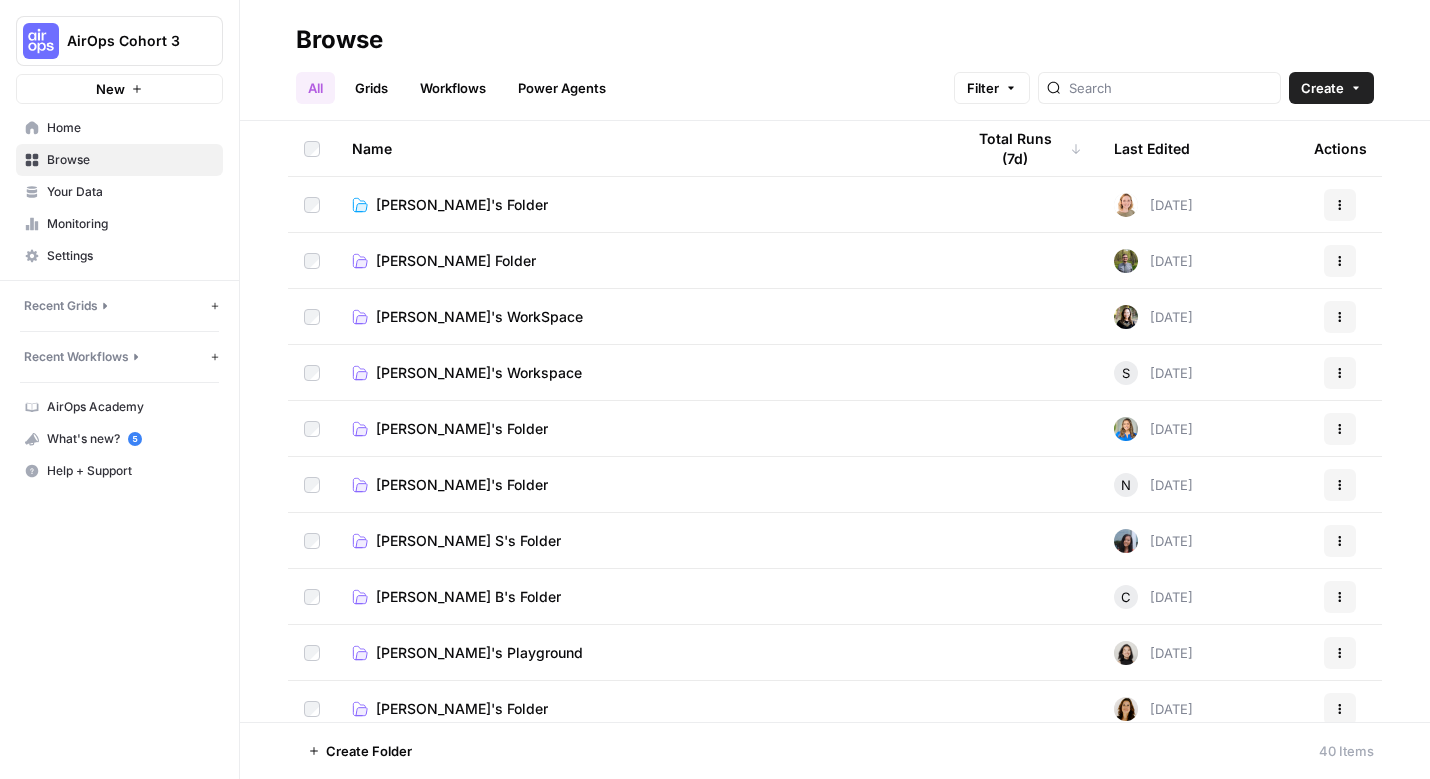 click on "[PERSON_NAME]'s WorkSpace" at bounding box center (479, 317) 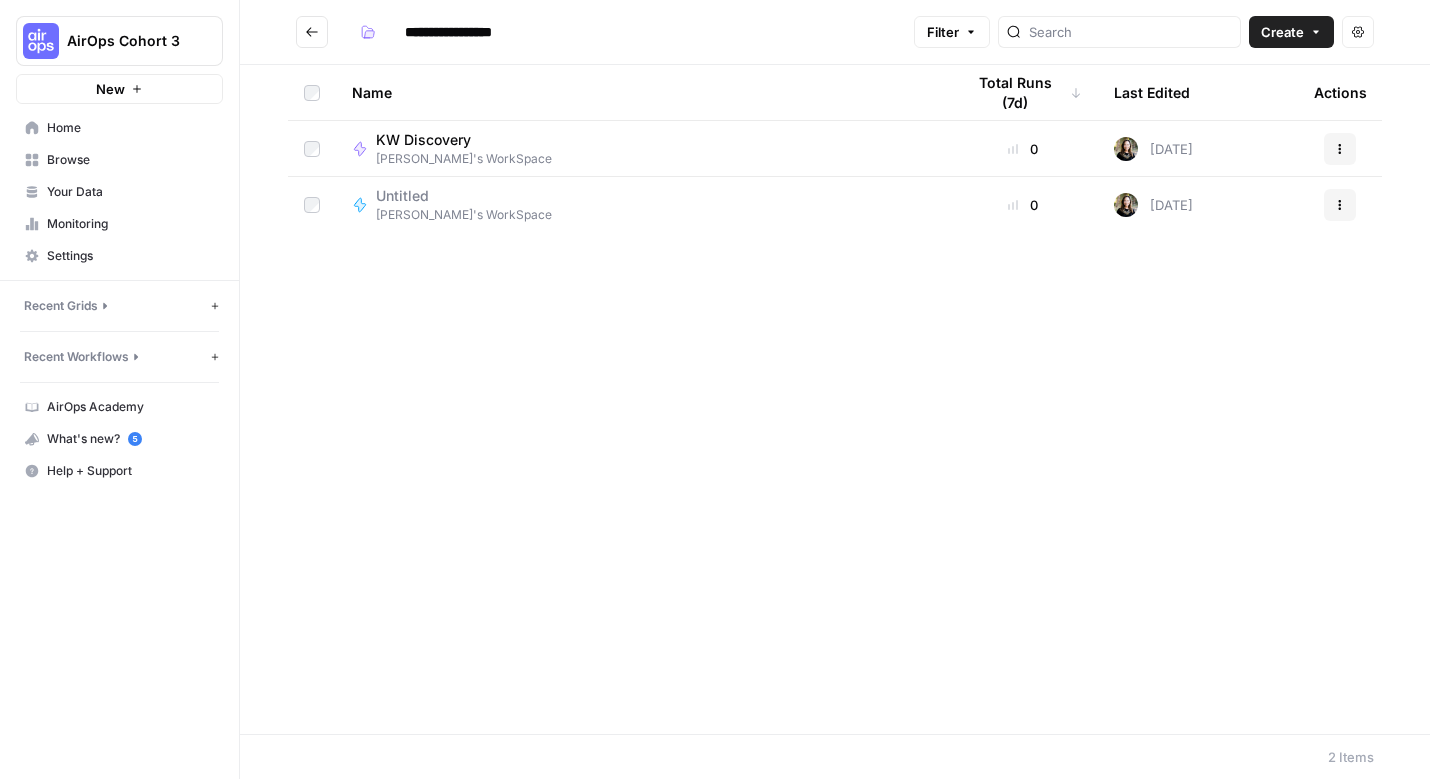 click on "Name Total Runs (7d) Last Edited Actions KW Discovery Julie's WorkSpace 0 12 days ago Actions Untitled Julie's WorkSpace 0 12 days ago Actions" at bounding box center [835, 399] 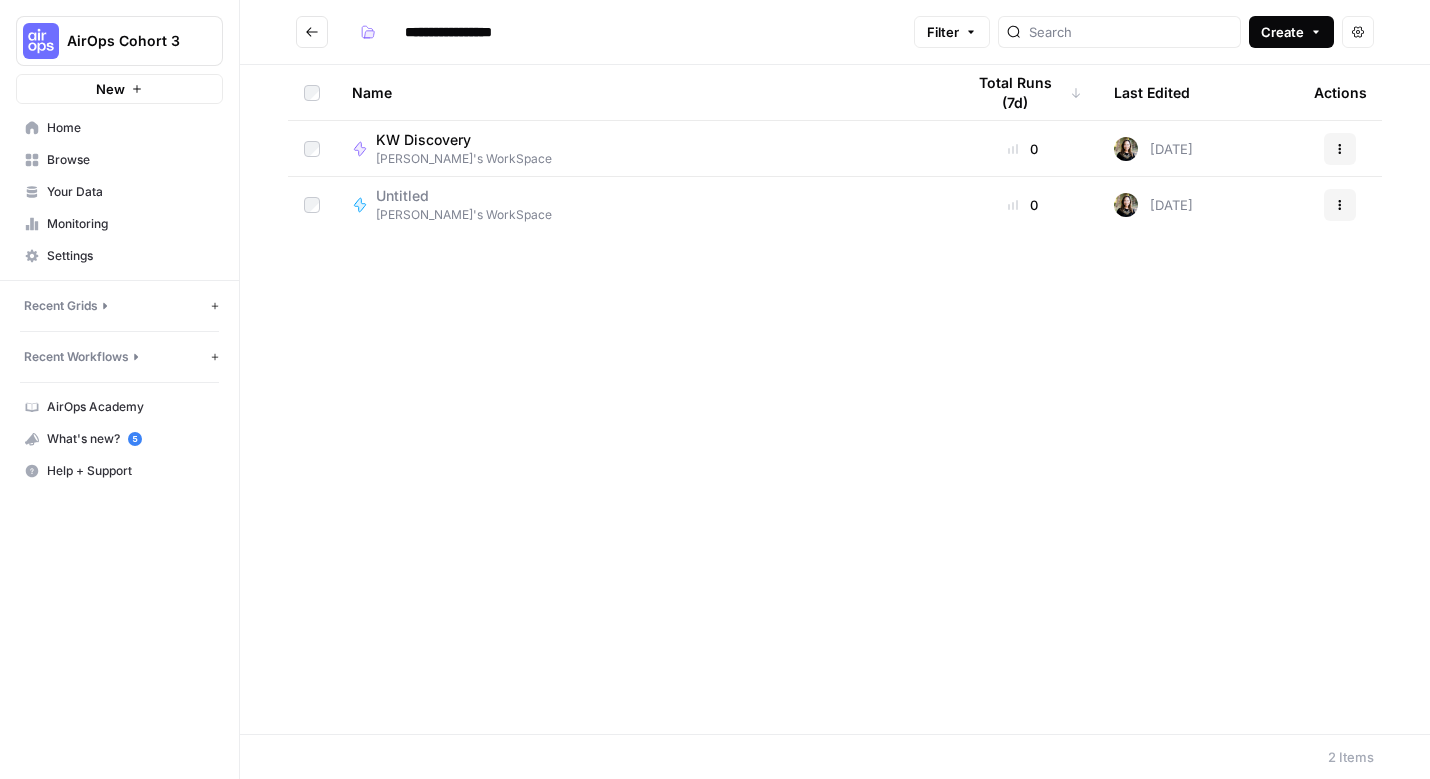 click on "Create" at bounding box center [1282, 32] 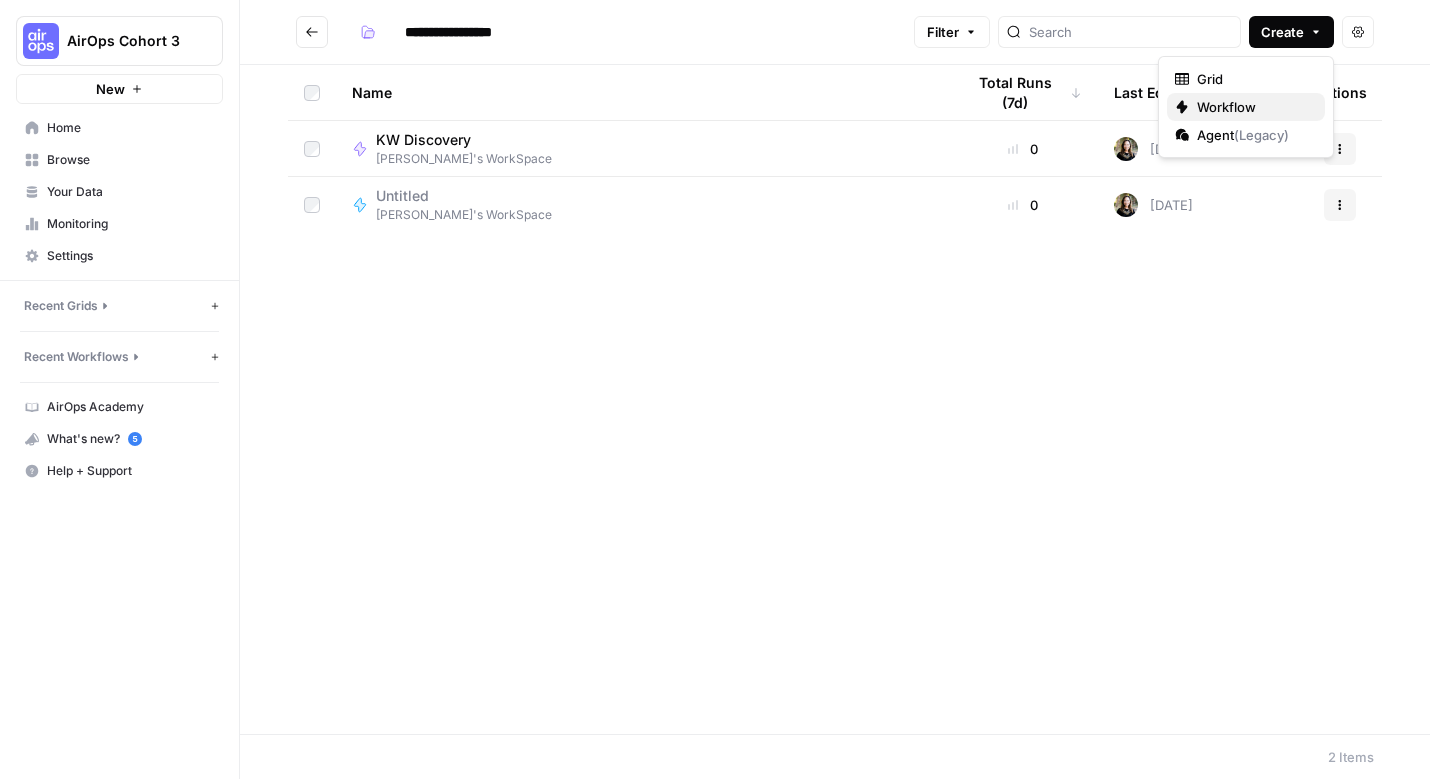 click on "Workflow" at bounding box center [1226, 107] 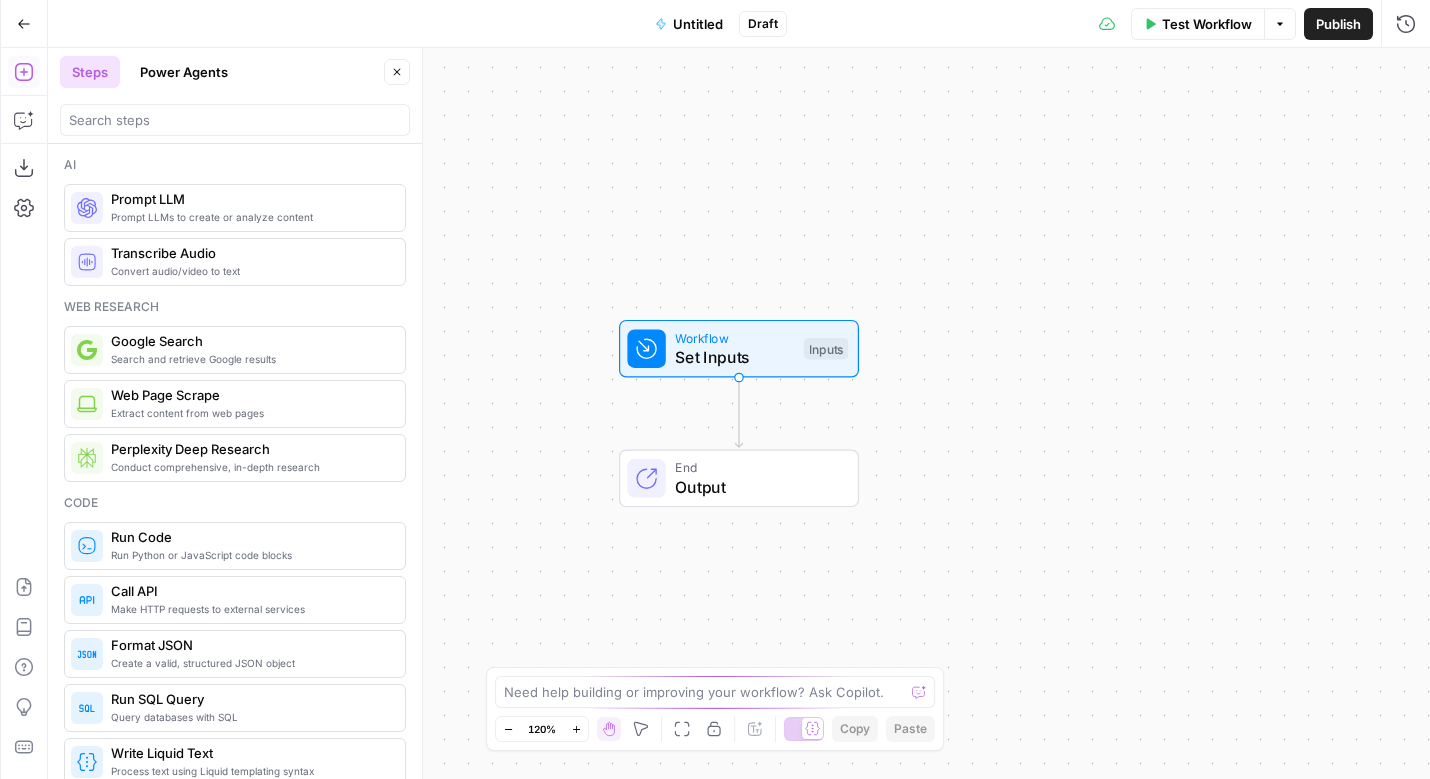 click on "Steps" at bounding box center (90, 72) 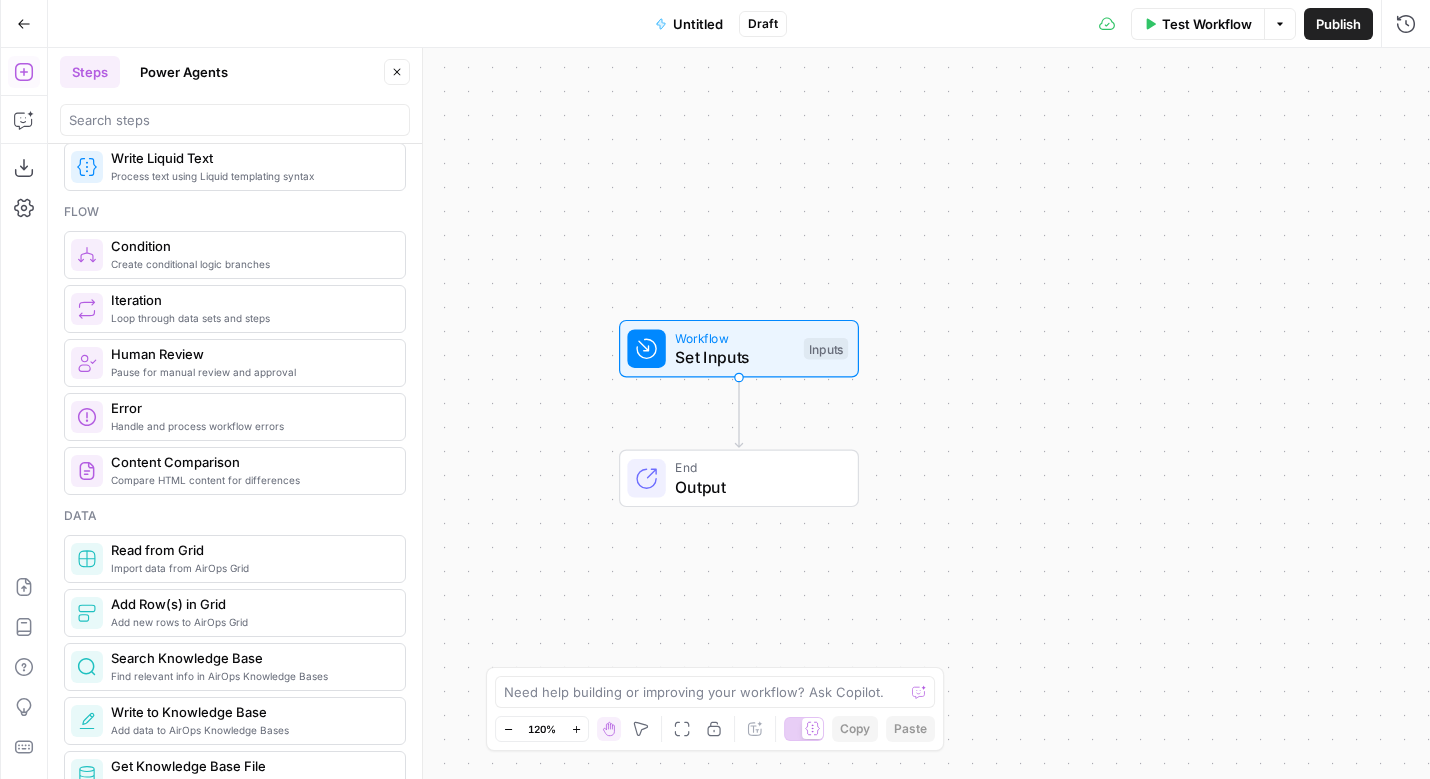 scroll, scrollTop: 0, scrollLeft: 0, axis: both 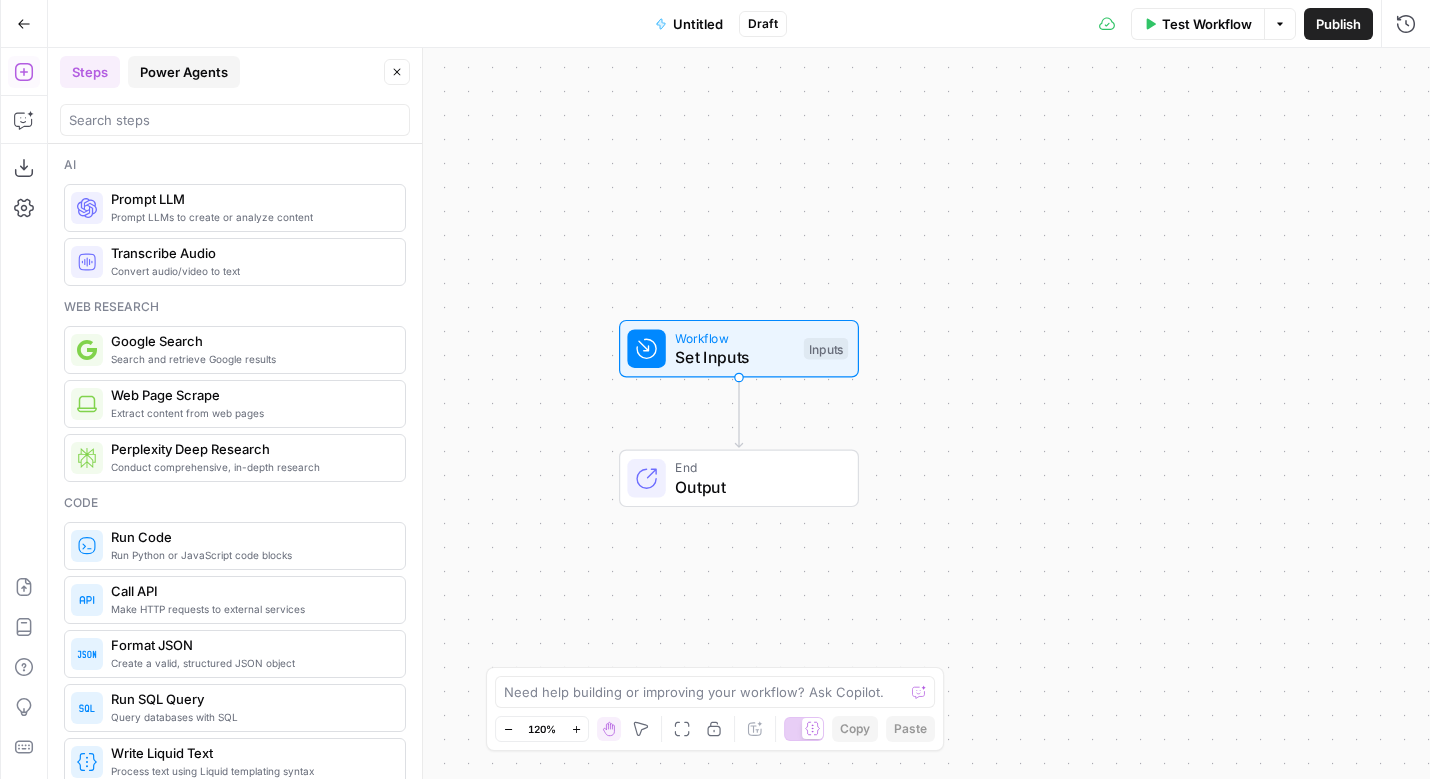 drag, startPoint x: 189, startPoint y: 72, endPoint x: 154, endPoint y: 76, distance: 35.22783 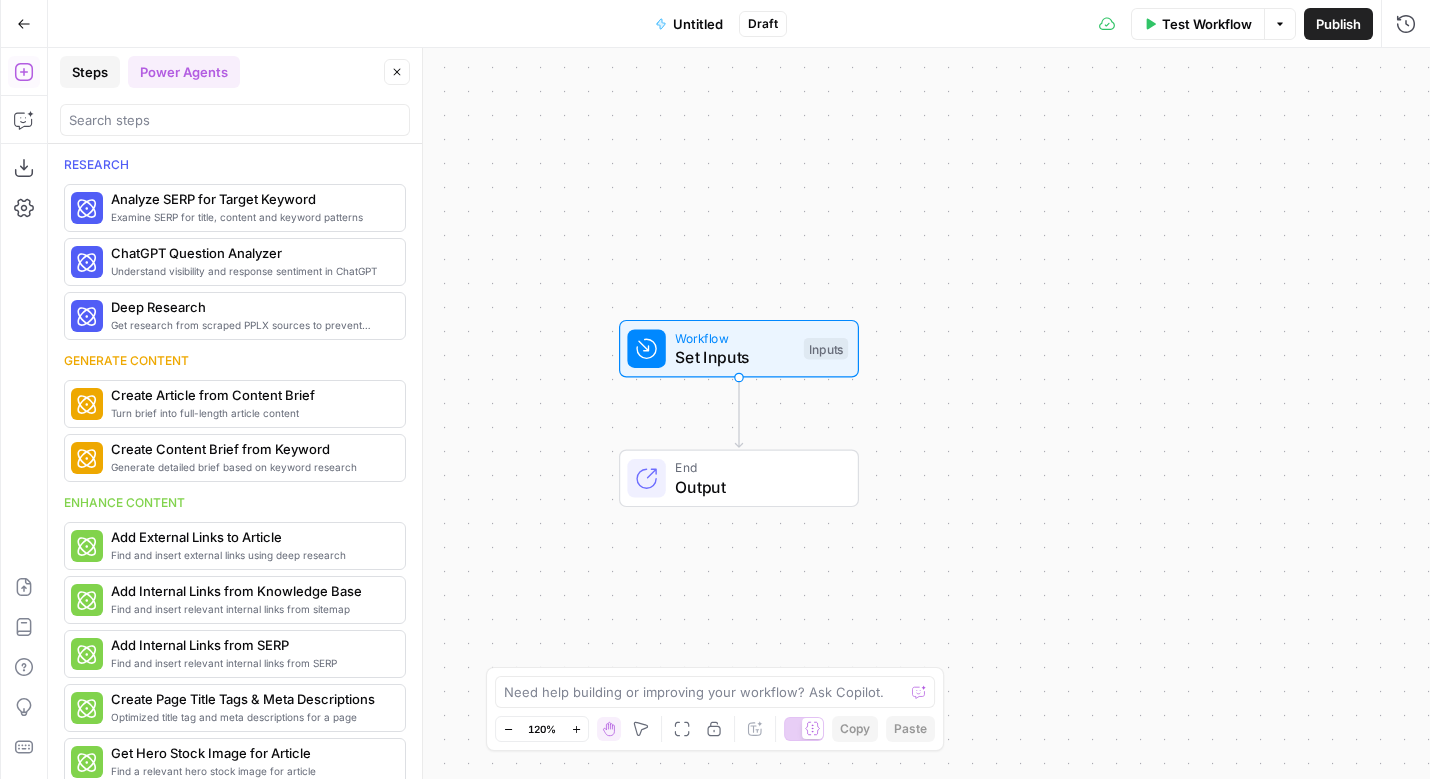 click on "Steps" at bounding box center (90, 72) 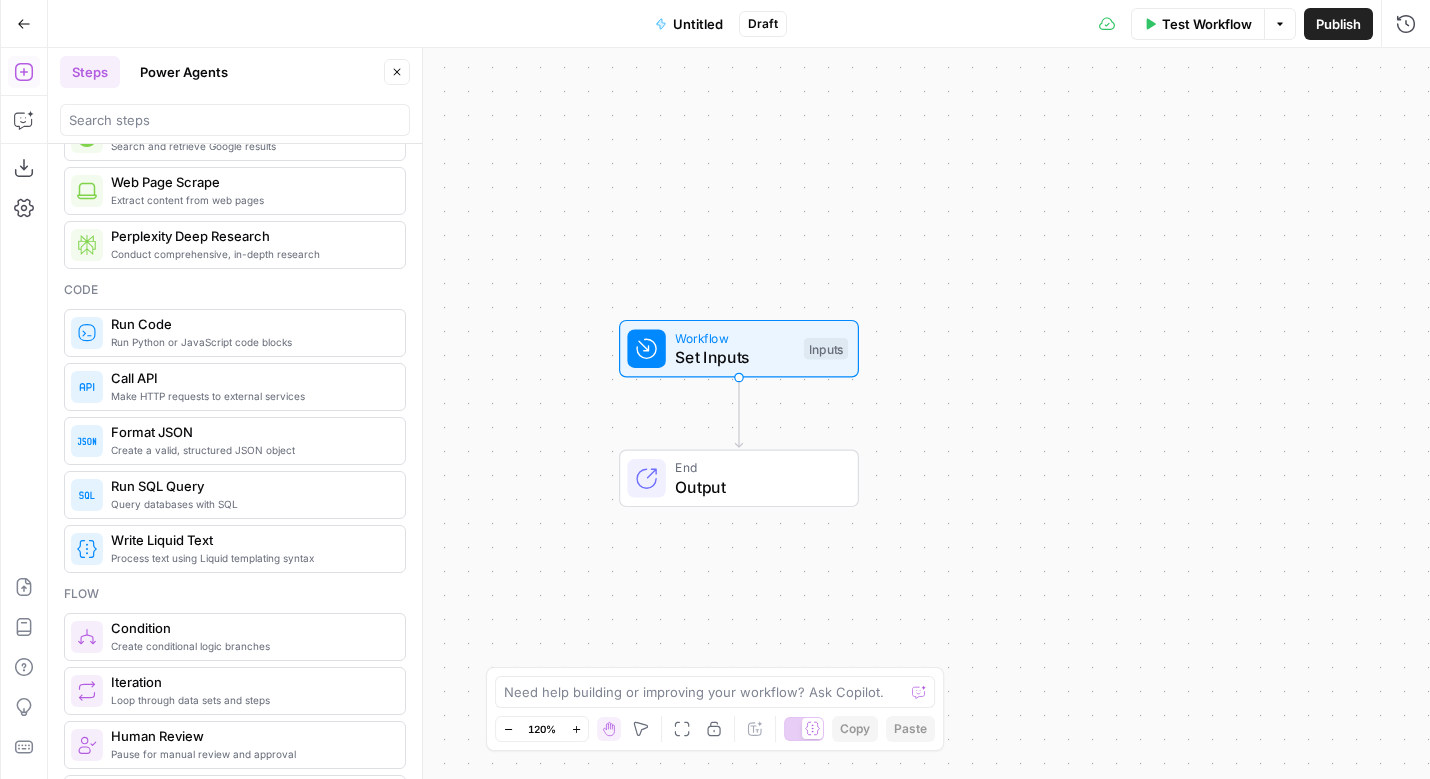 scroll, scrollTop: 0, scrollLeft: 0, axis: both 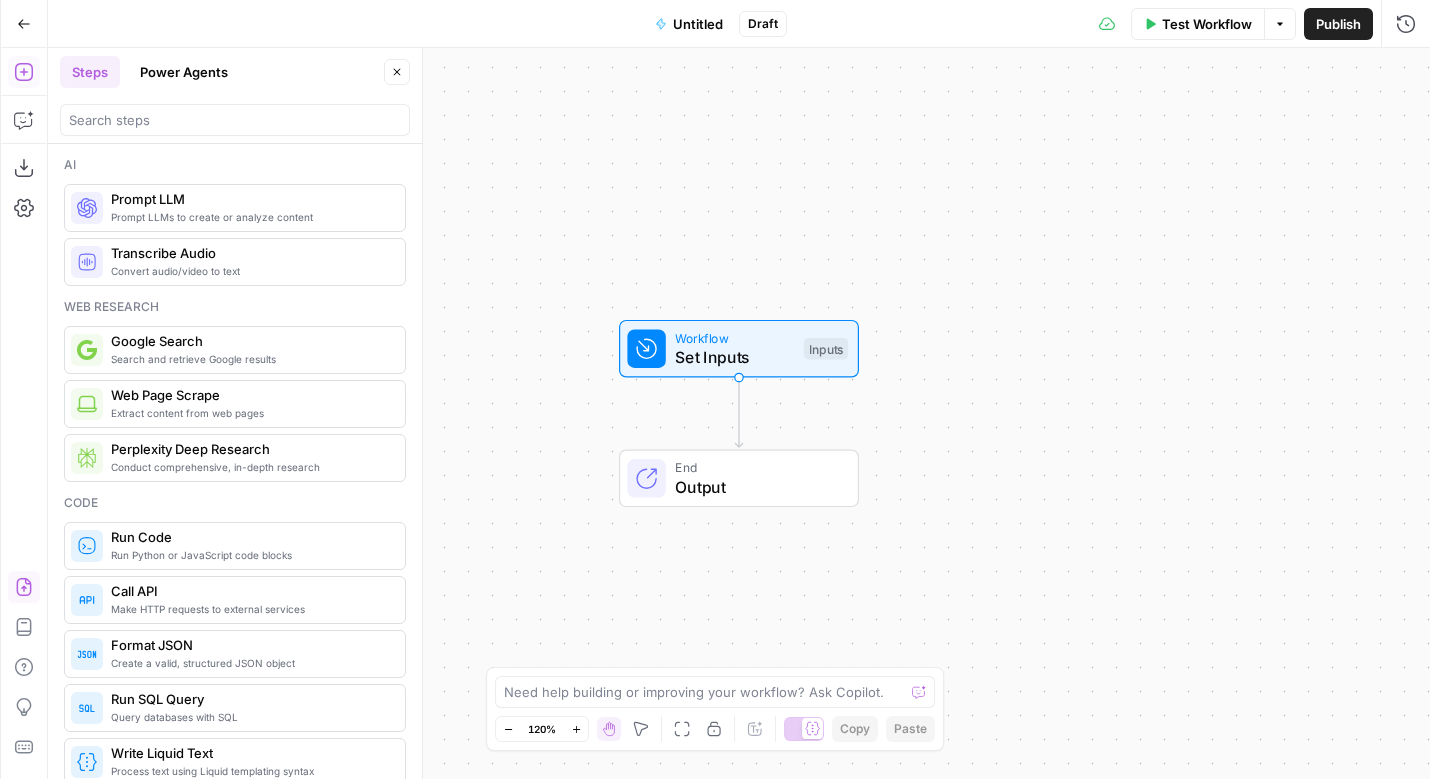 click 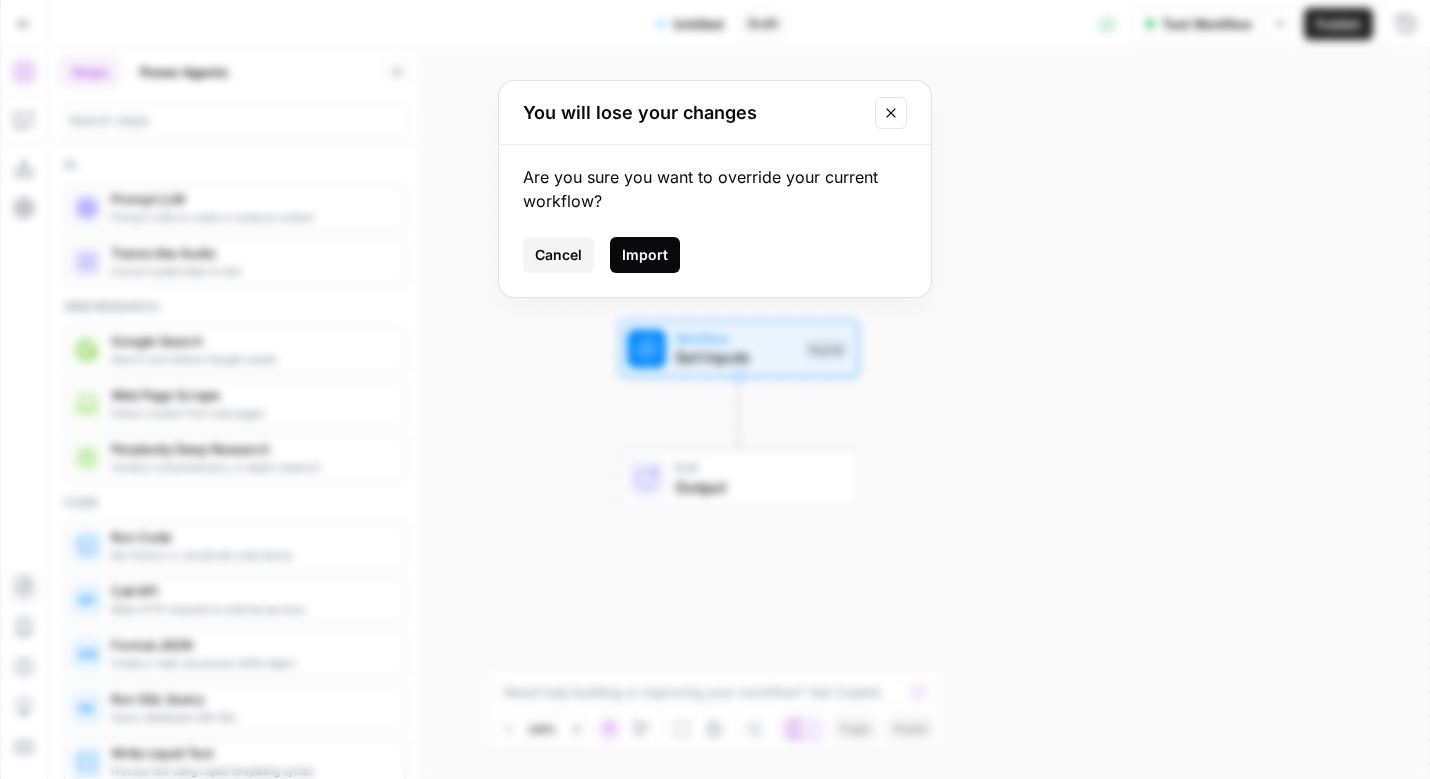 click on "Import" at bounding box center [645, 255] 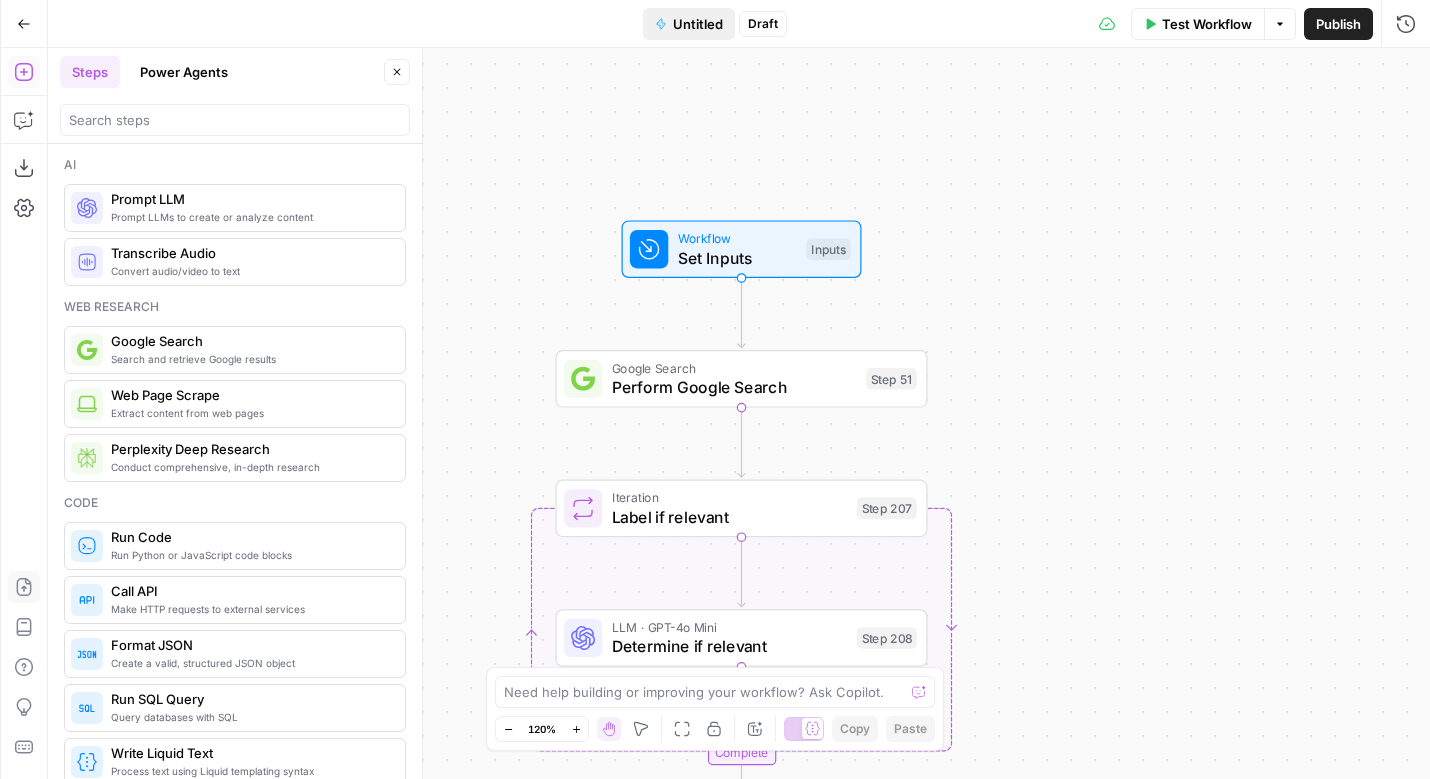 click on "Untitled" at bounding box center [698, 24] 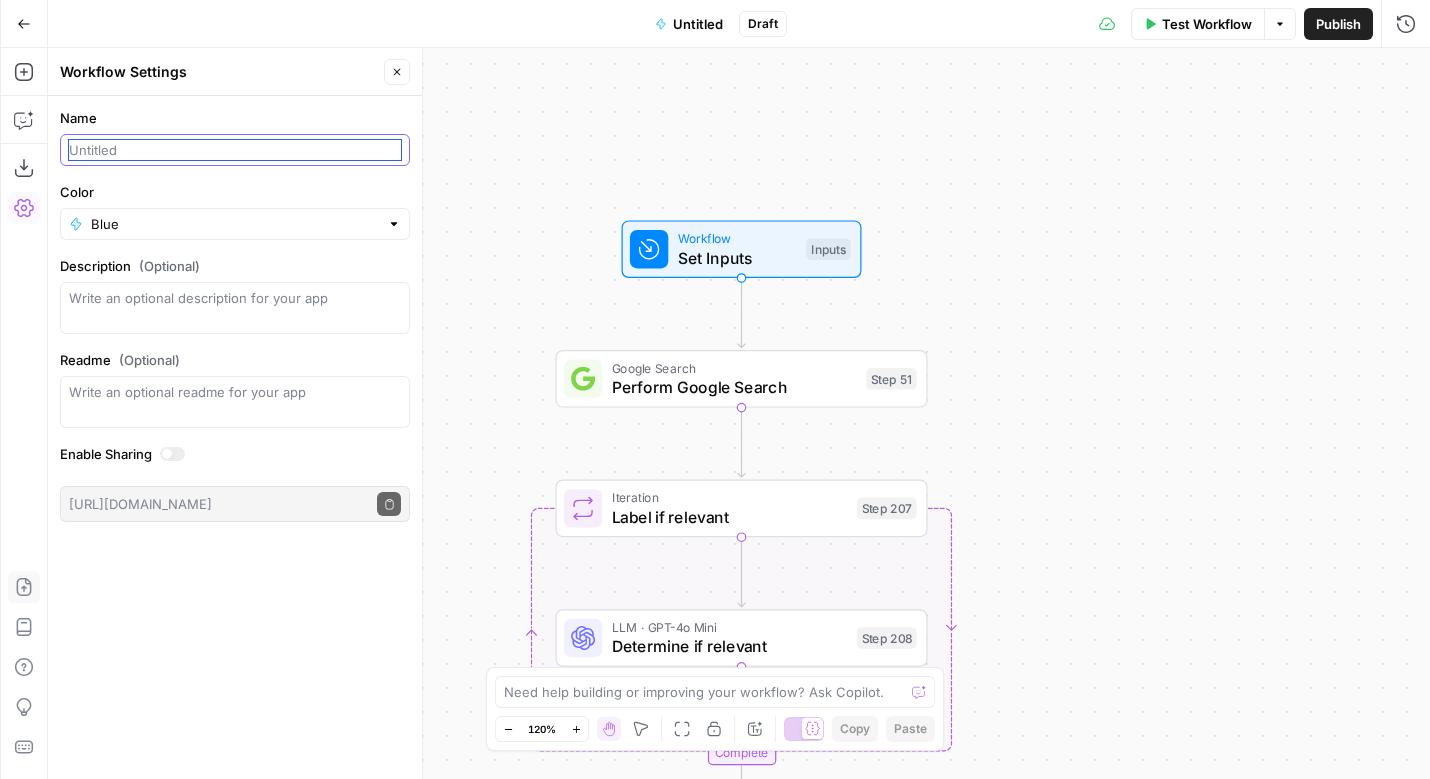 click on "Name" at bounding box center (235, 150) 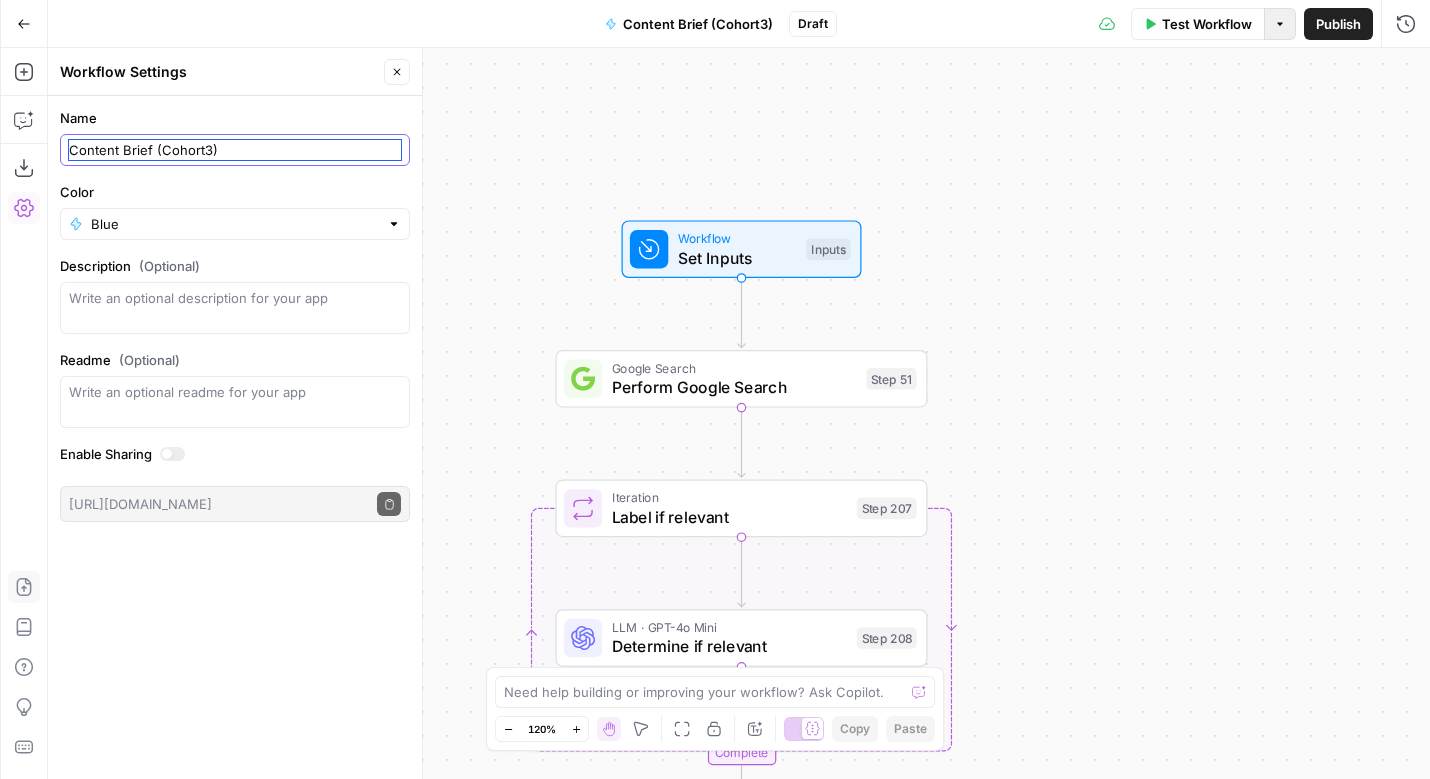 type on "Content Brief (Cohort3)" 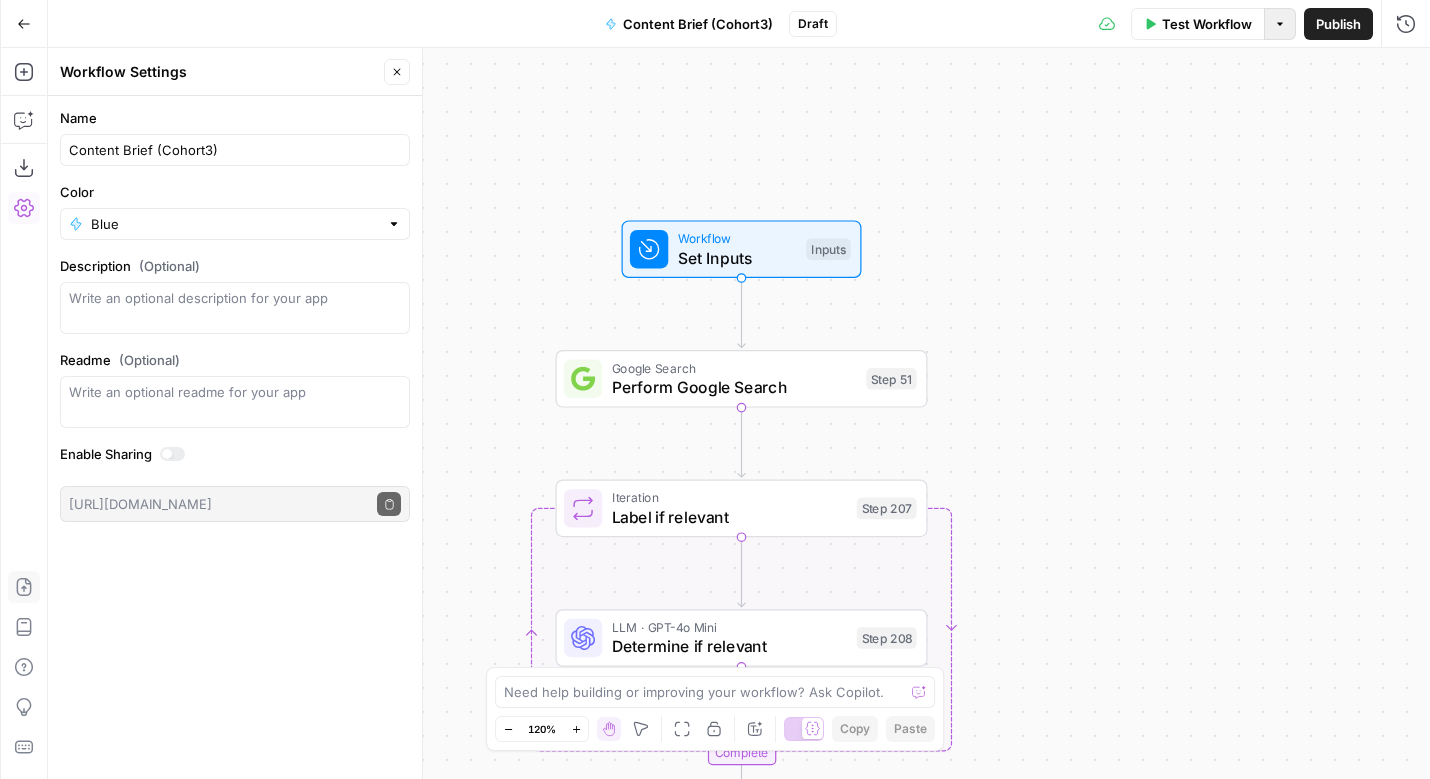 click 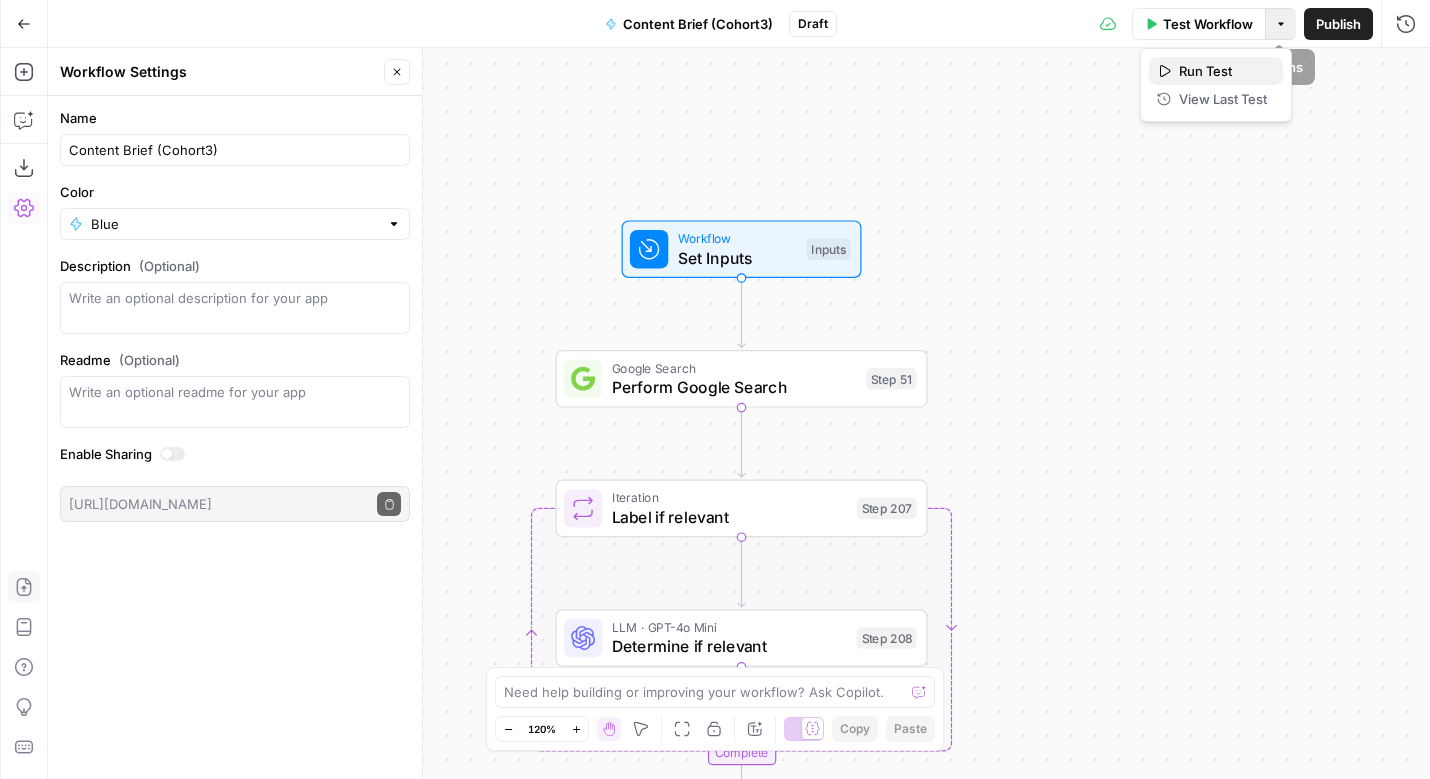 click on "Run Test" at bounding box center [1216, 71] 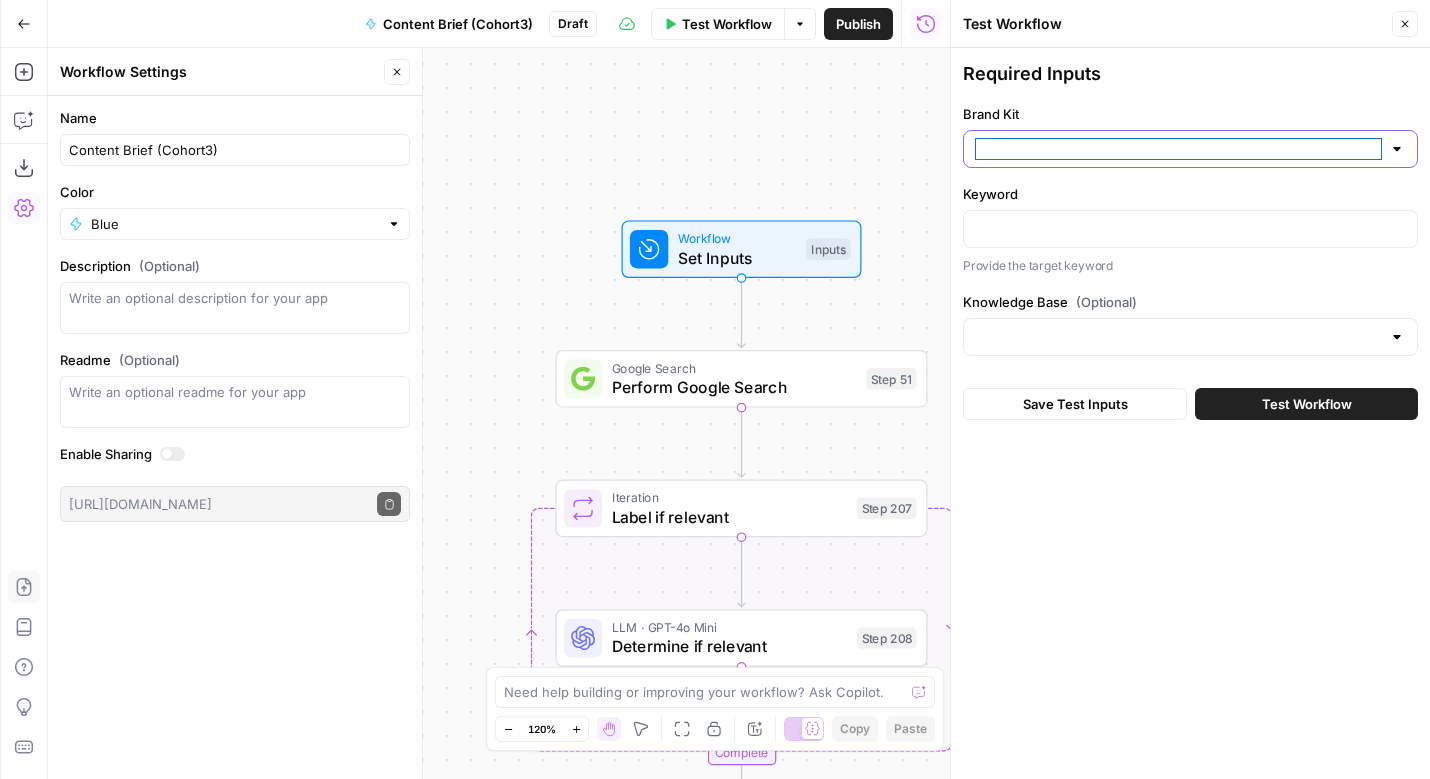 click on "Brand Kit" at bounding box center [1178, 149] 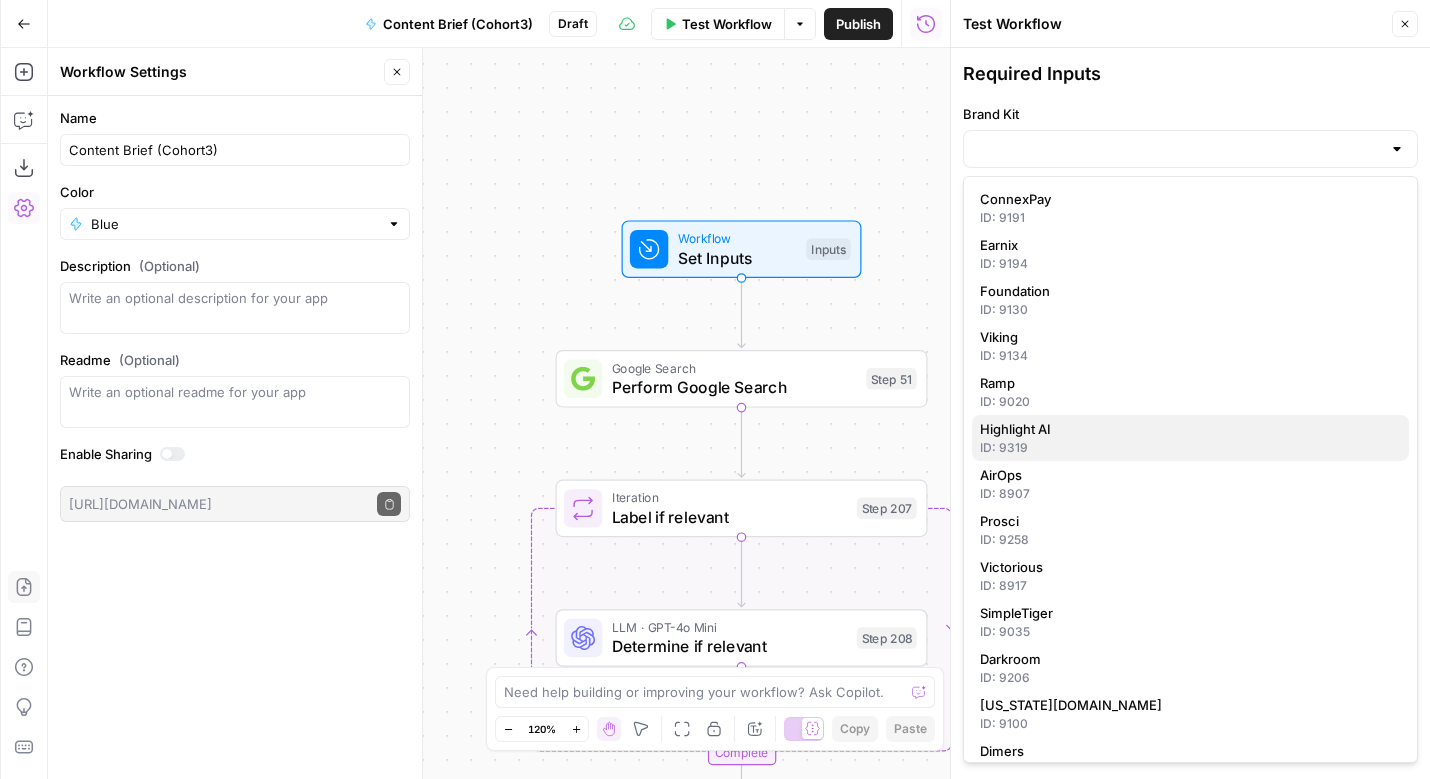 click on "Highlight AI" at bounding box center [1015, 429] 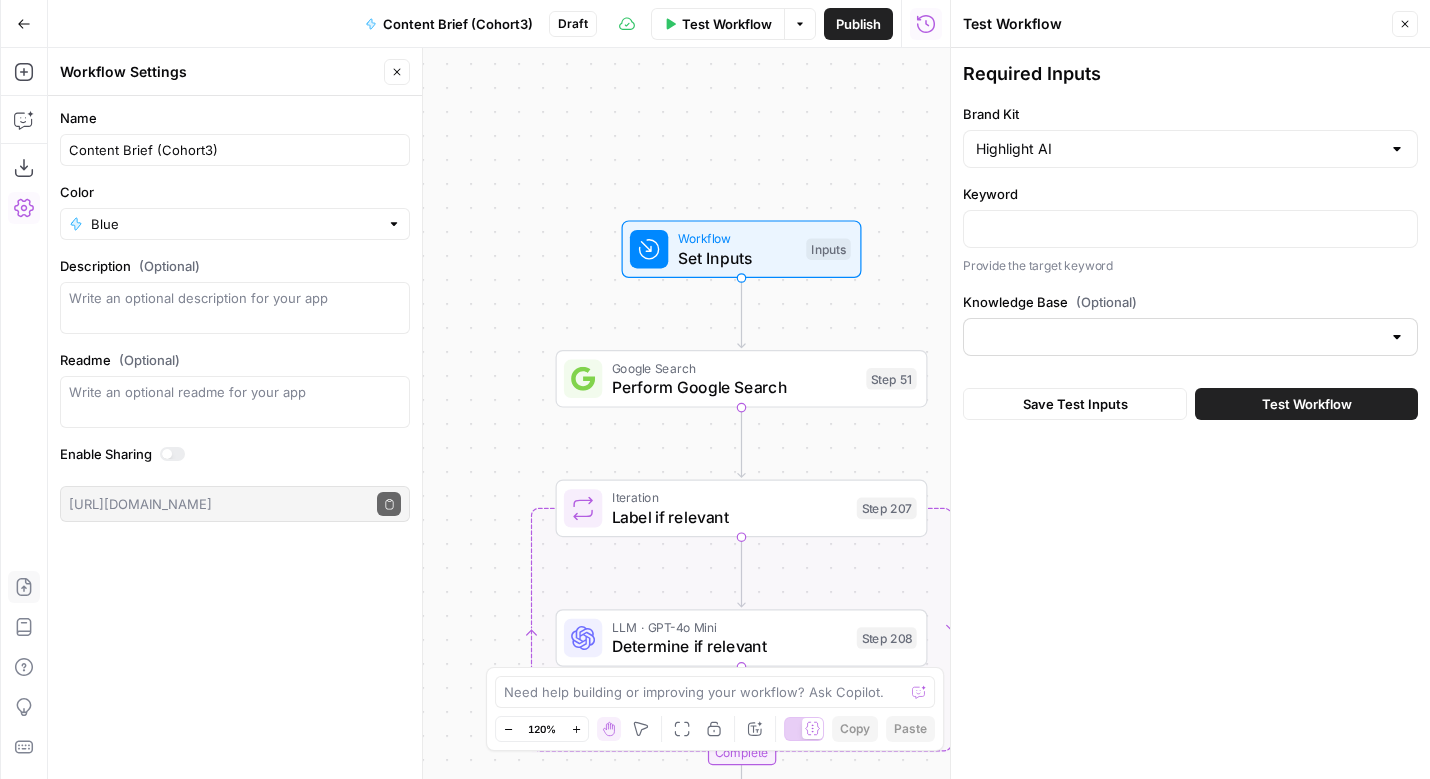click at bounding box center (1397, 337) 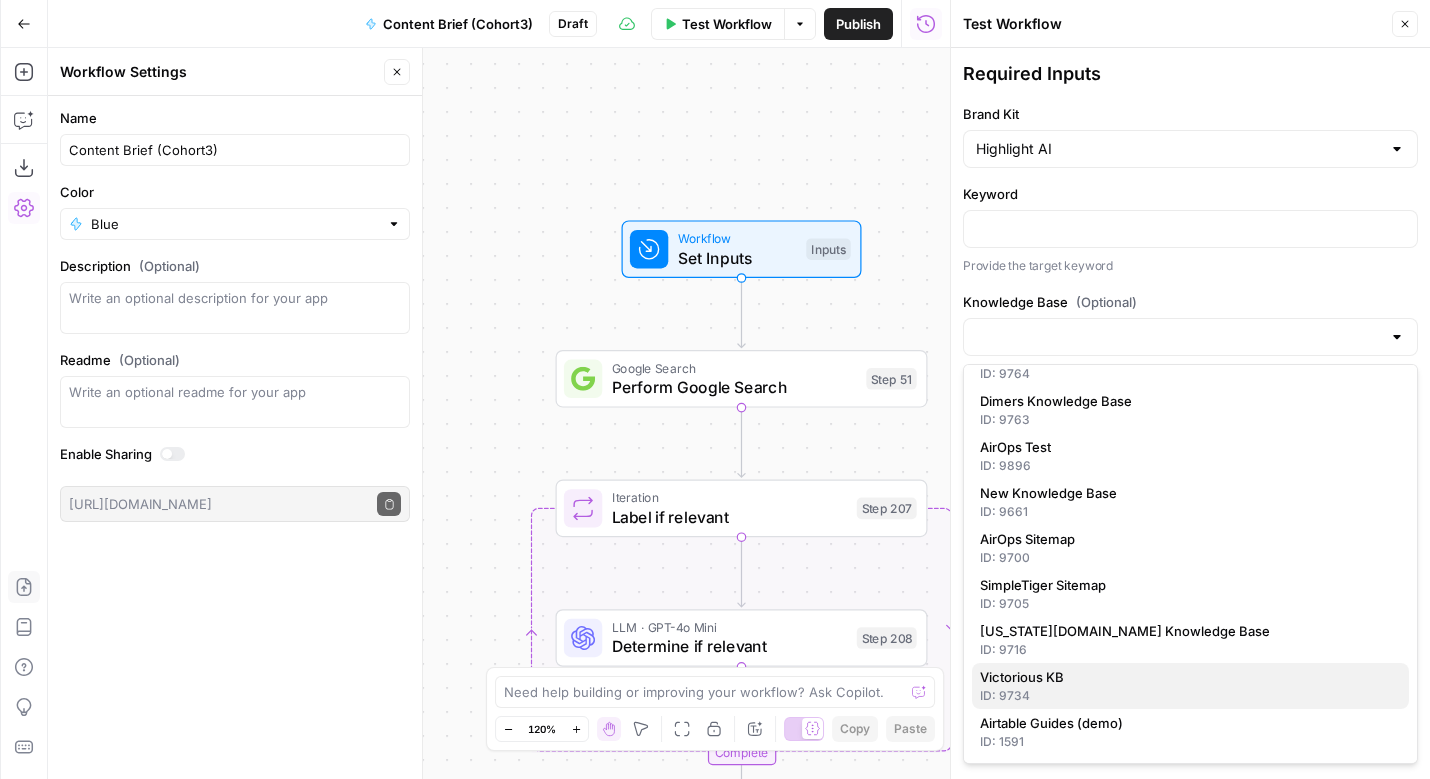 scroll, scrollTop: 0, scrollLeft: 0, axis: both 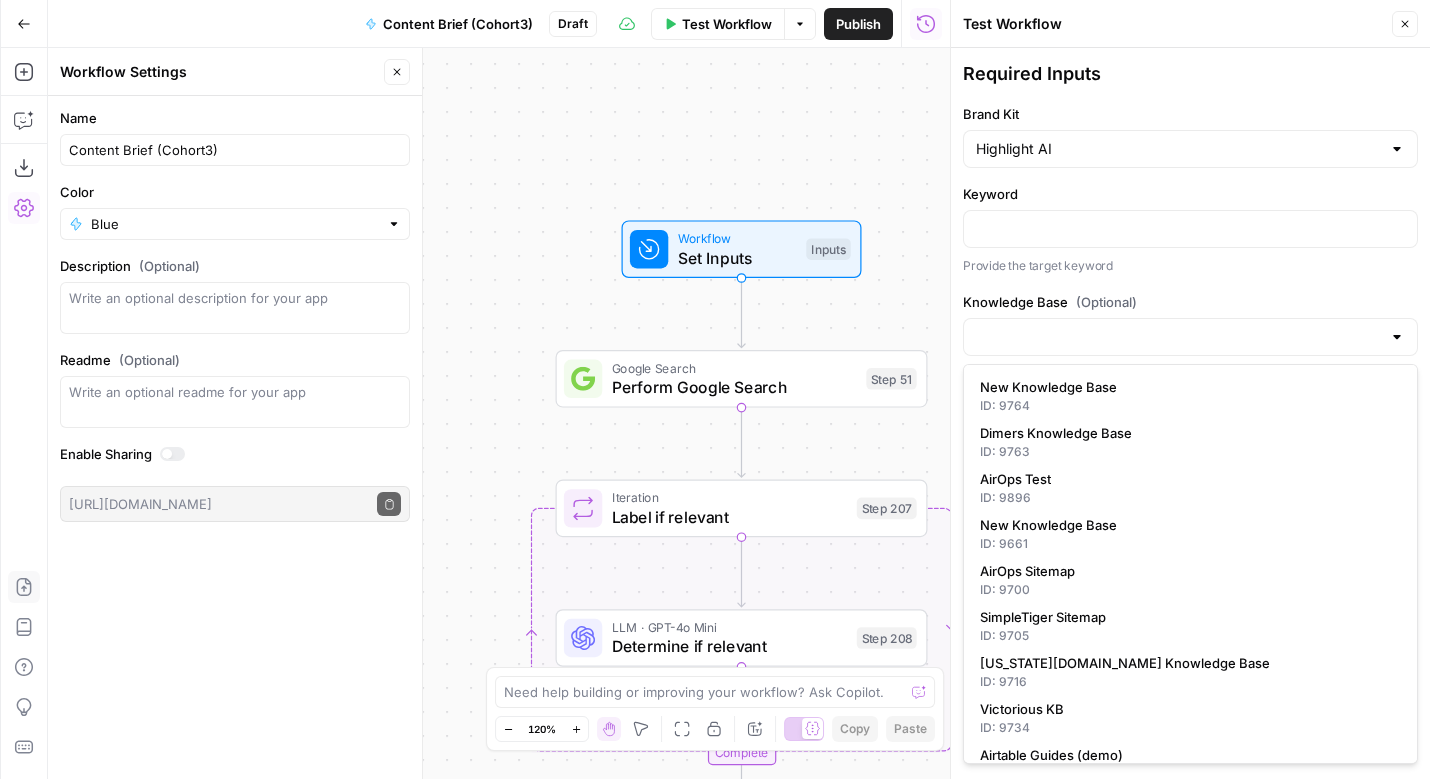 click on "Keyword" at bounding box center [1190, 194] 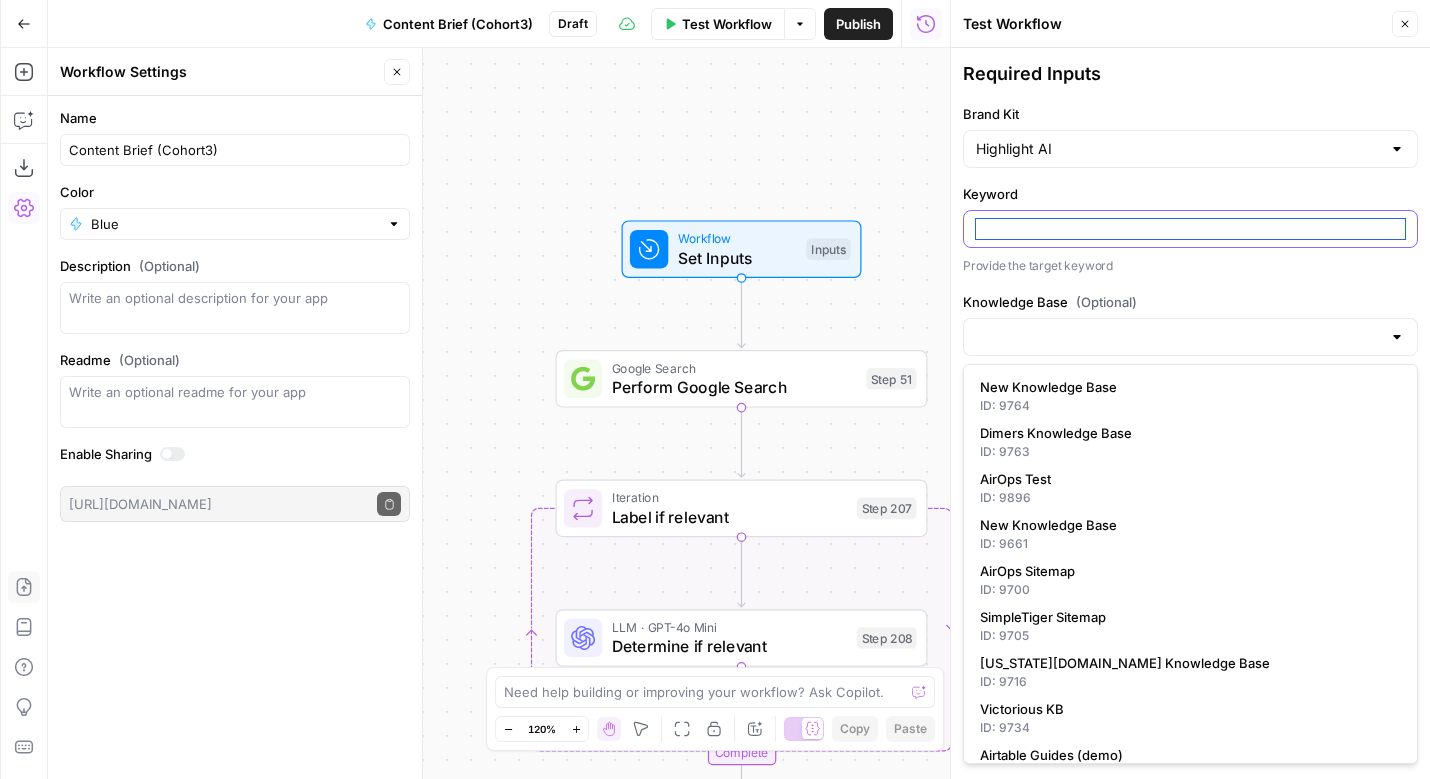 click on "Keyword" at bounding box center [1190, 229] 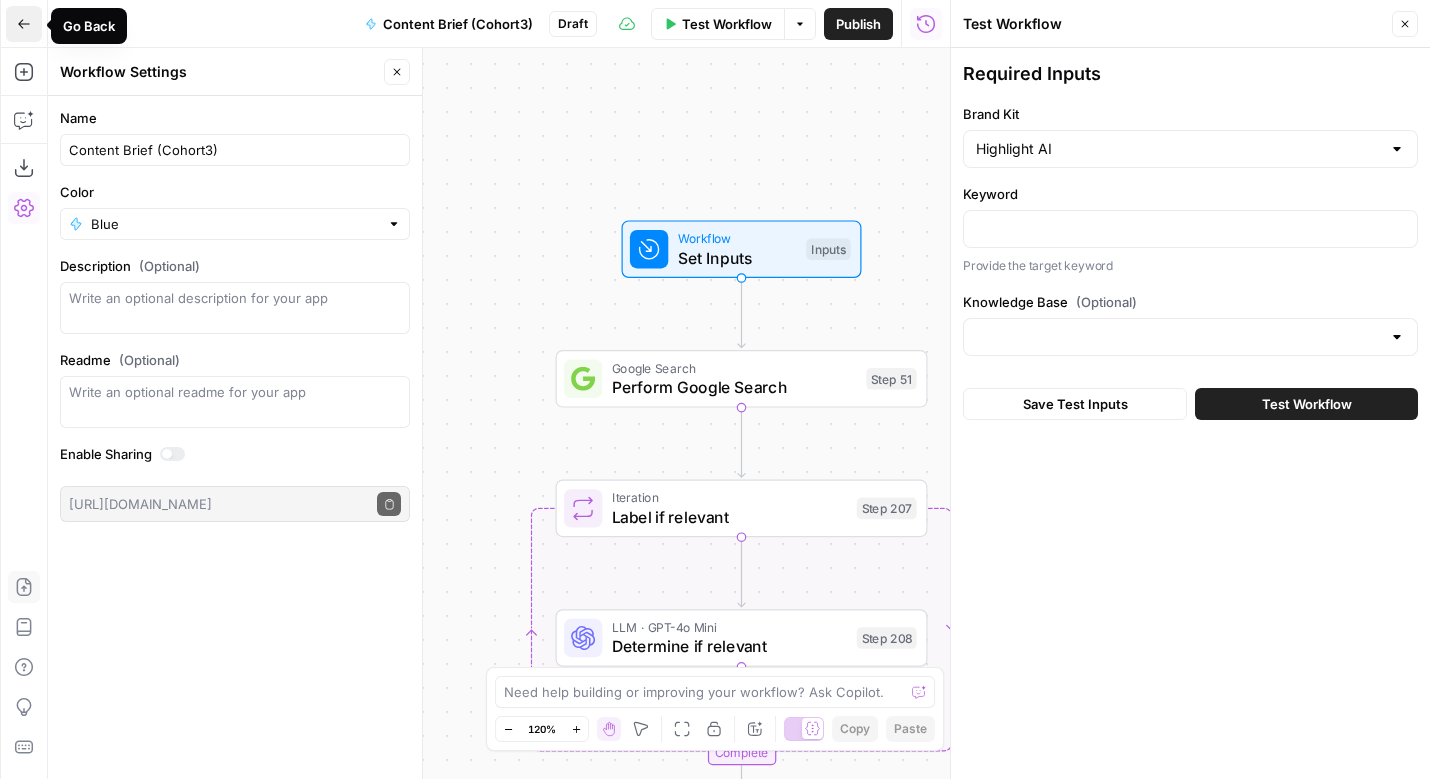 click 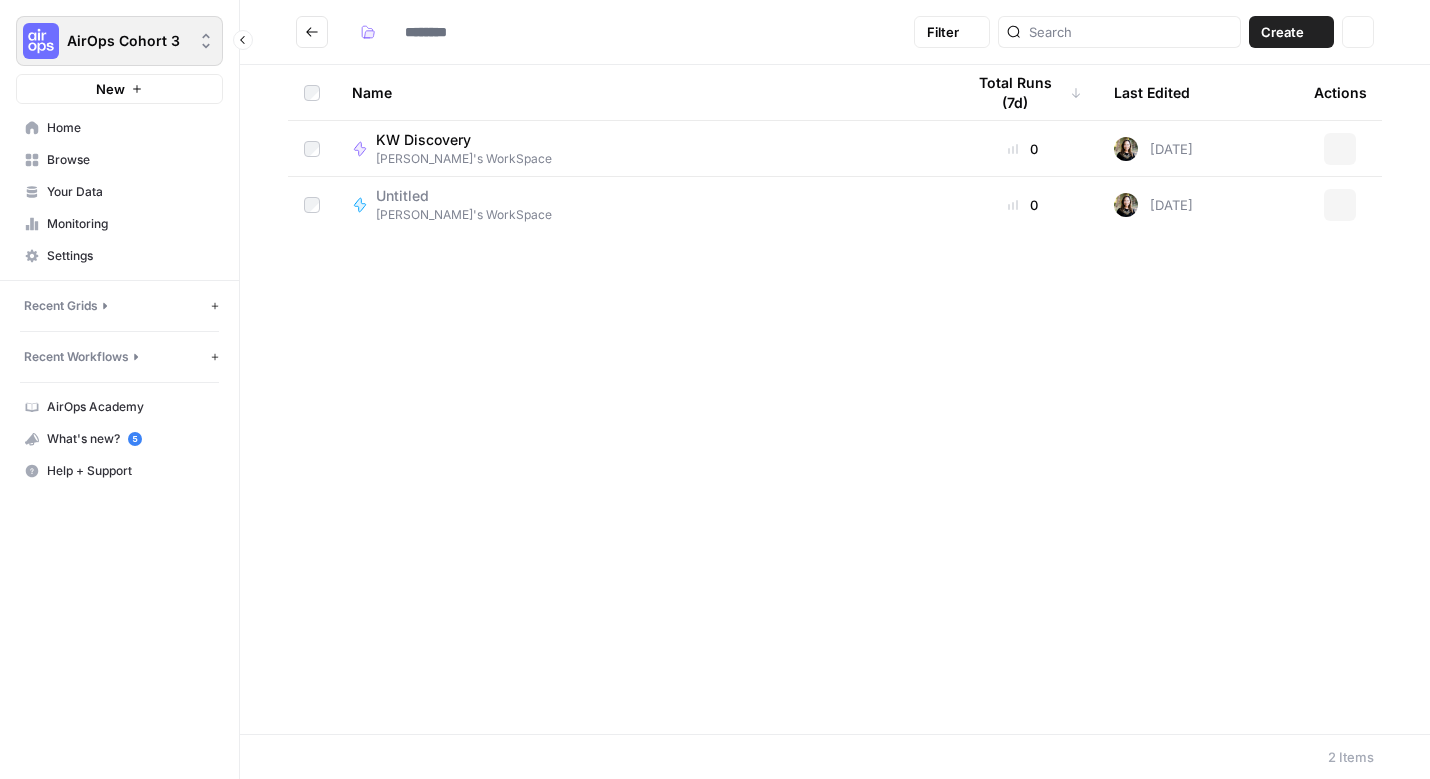 type on "**********" 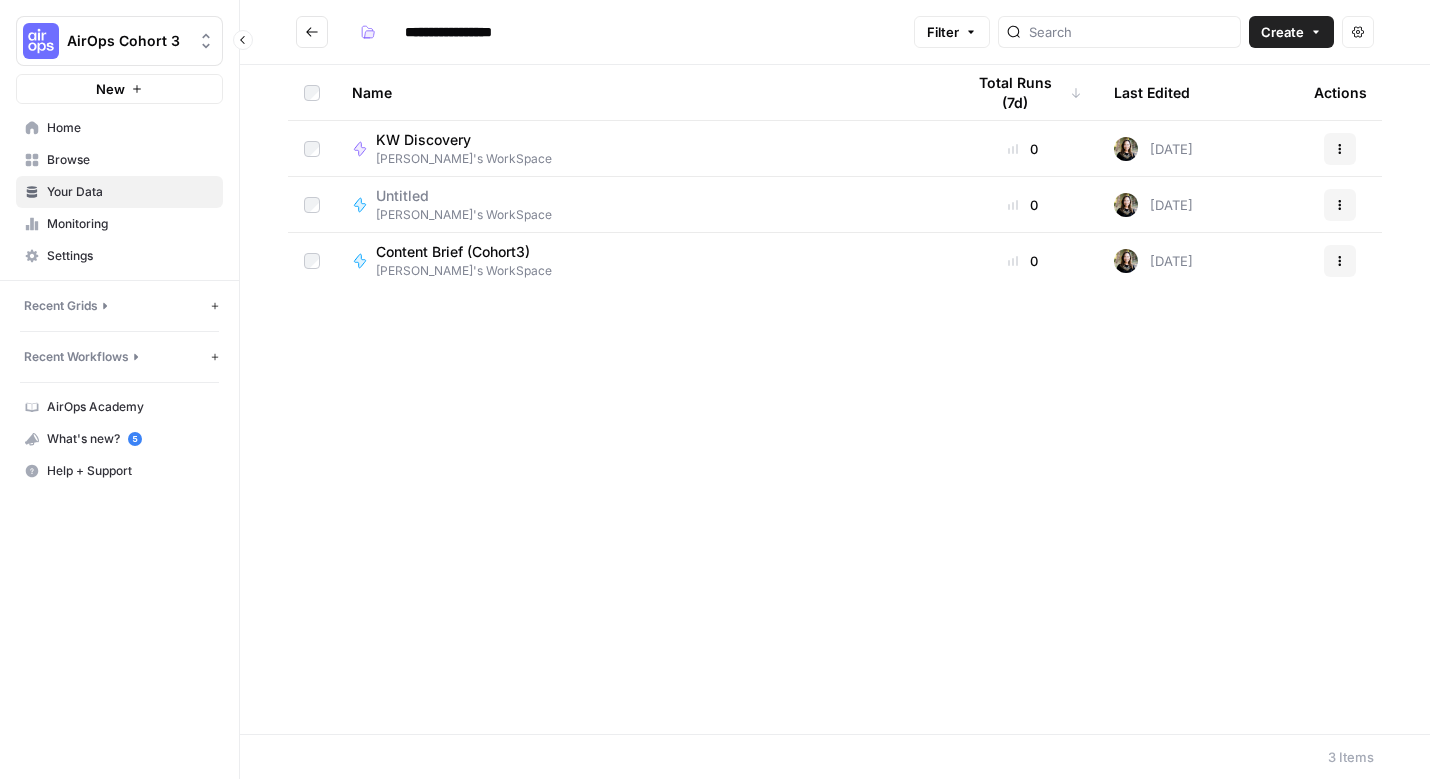 click on "Your Data" at bounding box center [130, 192] 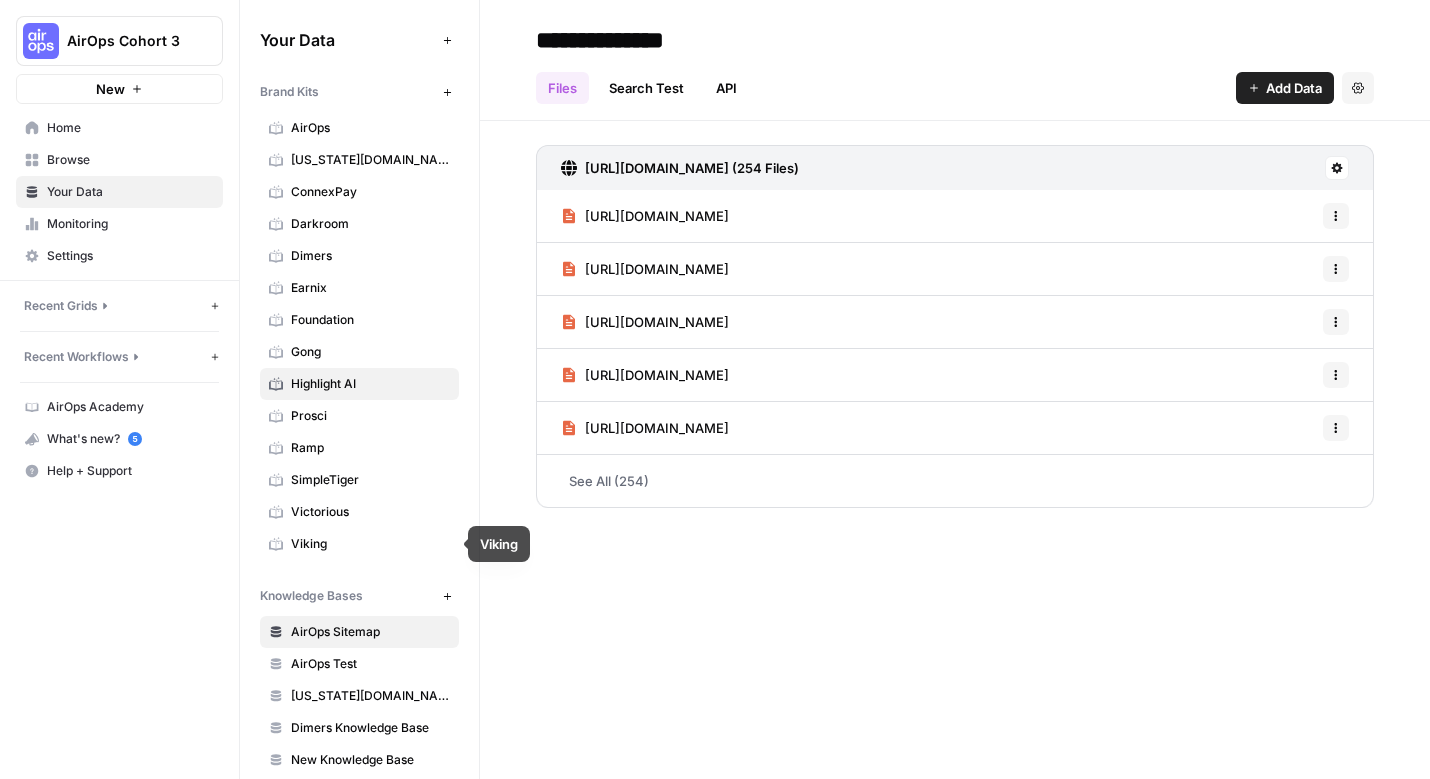 click on "Highlight AI" at bounding box center (370, 384) 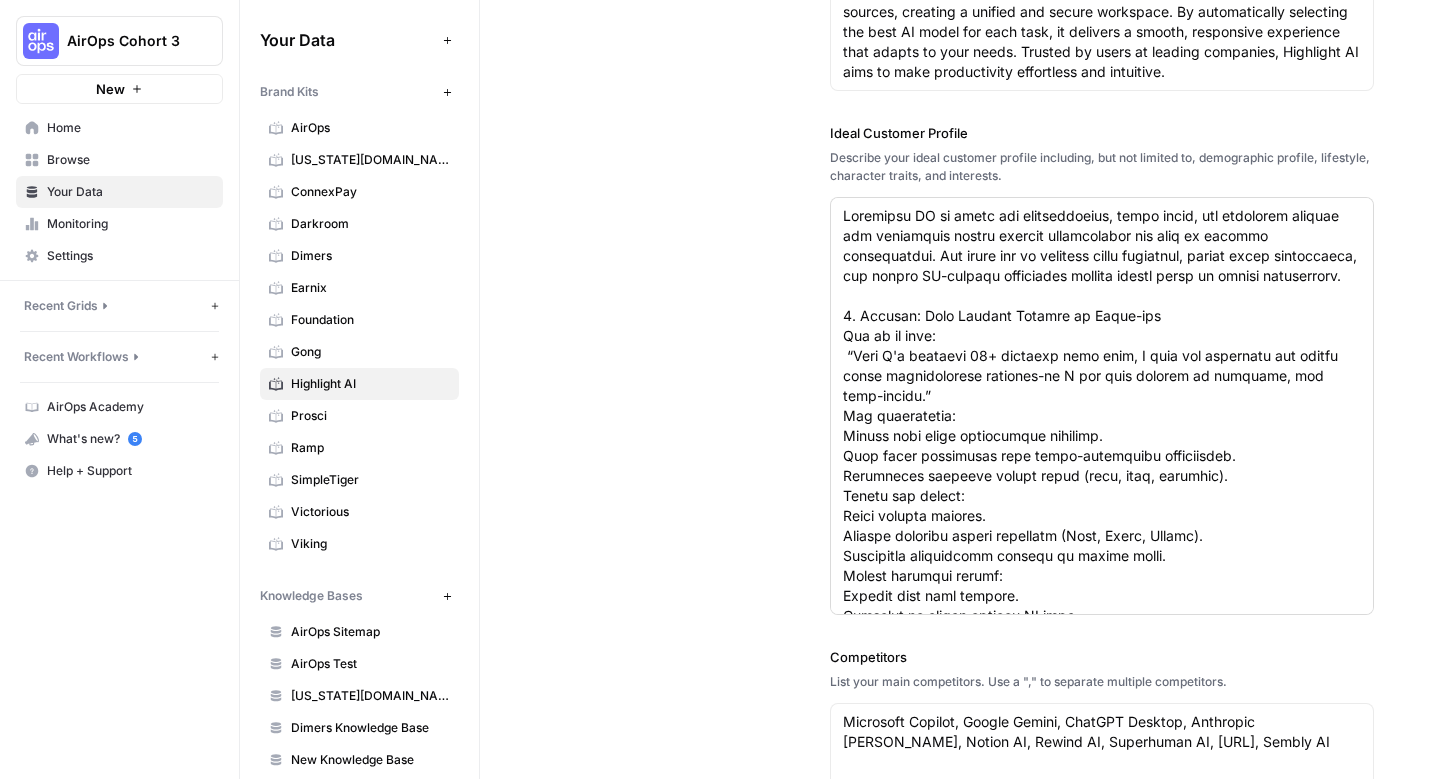scroll, scrollTop: 442, scrollLeft: 0, axis: vertical 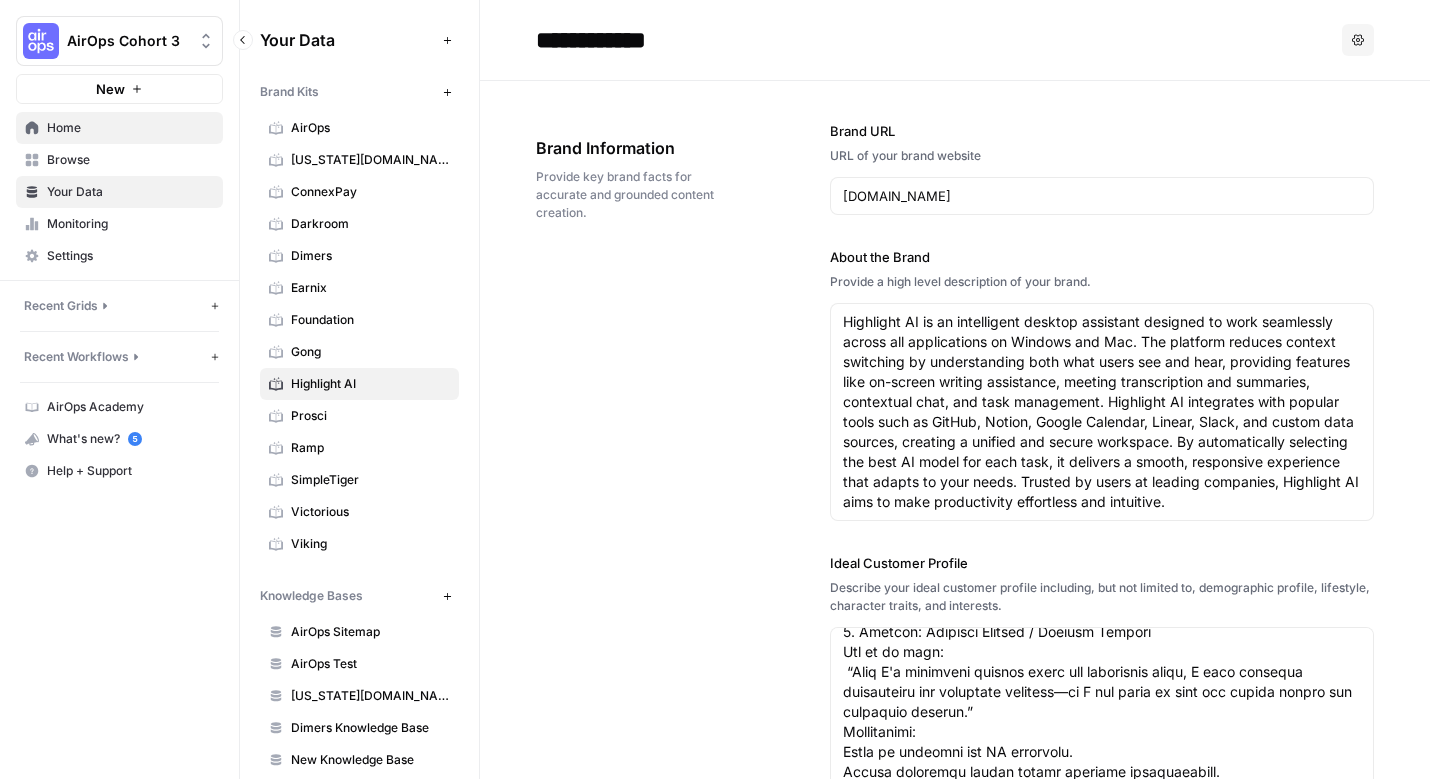 click on "Home" at bounding box center (130, 128) 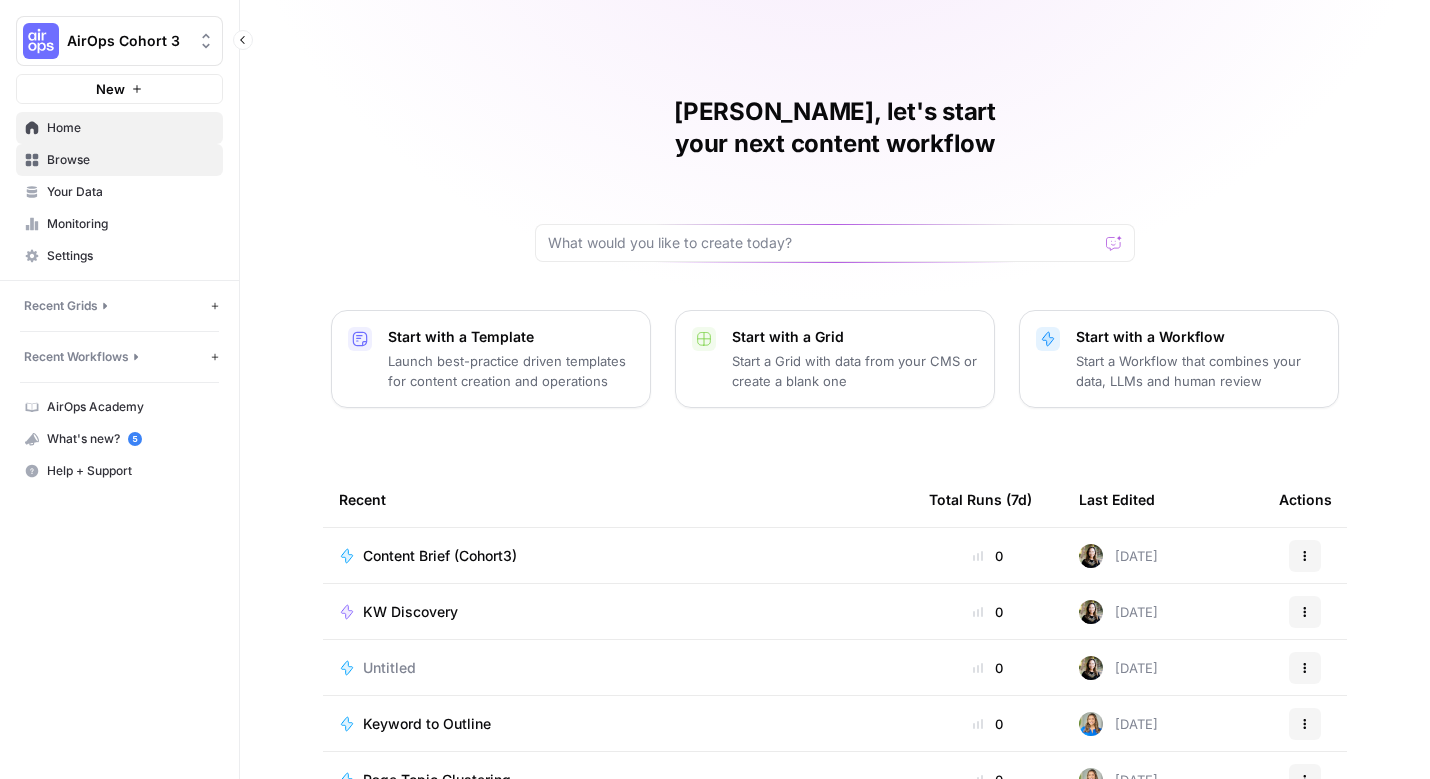 click on "Browse" at bounding box center [130, 160] 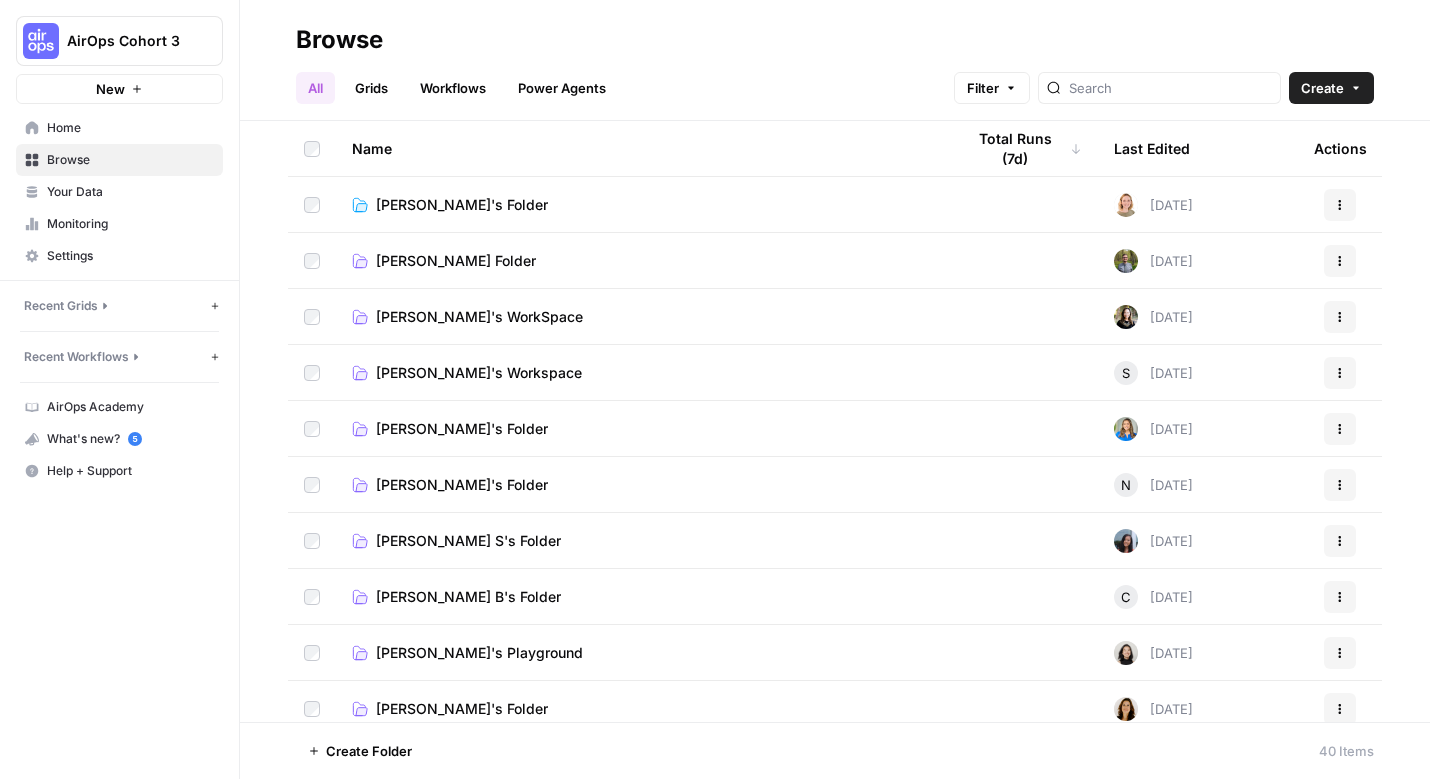 click on "[PERSON_NAME]'s WorkSpace" at bounding box center [479, 317] 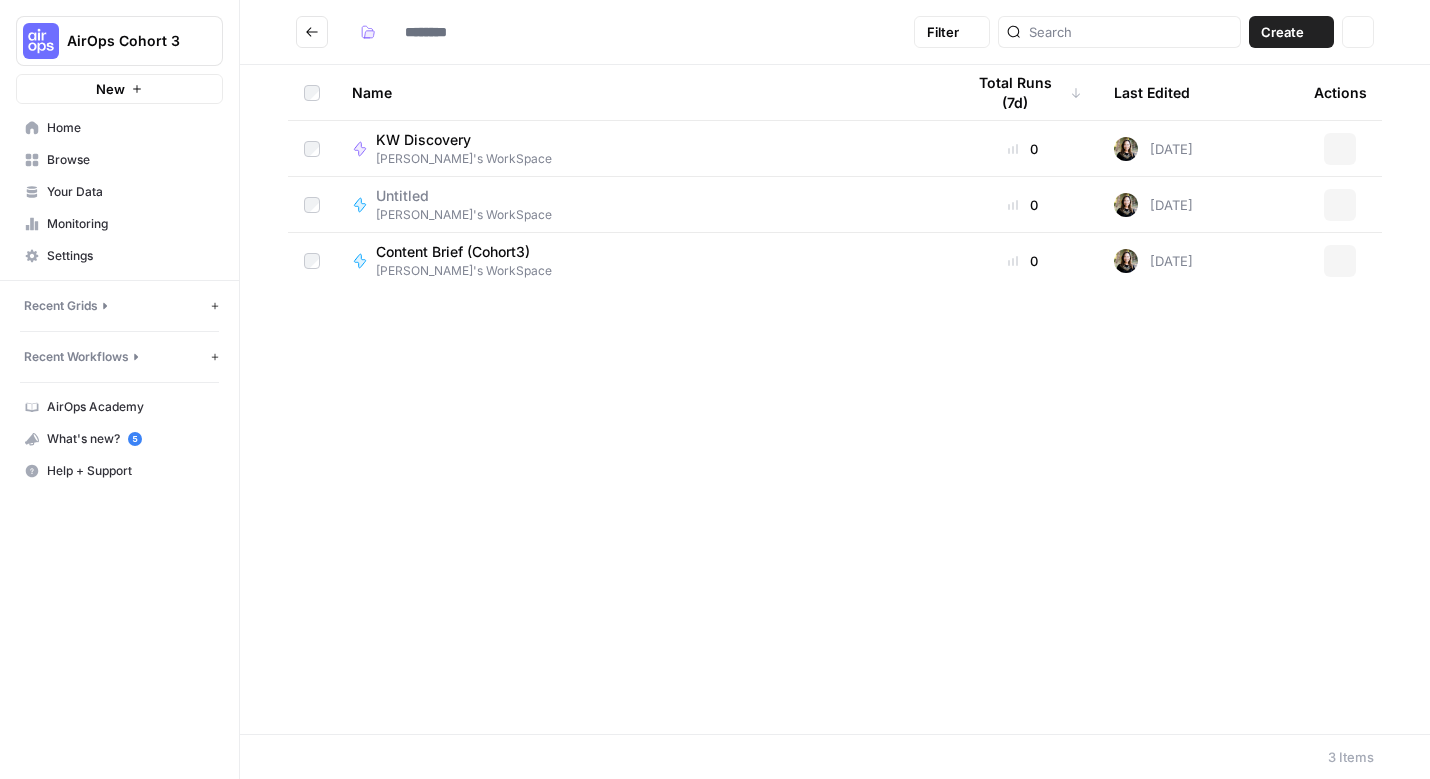 click on "Name Total Runs (7d) Last Edited Actions KW Discovery Julie's WorkSpace 0 12 days ago Actions Untitled Julie's WorkSpace 0 12 days ago Actions Content Brief (Cohort3) Julie's WorkSpace 0 Today Actions" at bounding box center [835, 399] 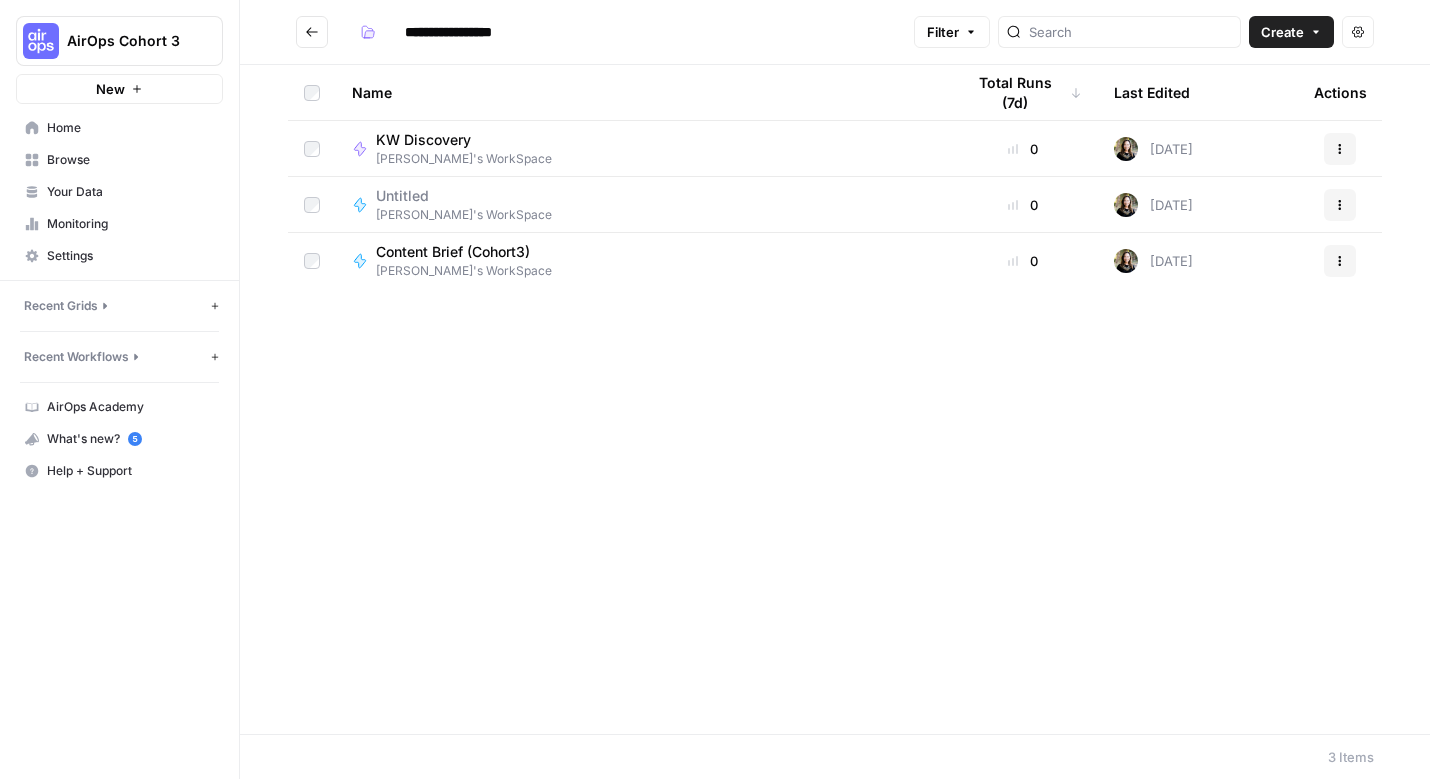 click on "[PERSON_NAME]'s WorkSpace" at bounding box center (464, 159) 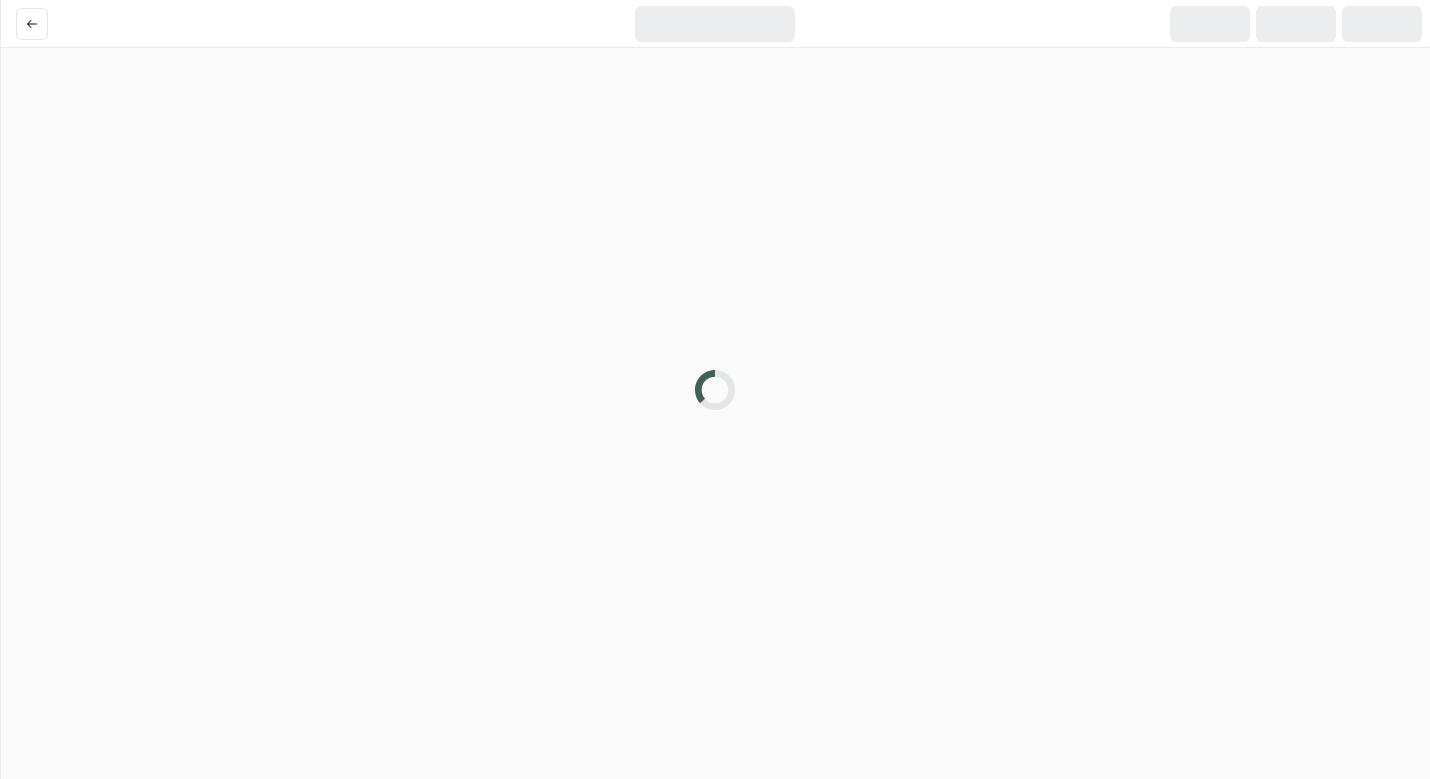 click at bounding box center (715, 389) 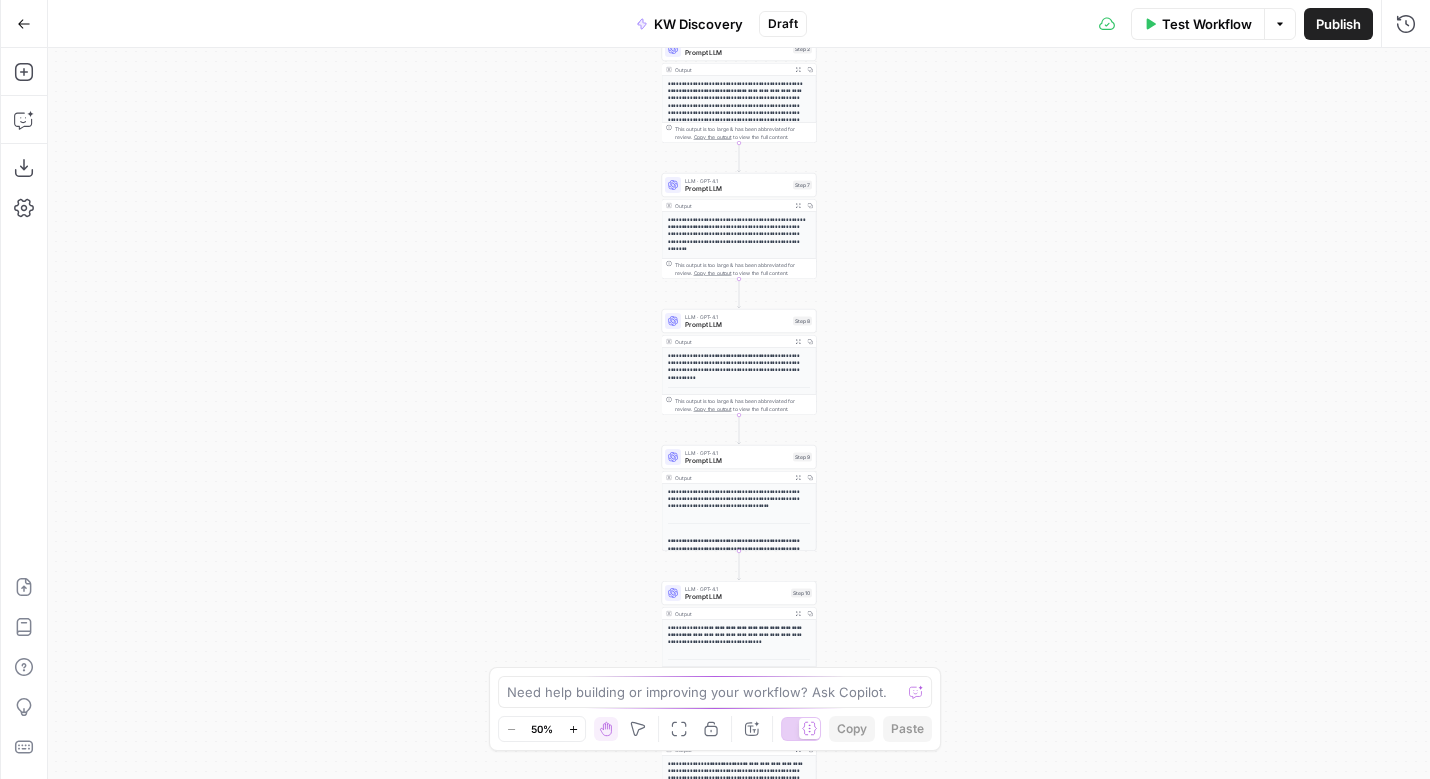click on "**********" at bounding box center (739, 635) 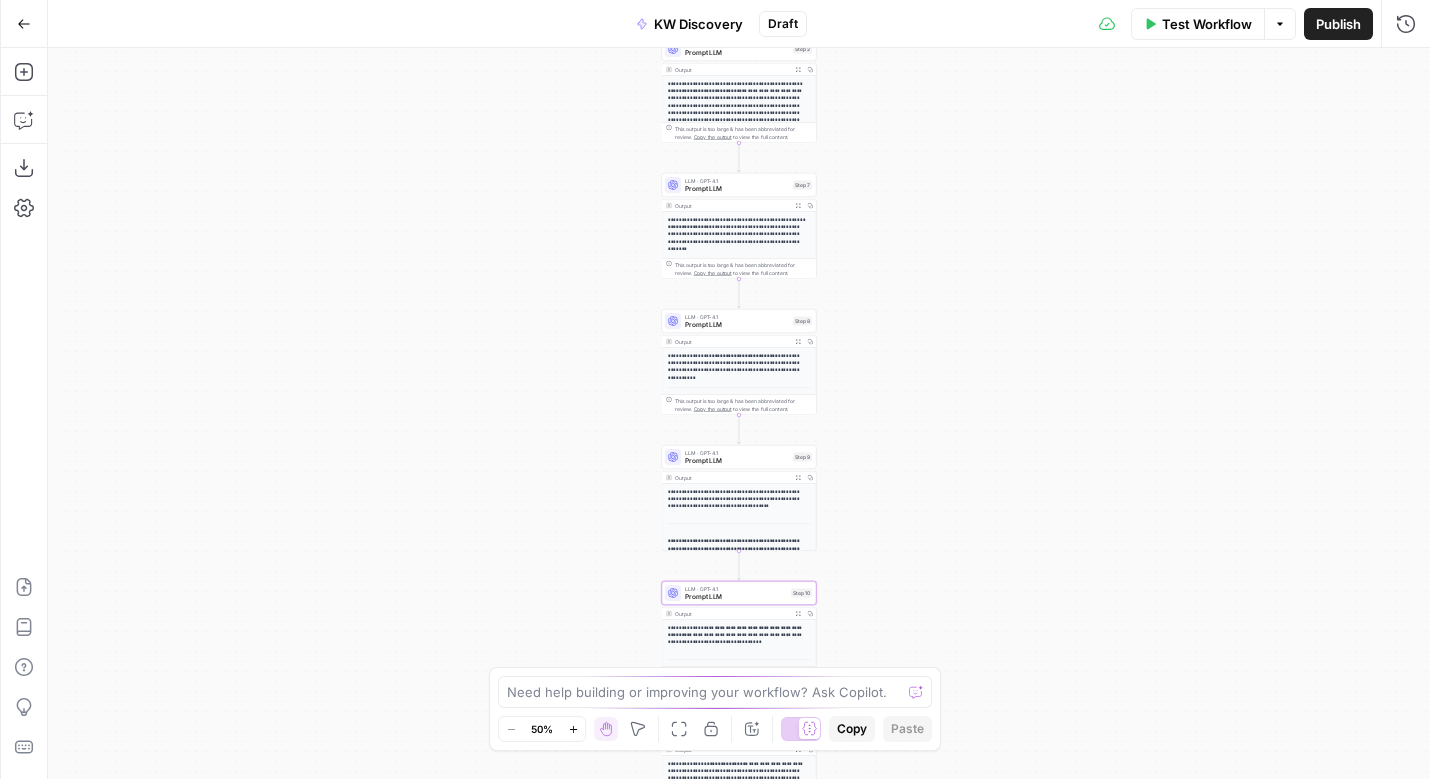 click on "**********" at bounding box center (739, 499) 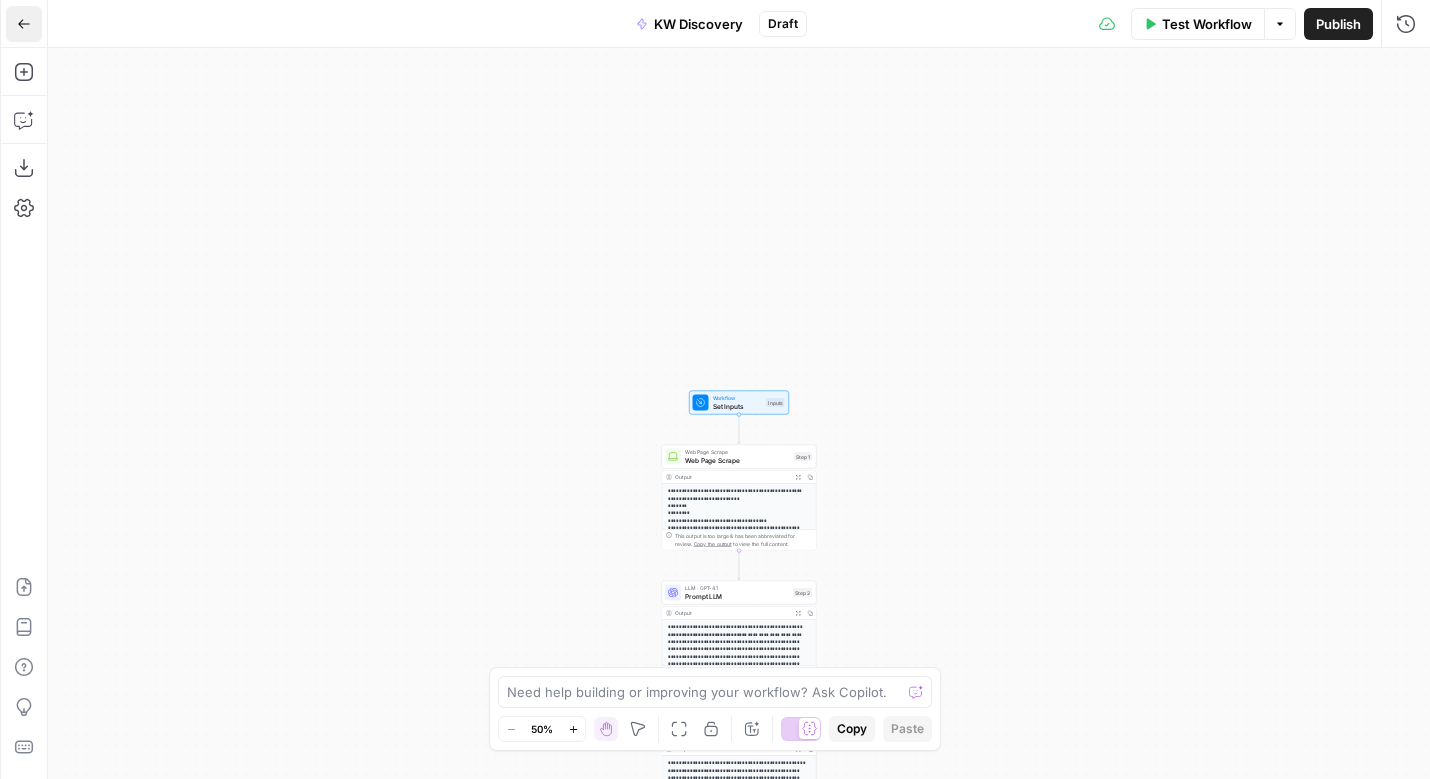 click on "Go Back" at bounding box center (24, 24) 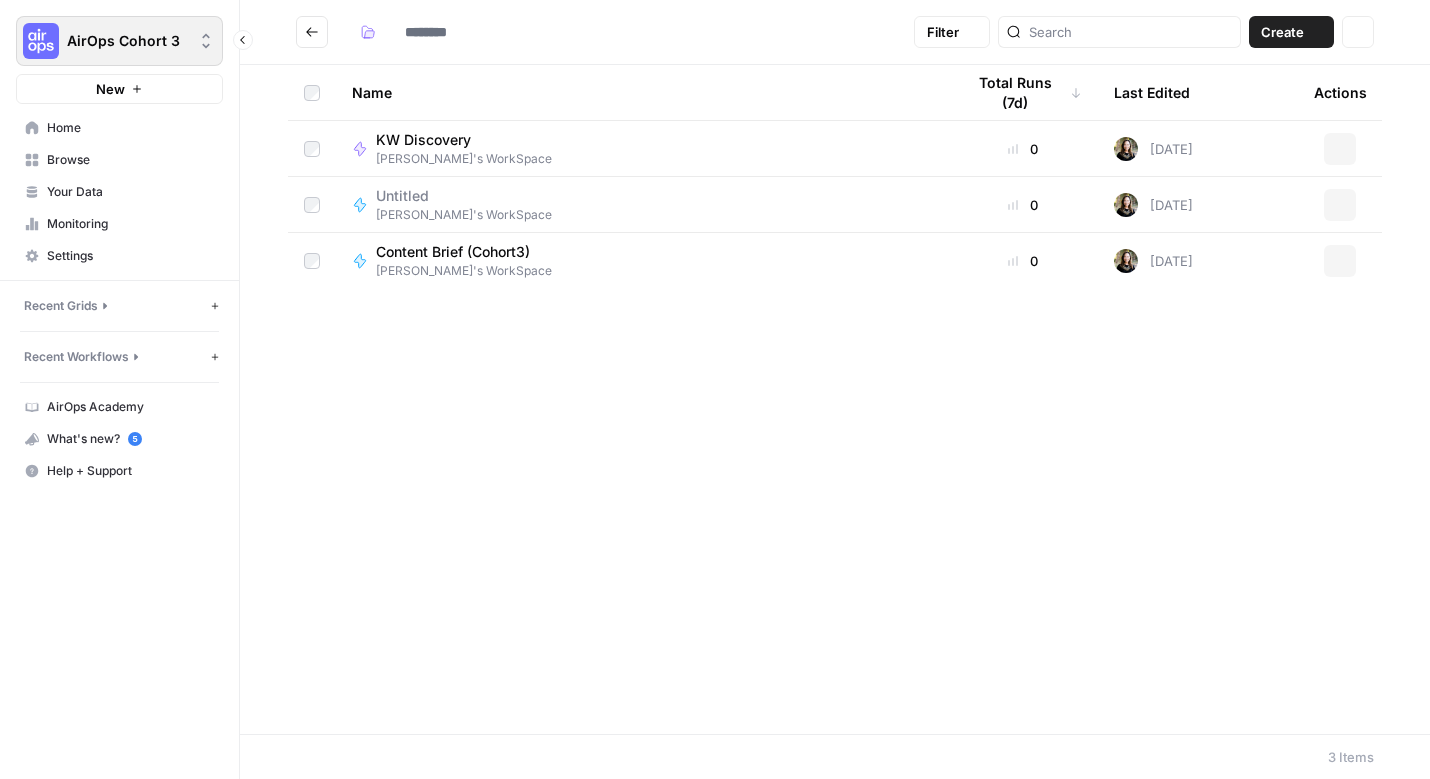 type on "**********" 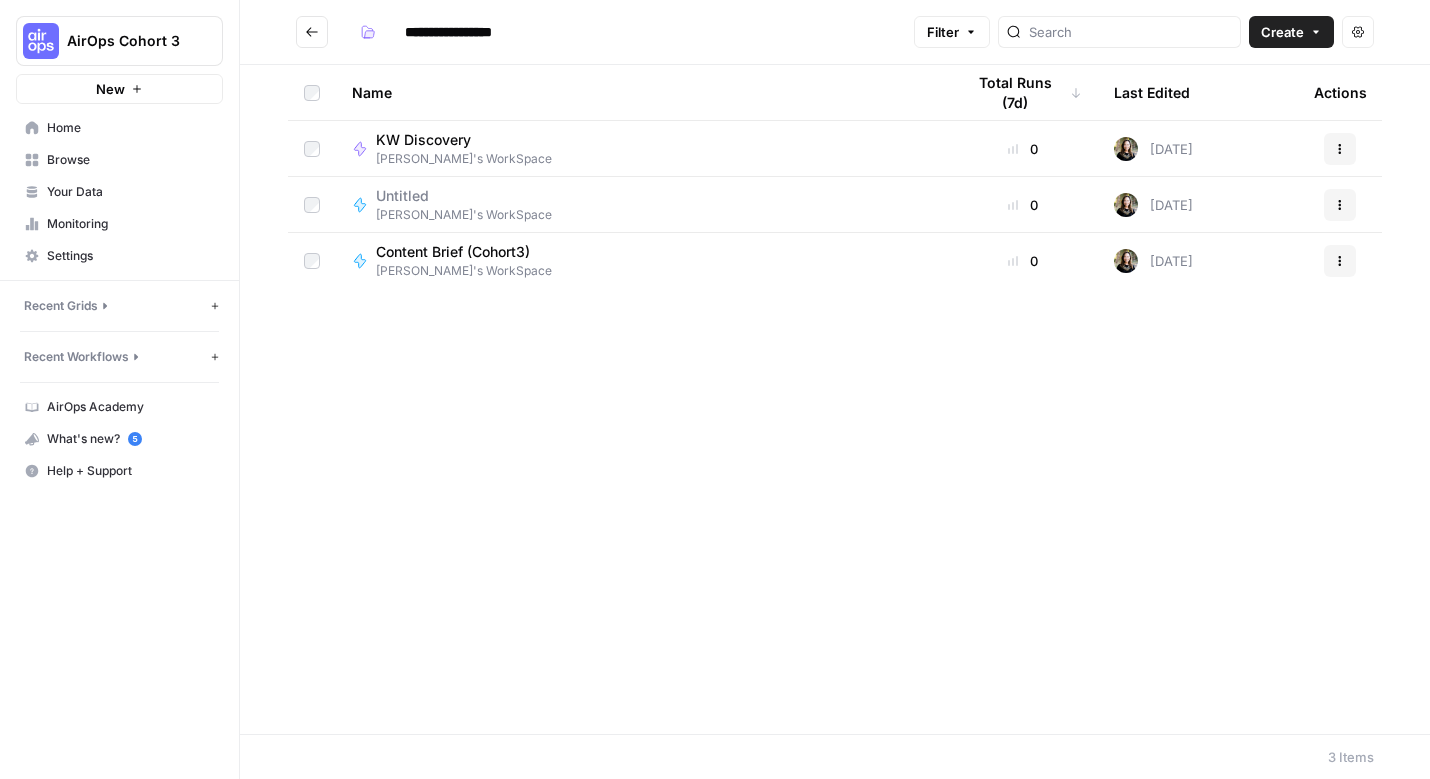 click on "[PERSON_NAME]'s WorkSpace" at bounding box center (464, 271) 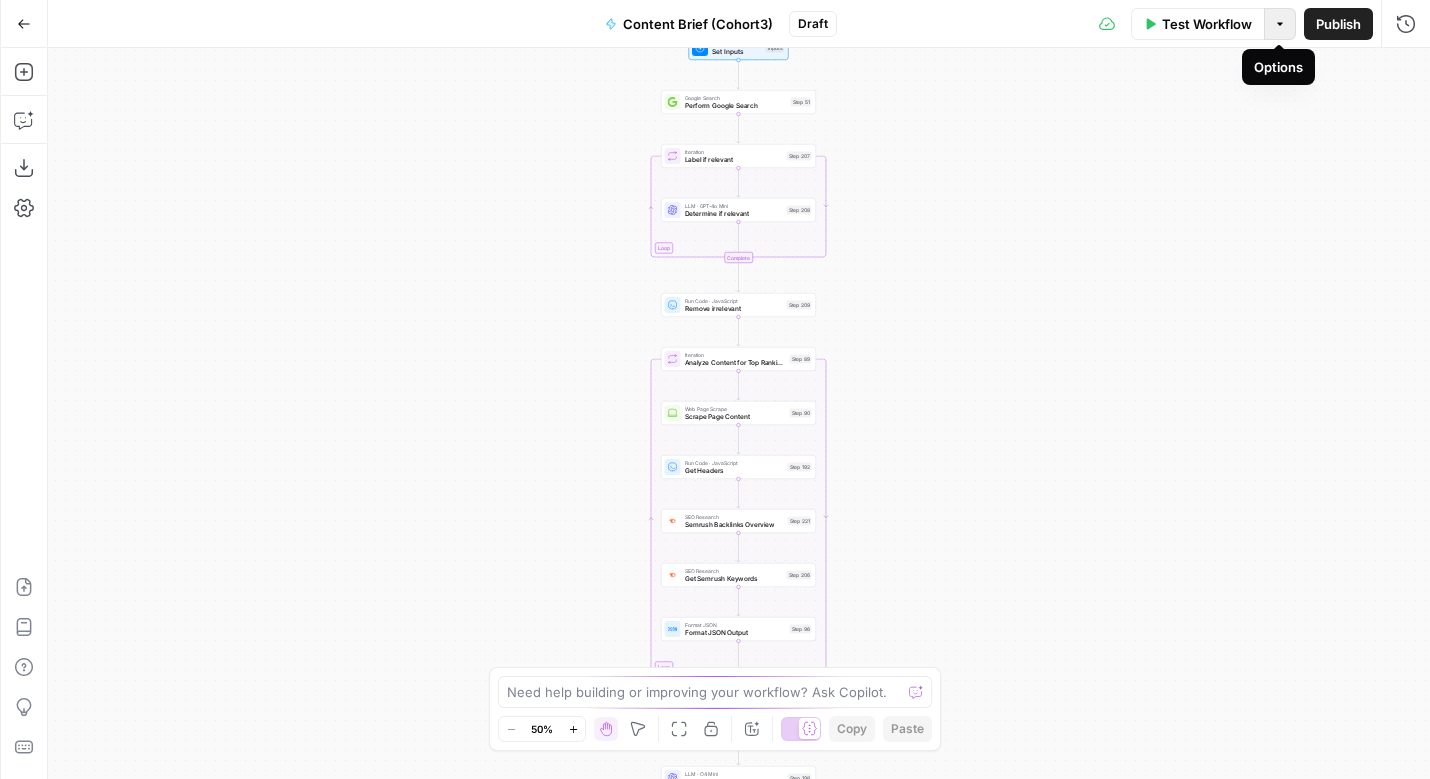 click 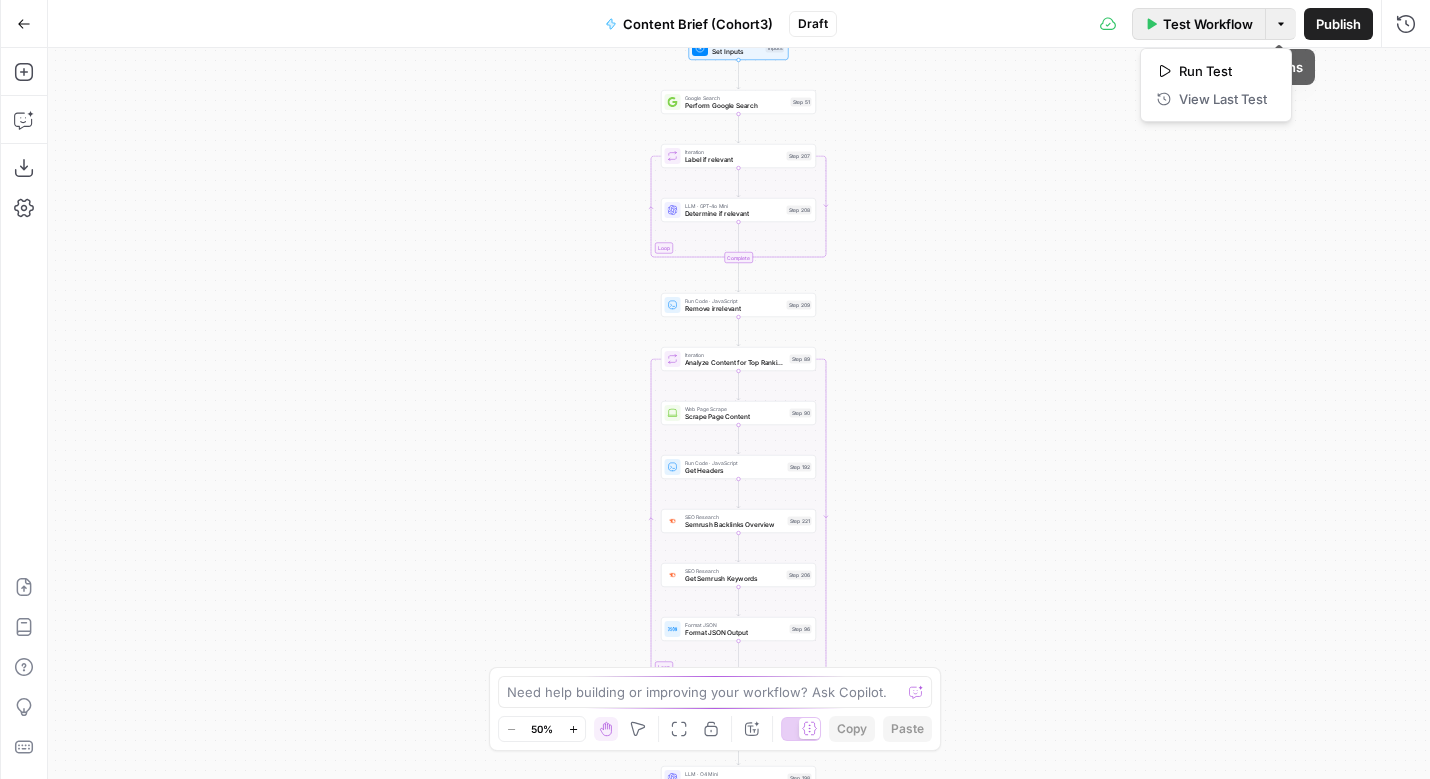 click on "Test Workflow" at bounding box center [1208, 24] 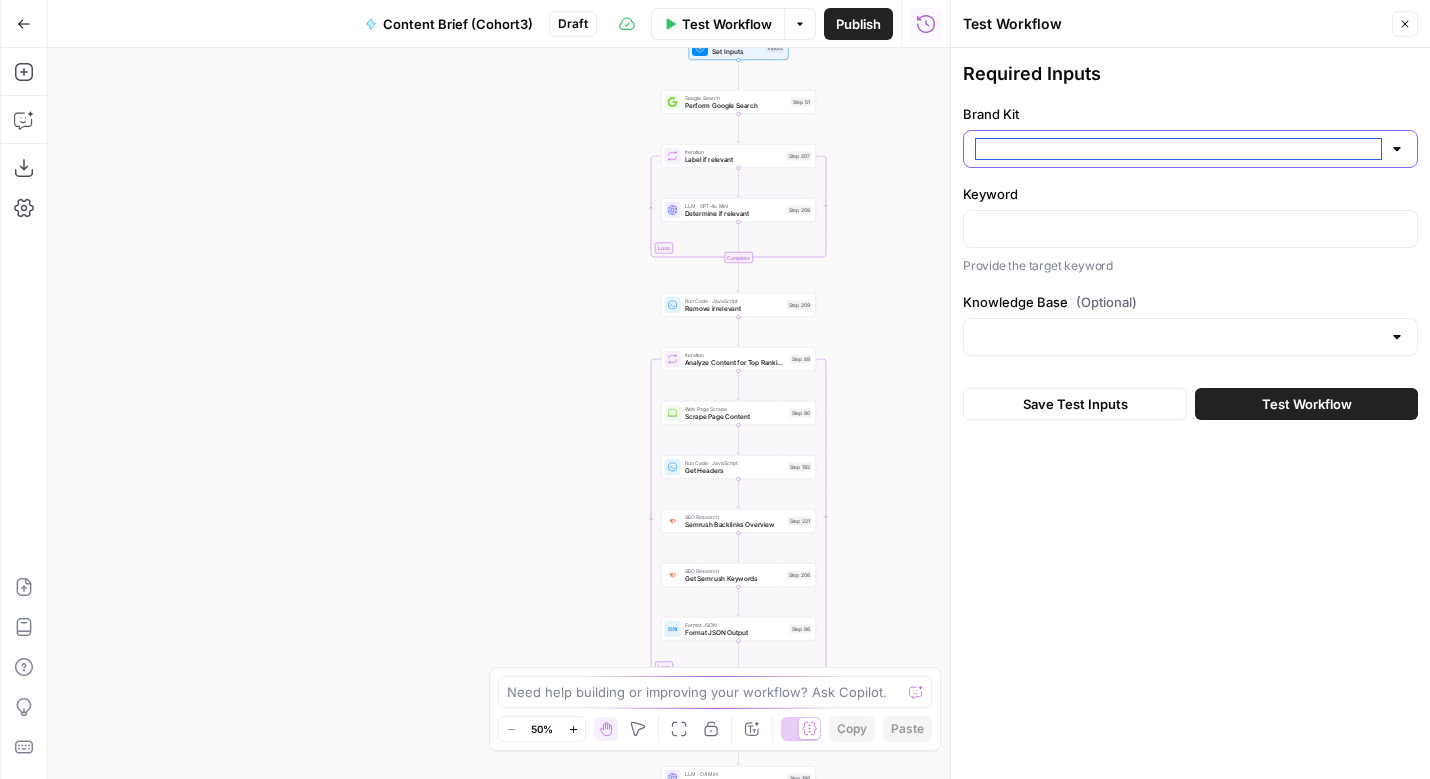 click on "Brand Kit" at bounding box center (1178, 149) 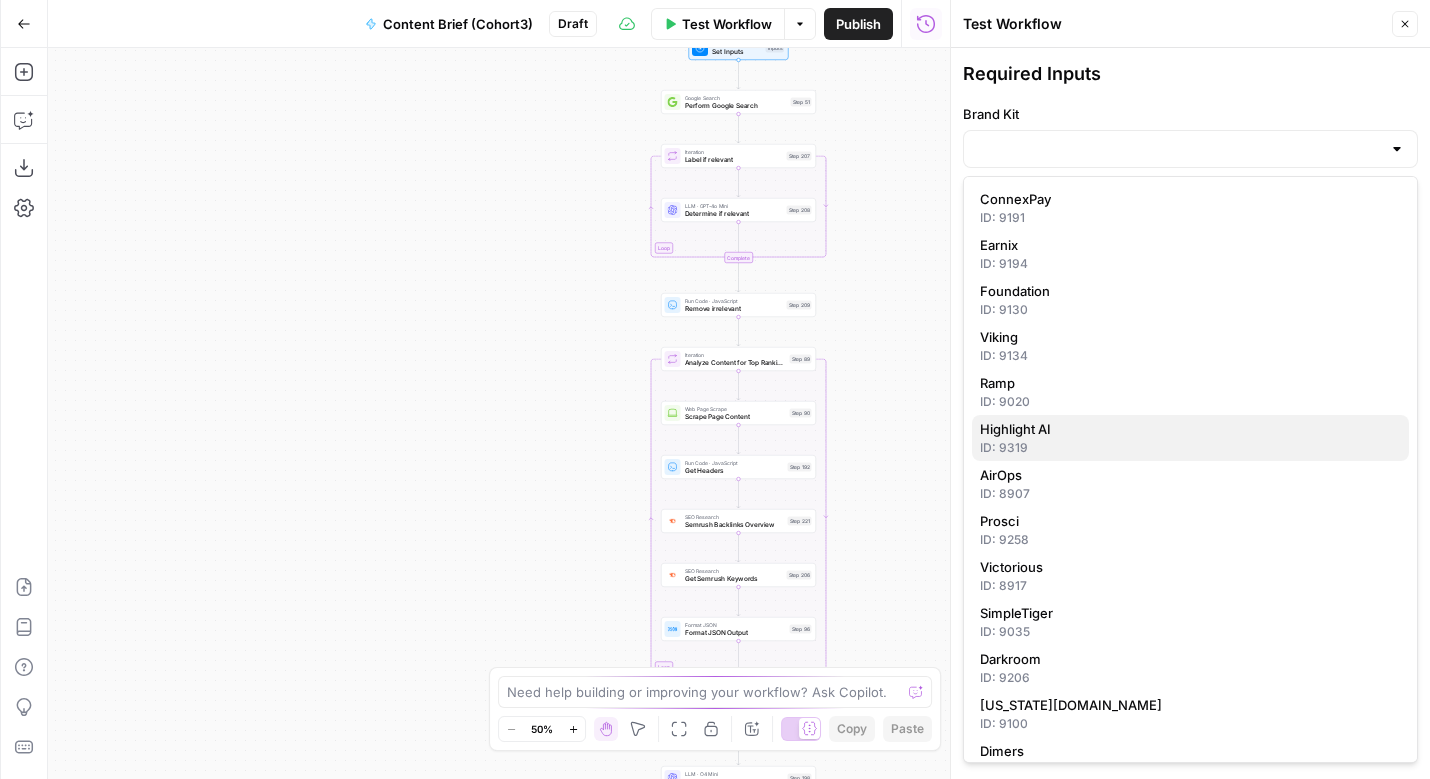 click on "Highlight AI" at bounding box center (1015, 429) 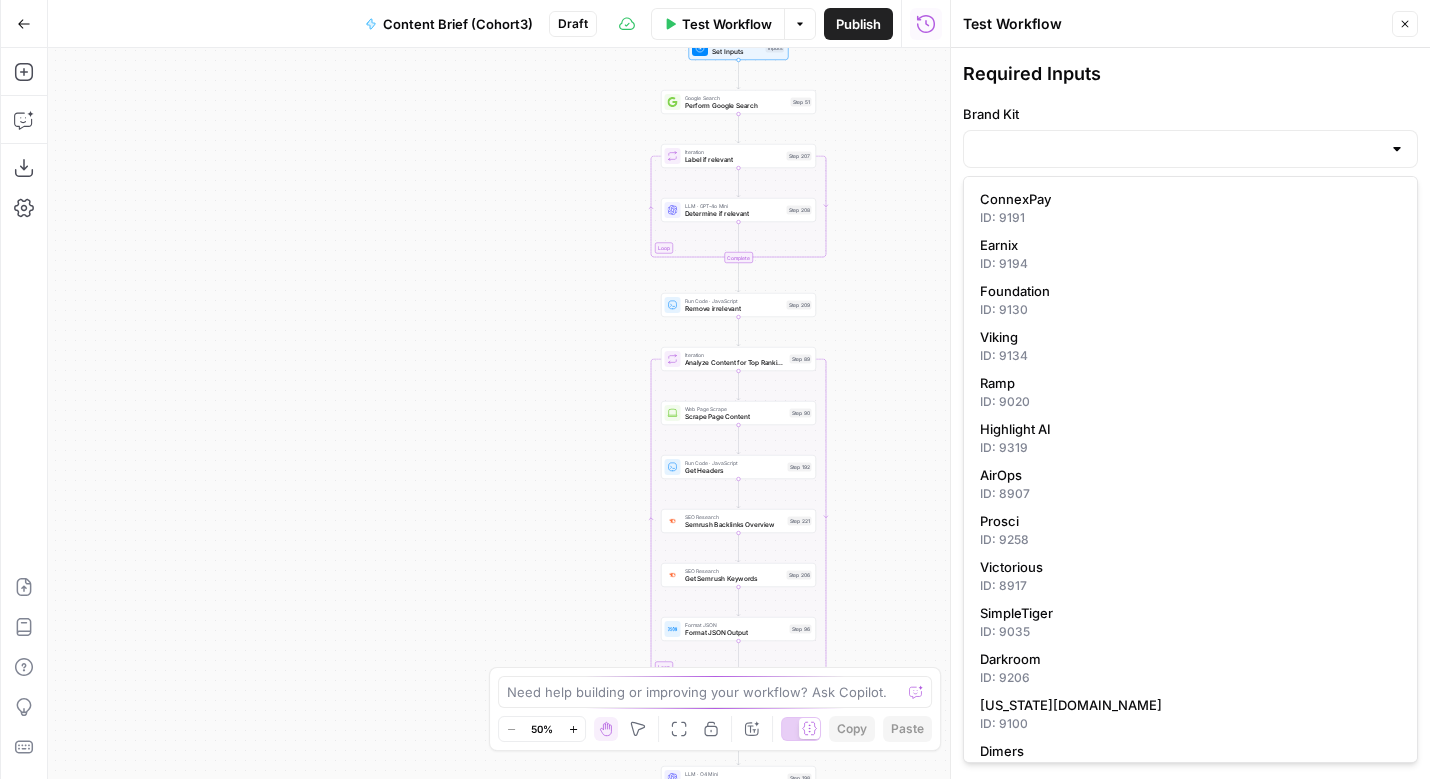 type on "Highlight AI" 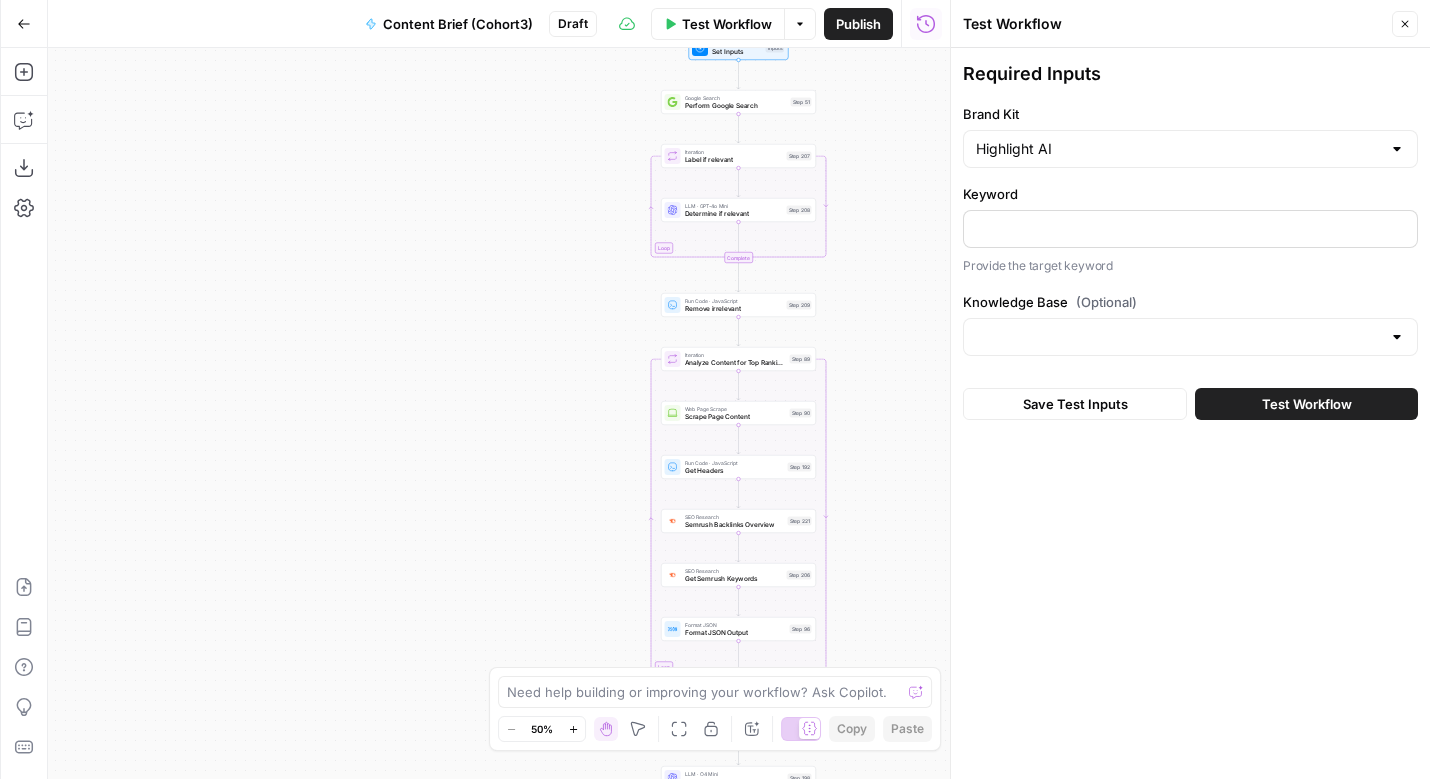click at bounding box center (1190, 229) 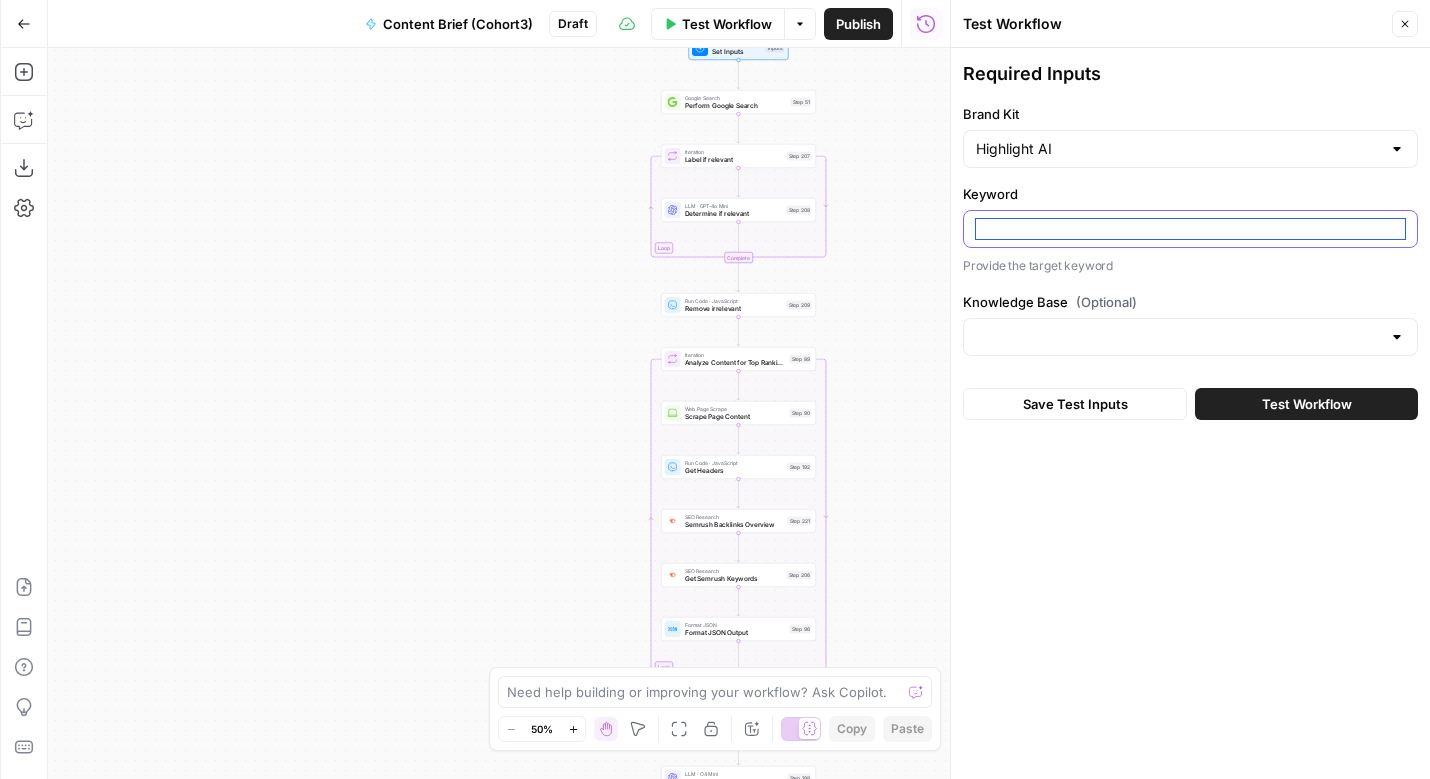 paste on "ai assistant, ai productivity app, ai notetaker, ai task assistant" 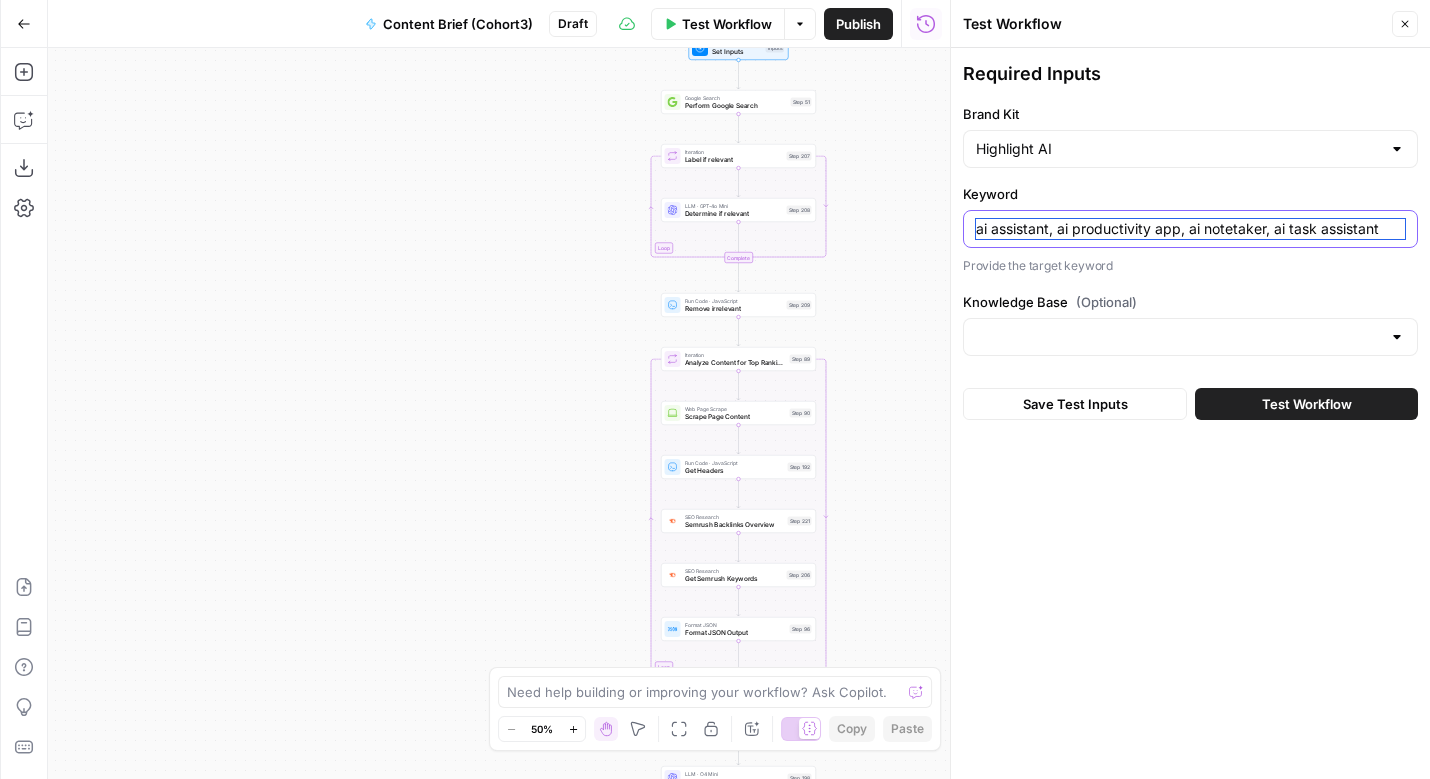 type on "ai assistant, ai productivity app, ai notetaker, ai task assistant" 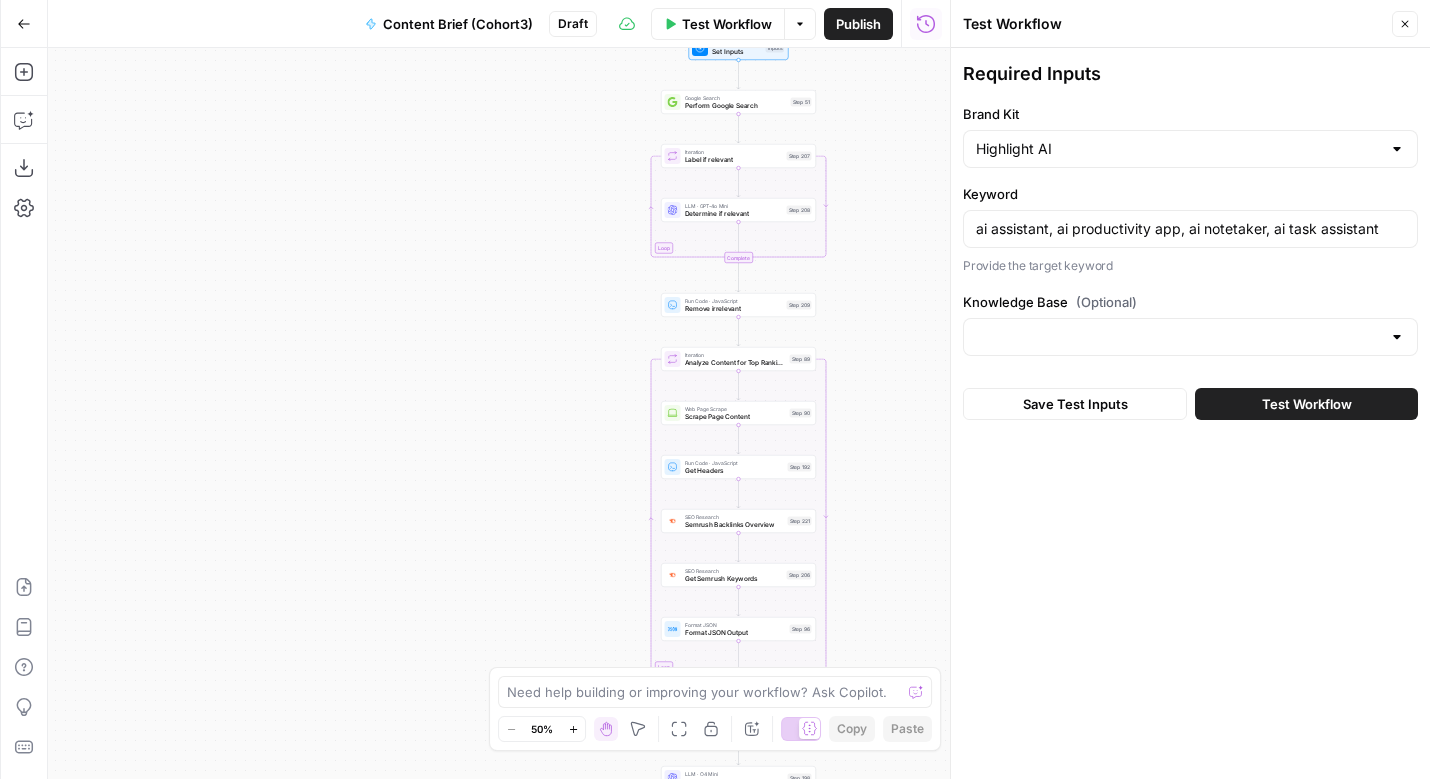 click on "Required Inputs Brand Kit Highlight AI Keyword ai assistant, ai productivity app, ai notetaker, ai task assistant Provide the target keyword Knowledge Base   (Optional) Save Test Inputs Test Workflow" at bounding box center [1190, 413] 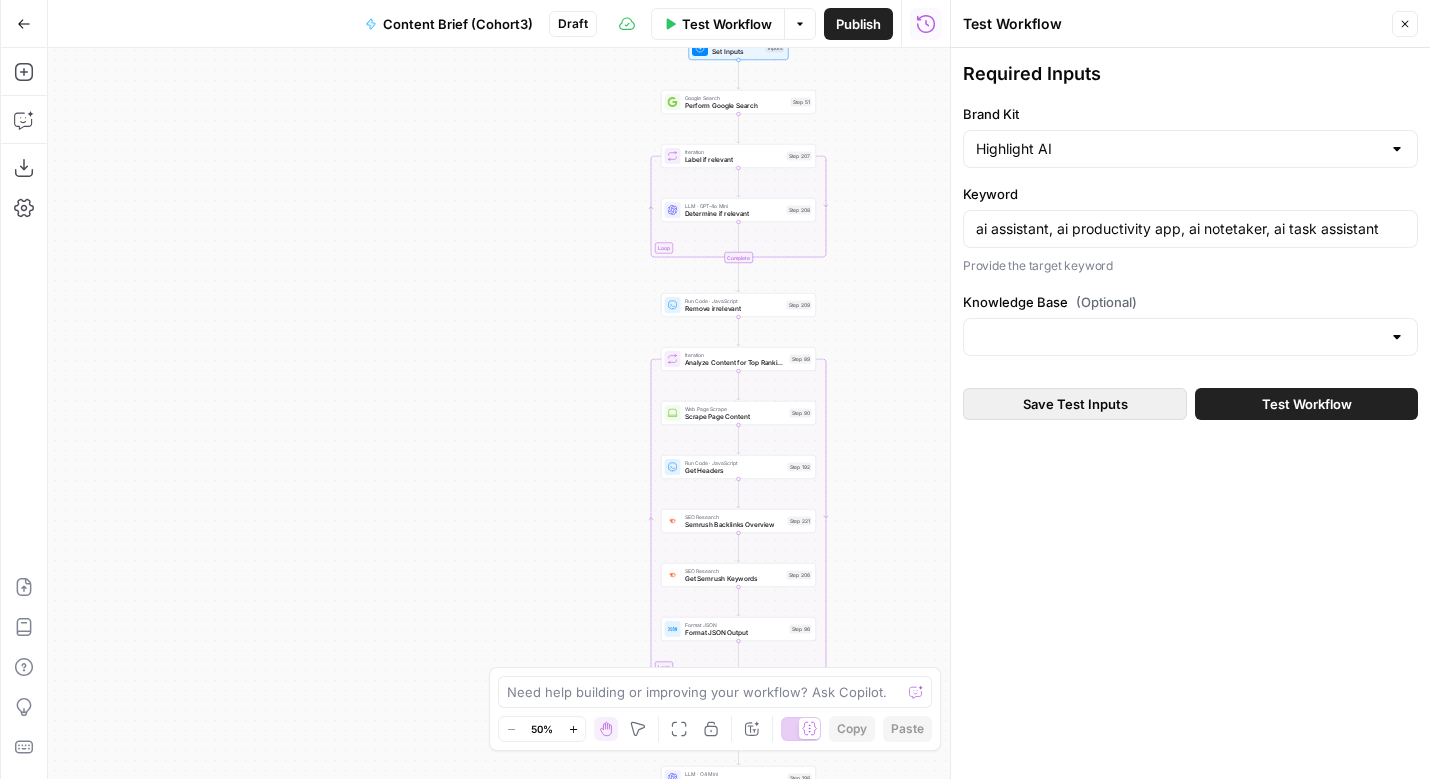 click on "Save Test Inputs" at bounding box center (1075, 404) 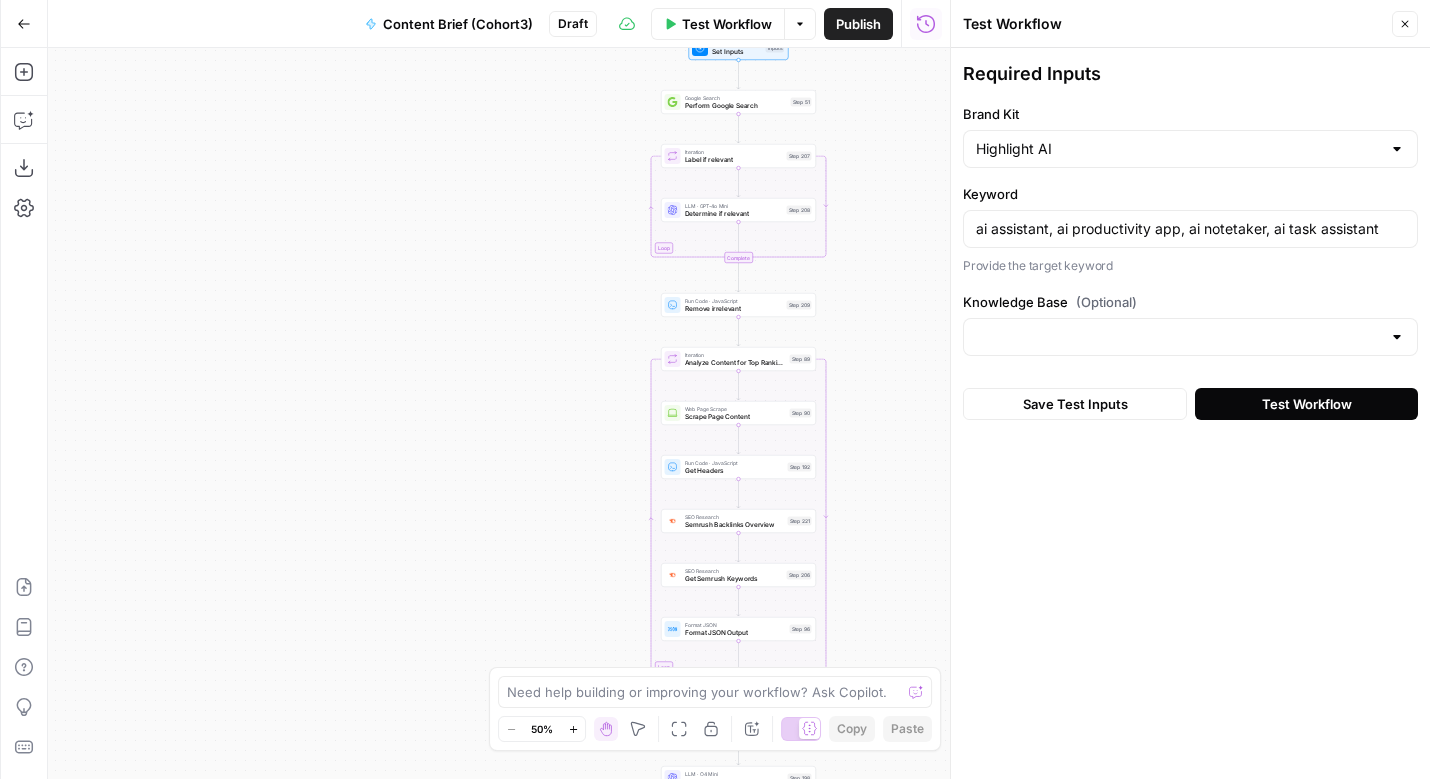 click on "Test Workflow" at bounding box center [1306, 404] 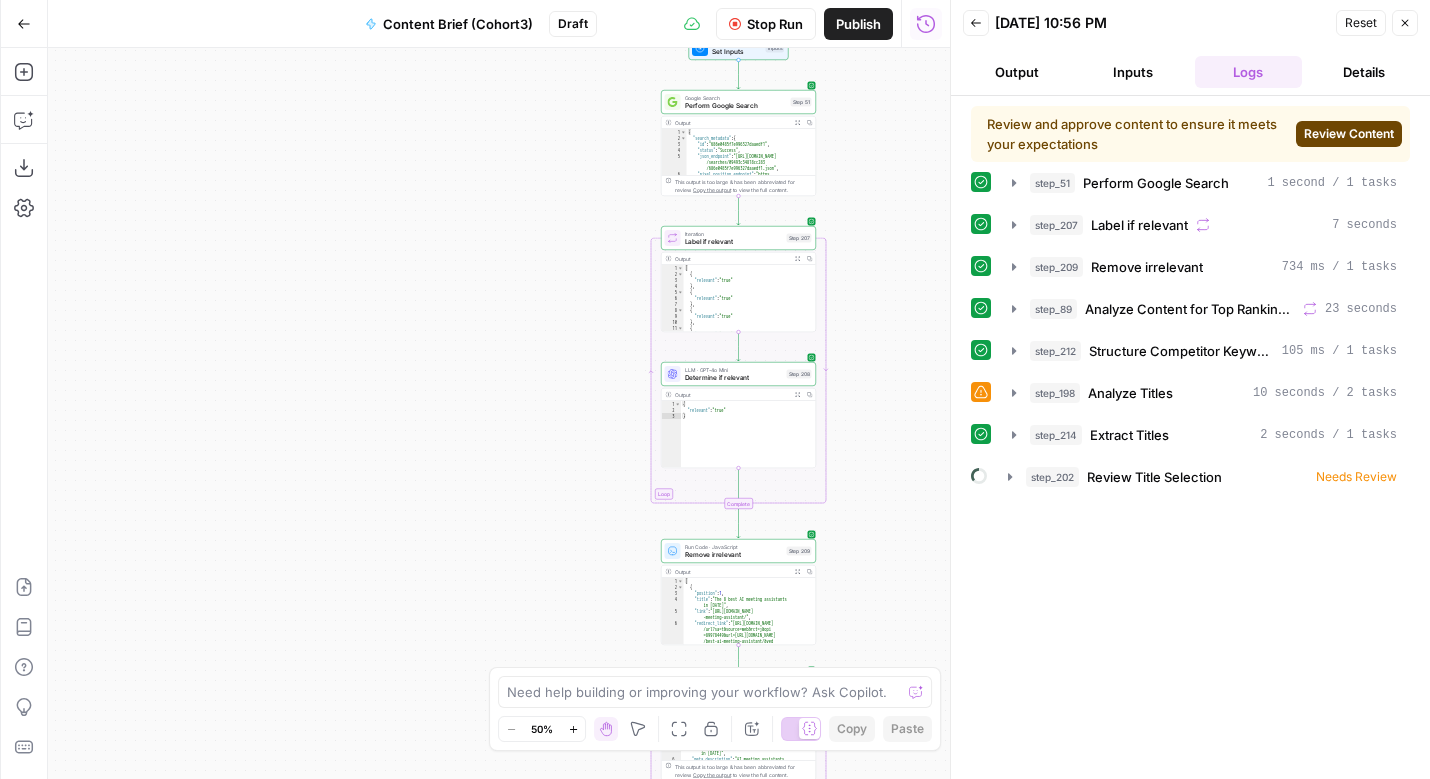 click on "Review Content" at bounding box center [1349, 134] 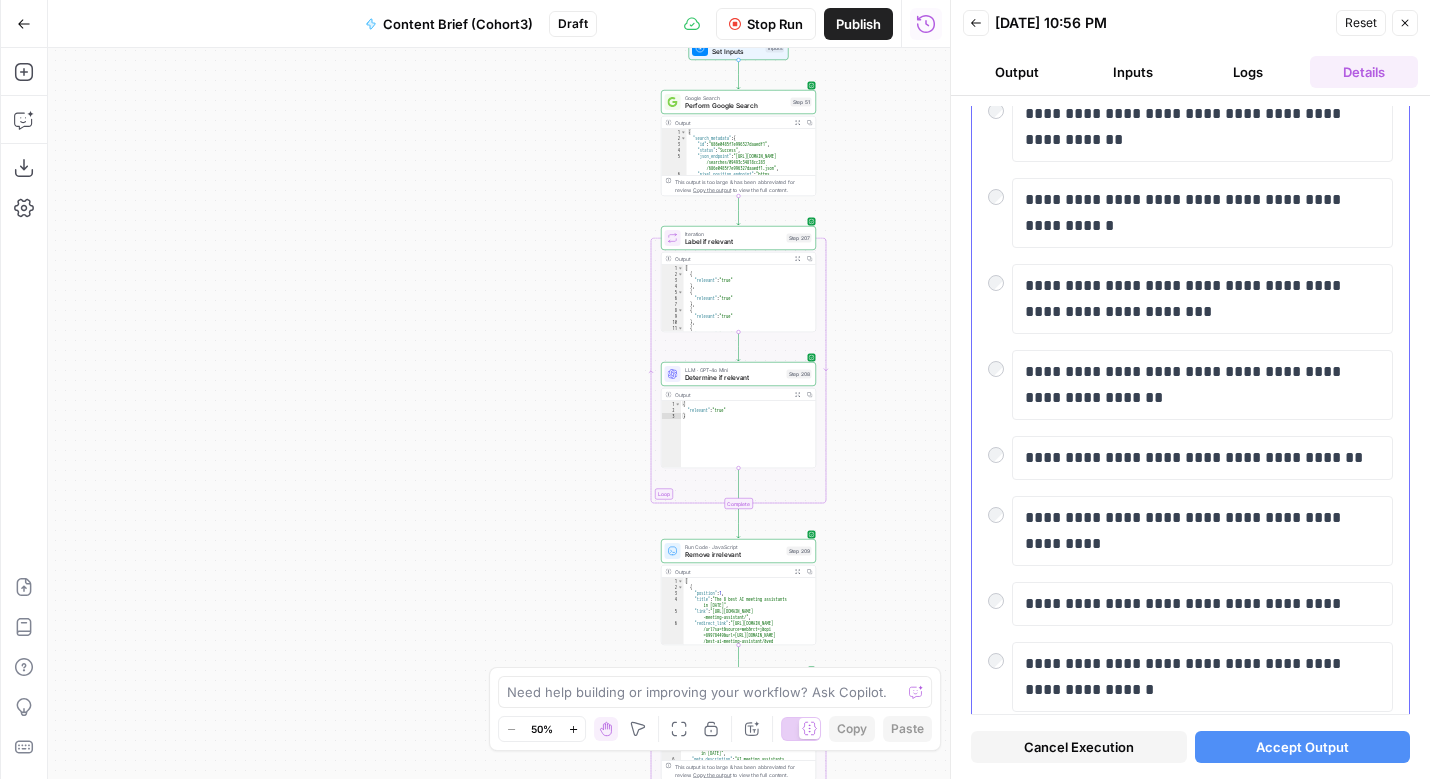 scroll, scrollTop: 361, scrollLeft: 0, axis: vertical 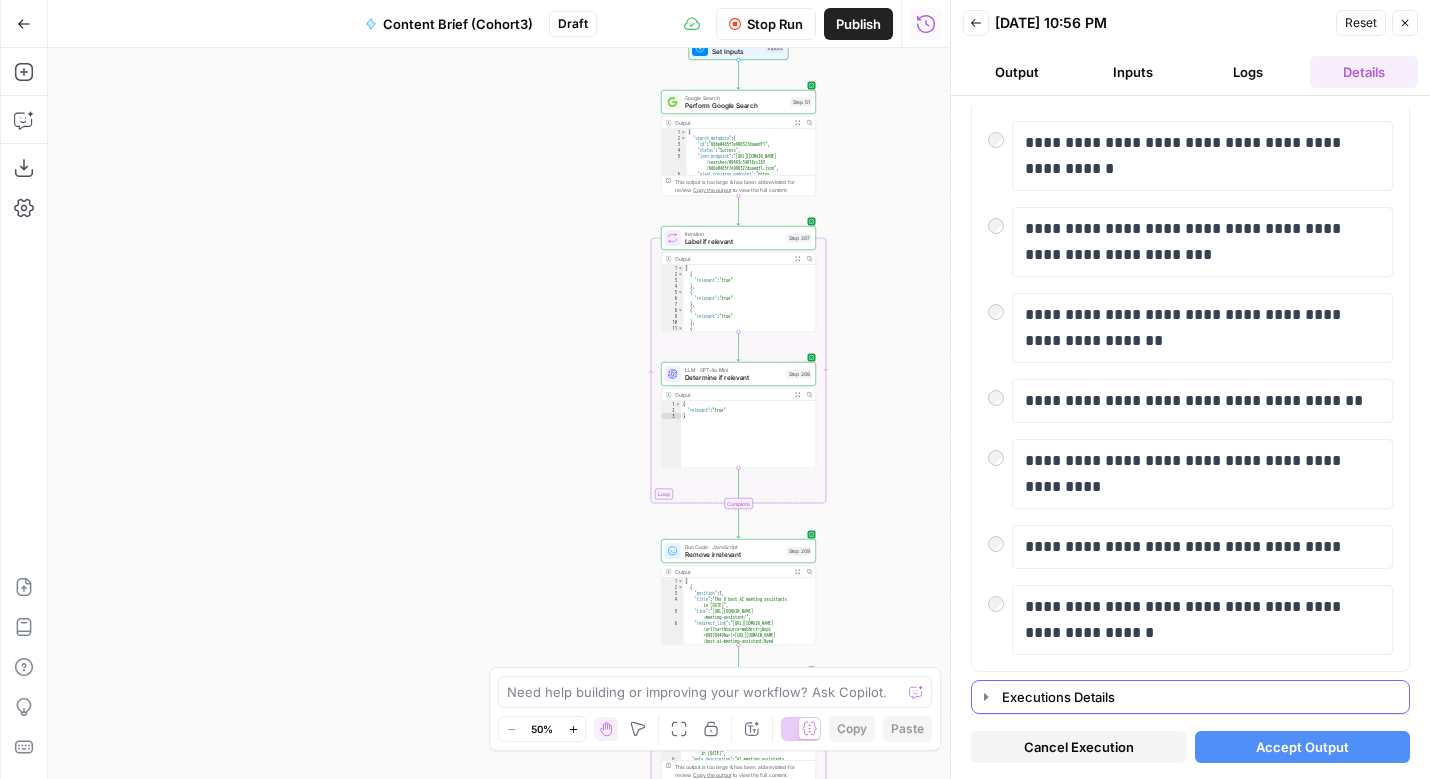 click 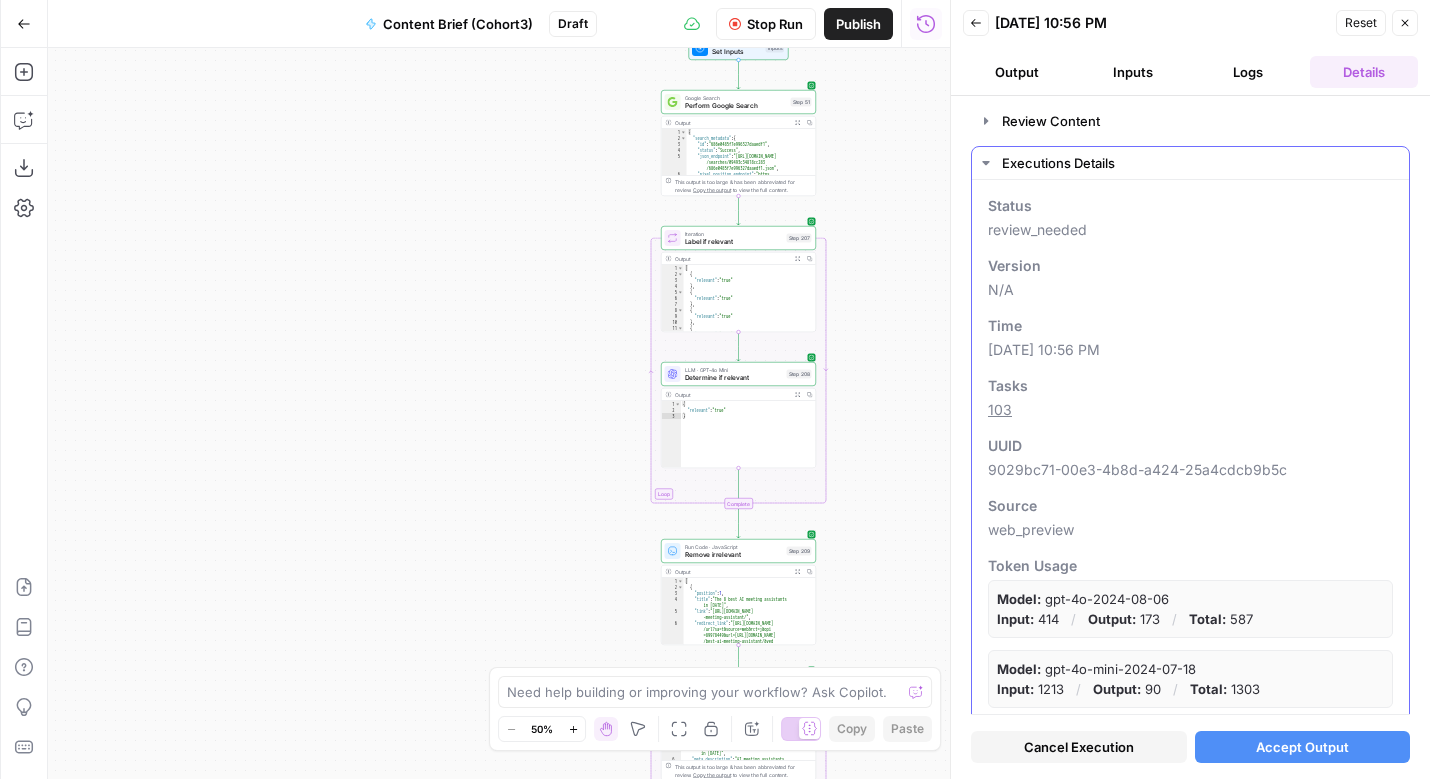 scroll, scrollTop: 0, scrollLeft: 0, axis: both 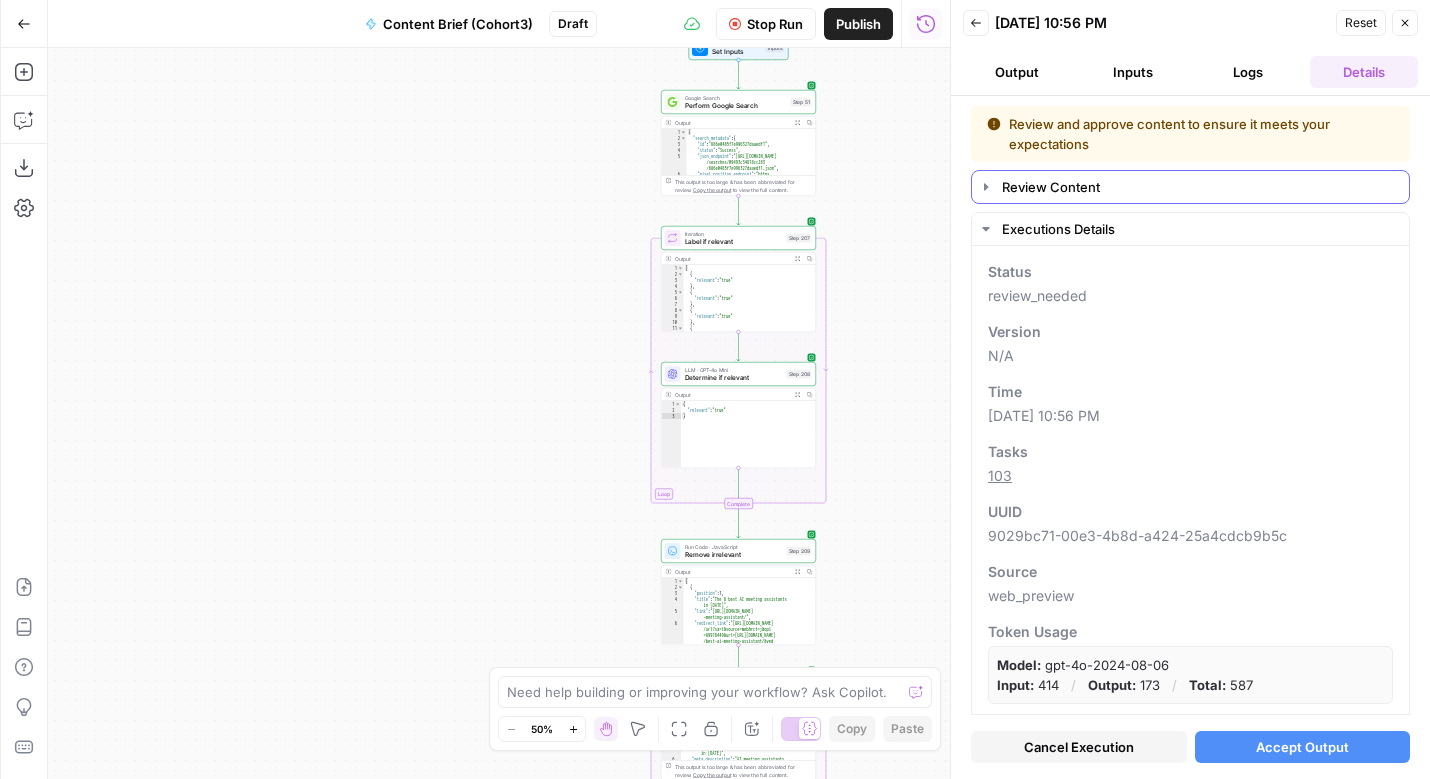 click 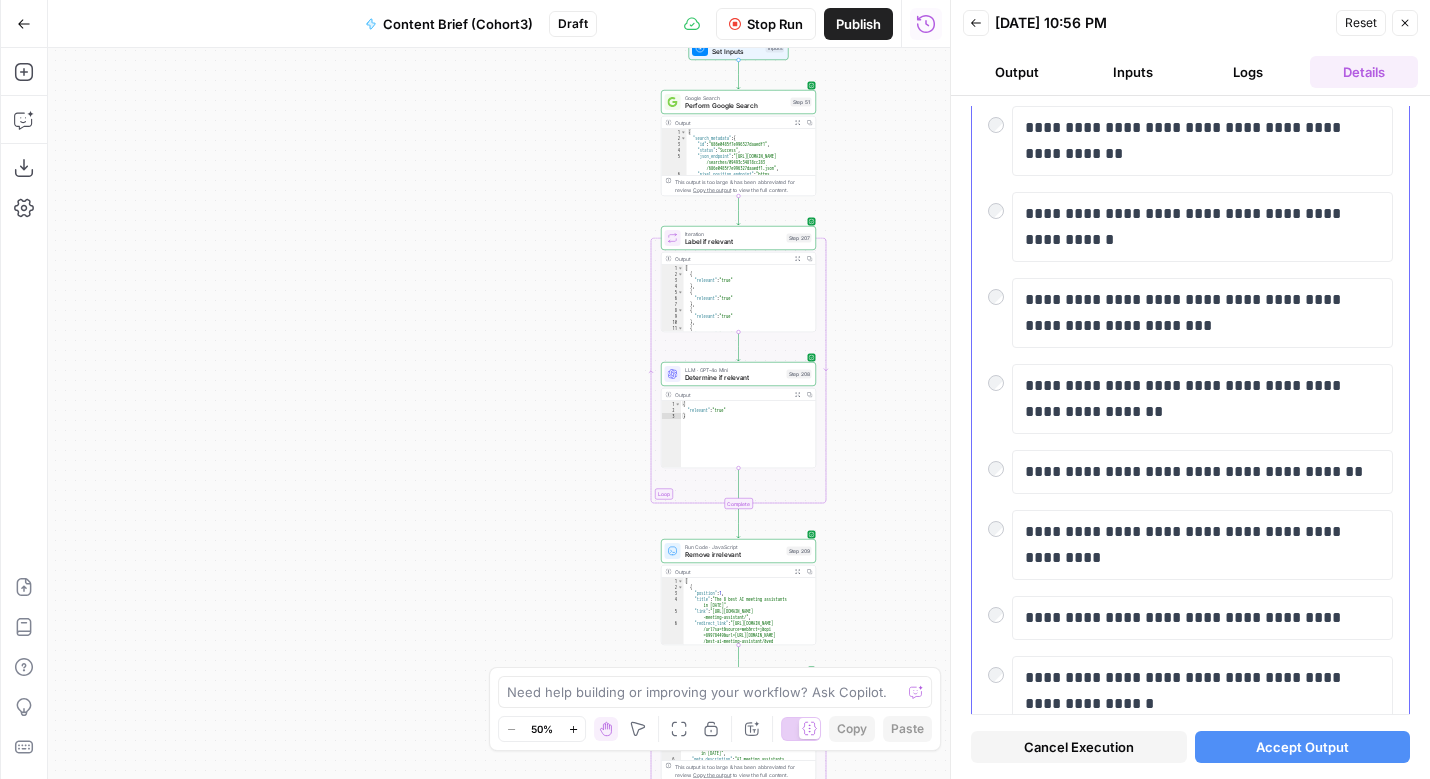 scroll, scrollTop: 361, scrollLeft: 0, axis: vertical 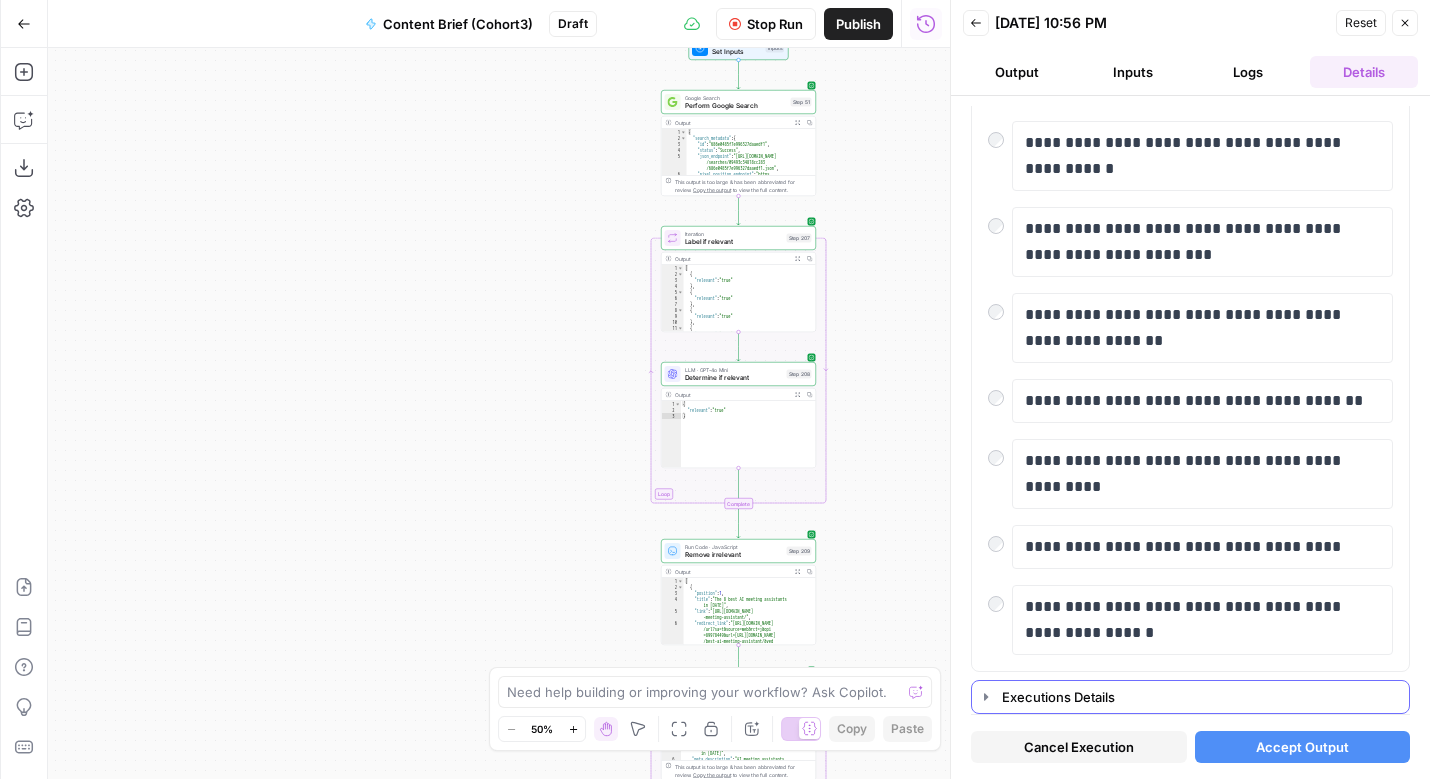 click 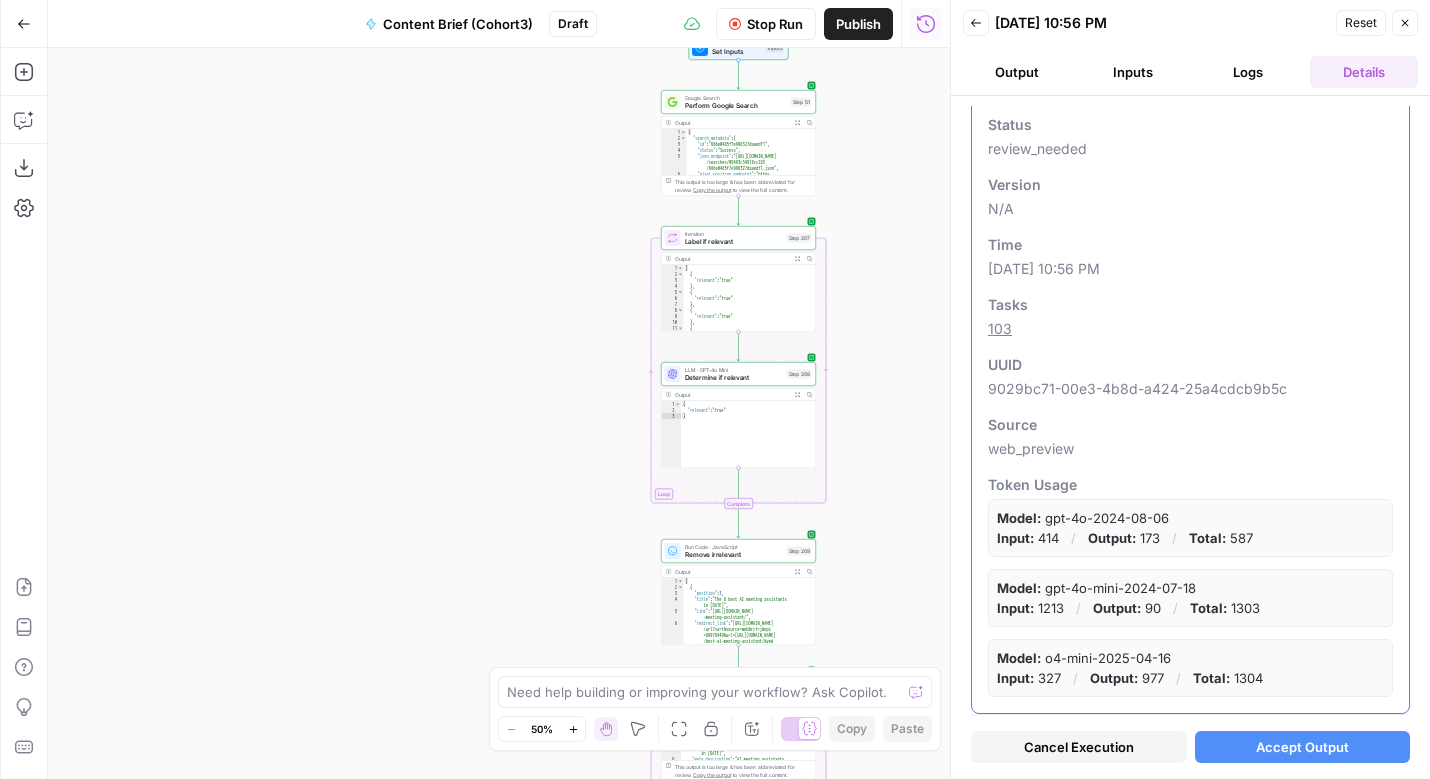 scroll, scrollTop: 0, scrollLeft: 0, axis: both 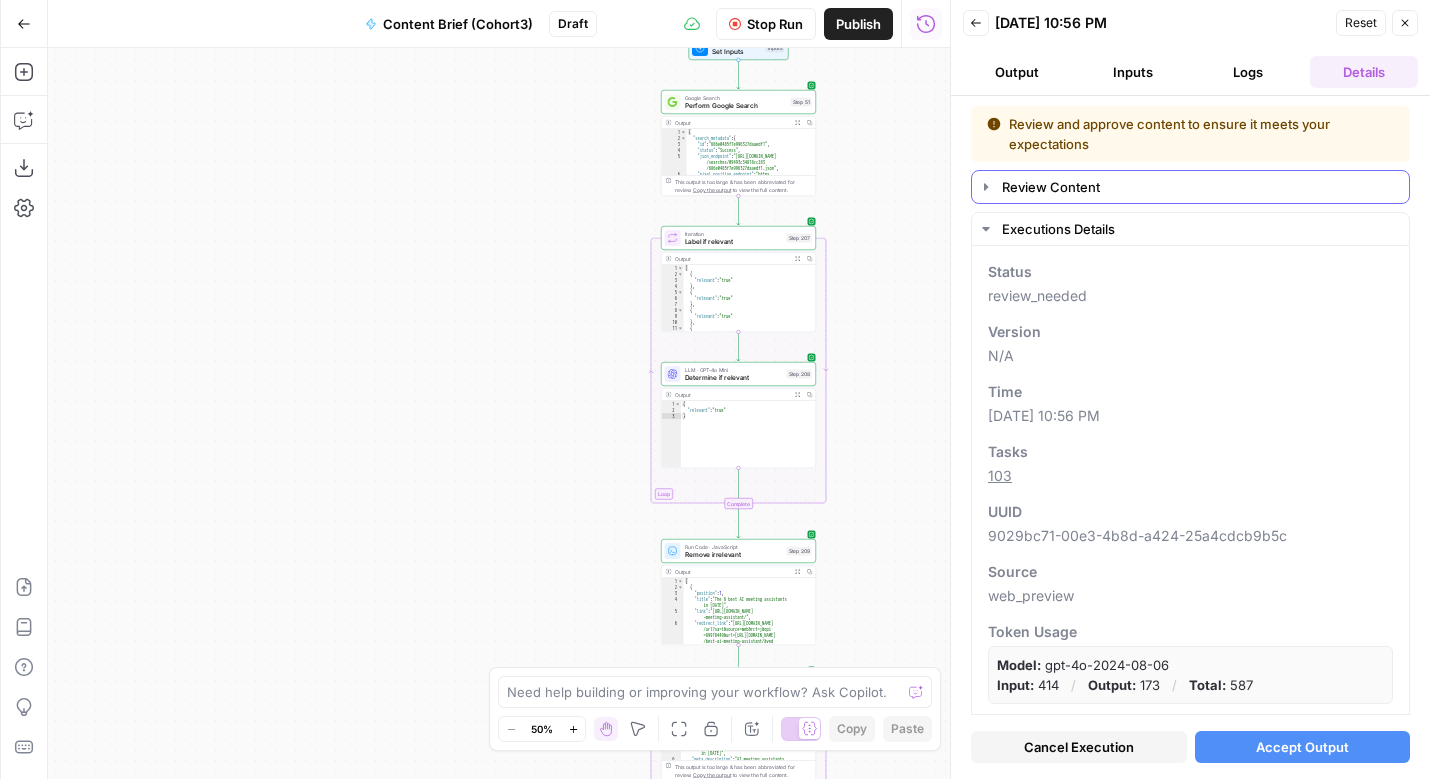 click 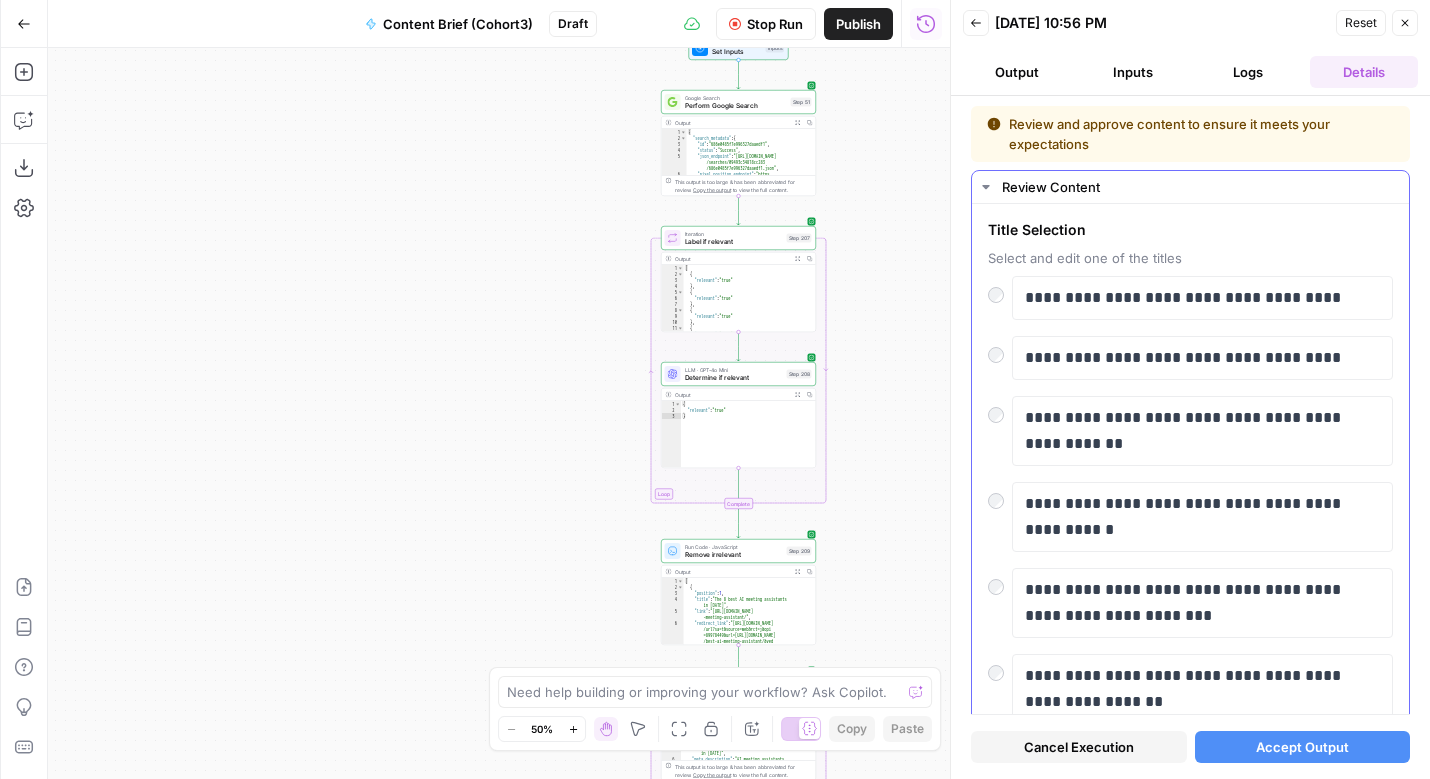 click 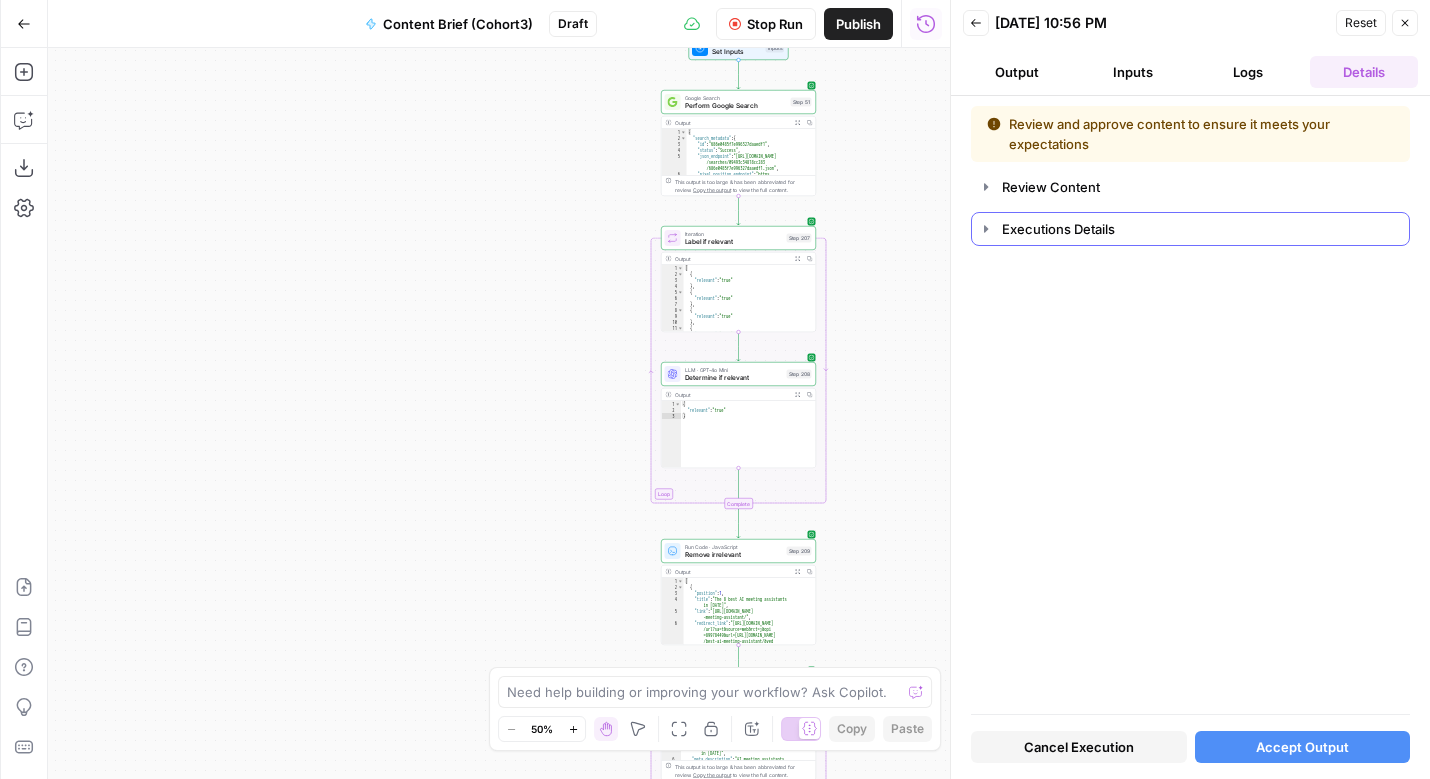 click 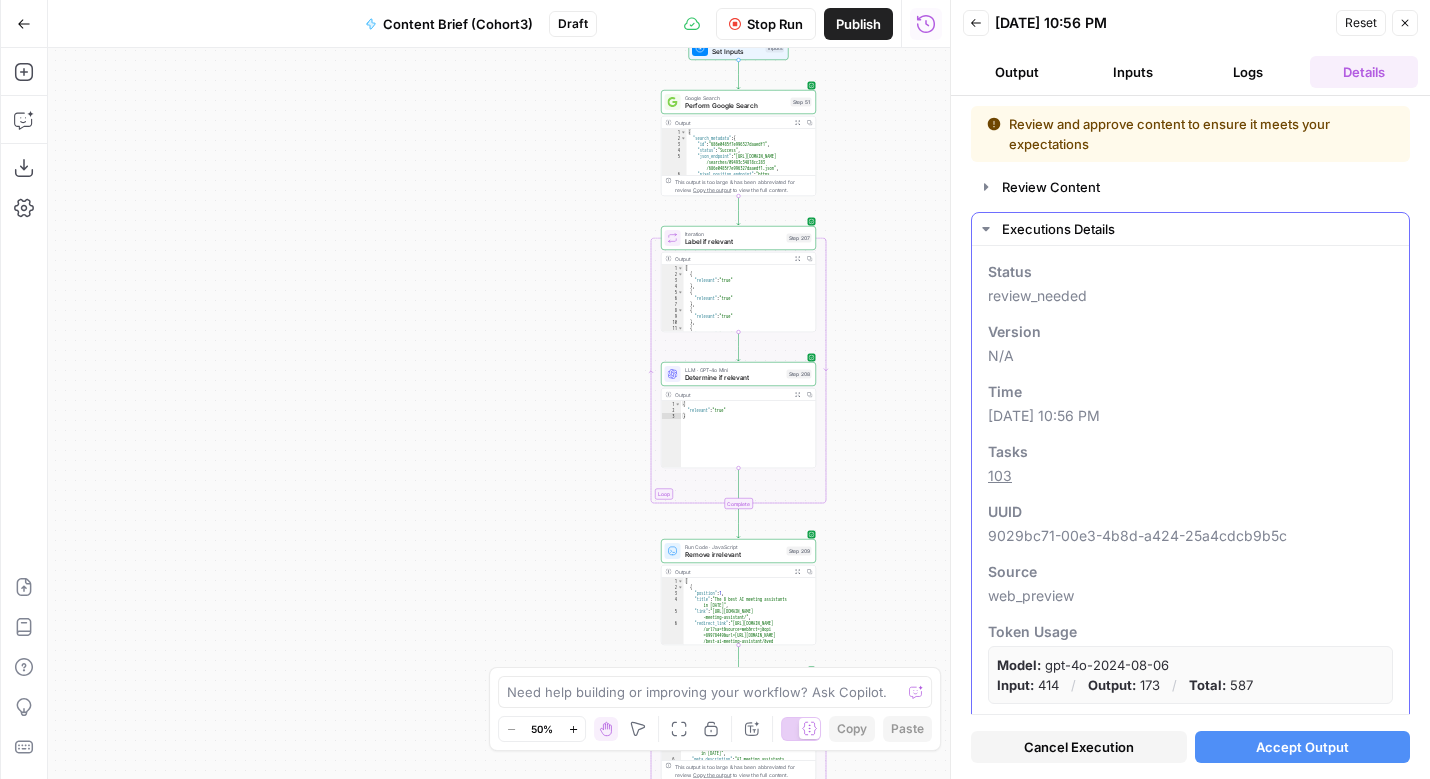 click 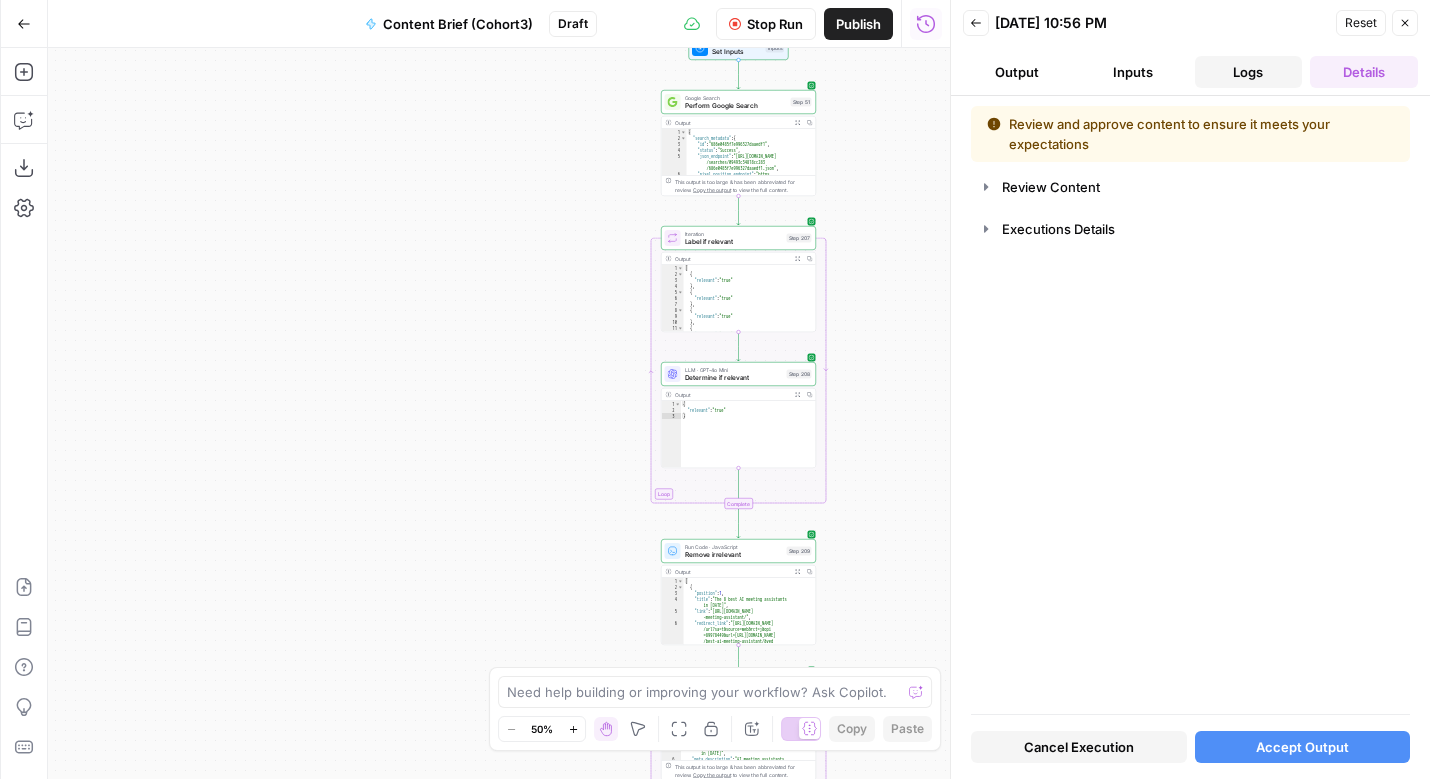 click on "Logs" at bounding box center [1249, 72] 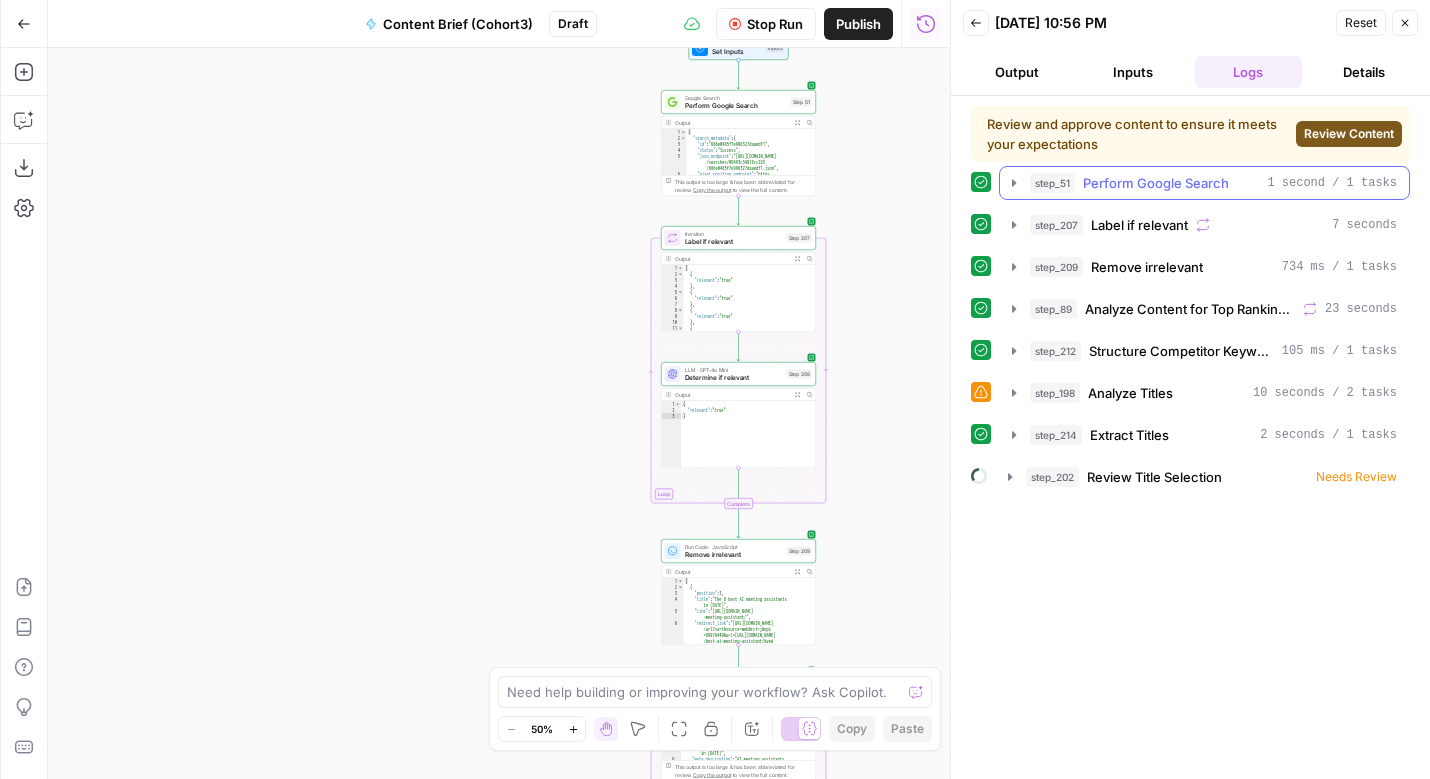 click 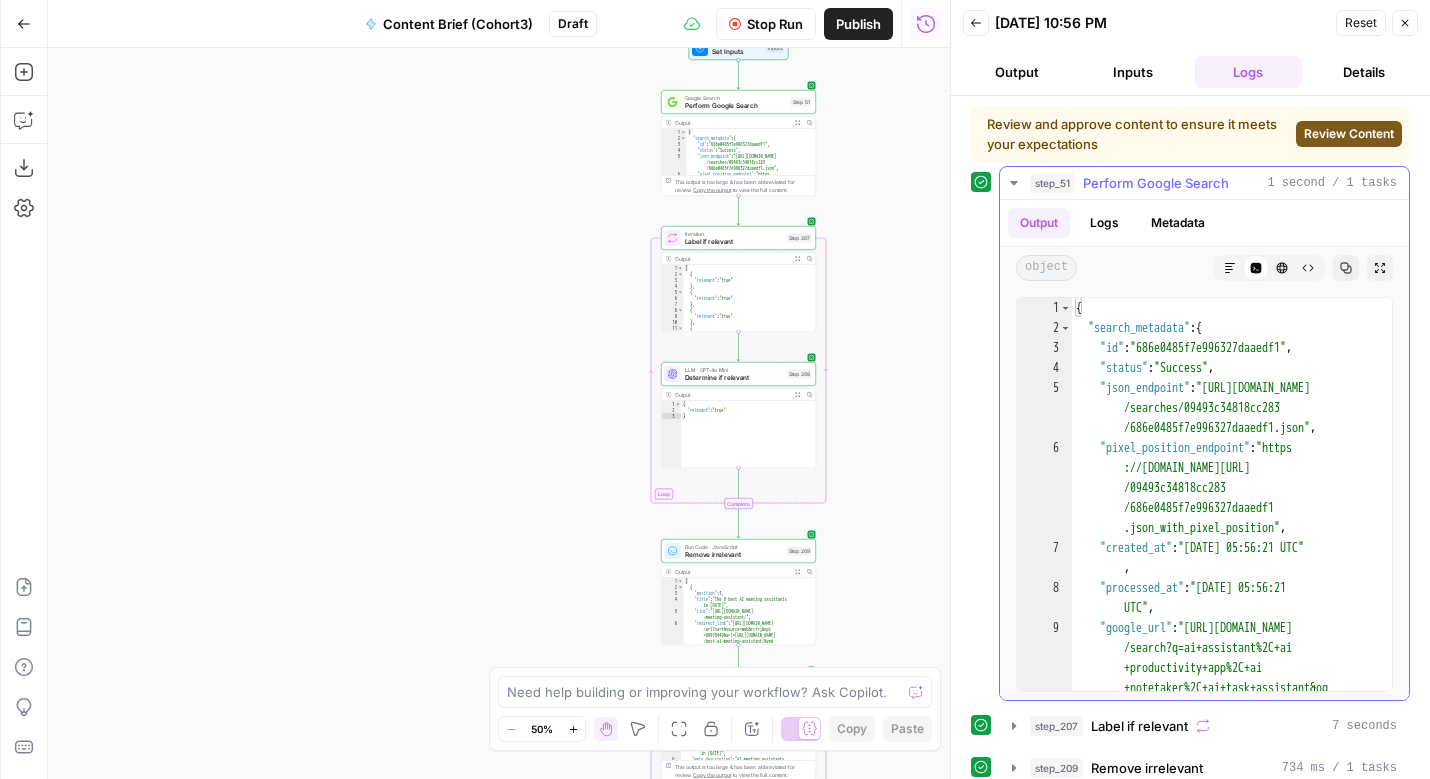 click 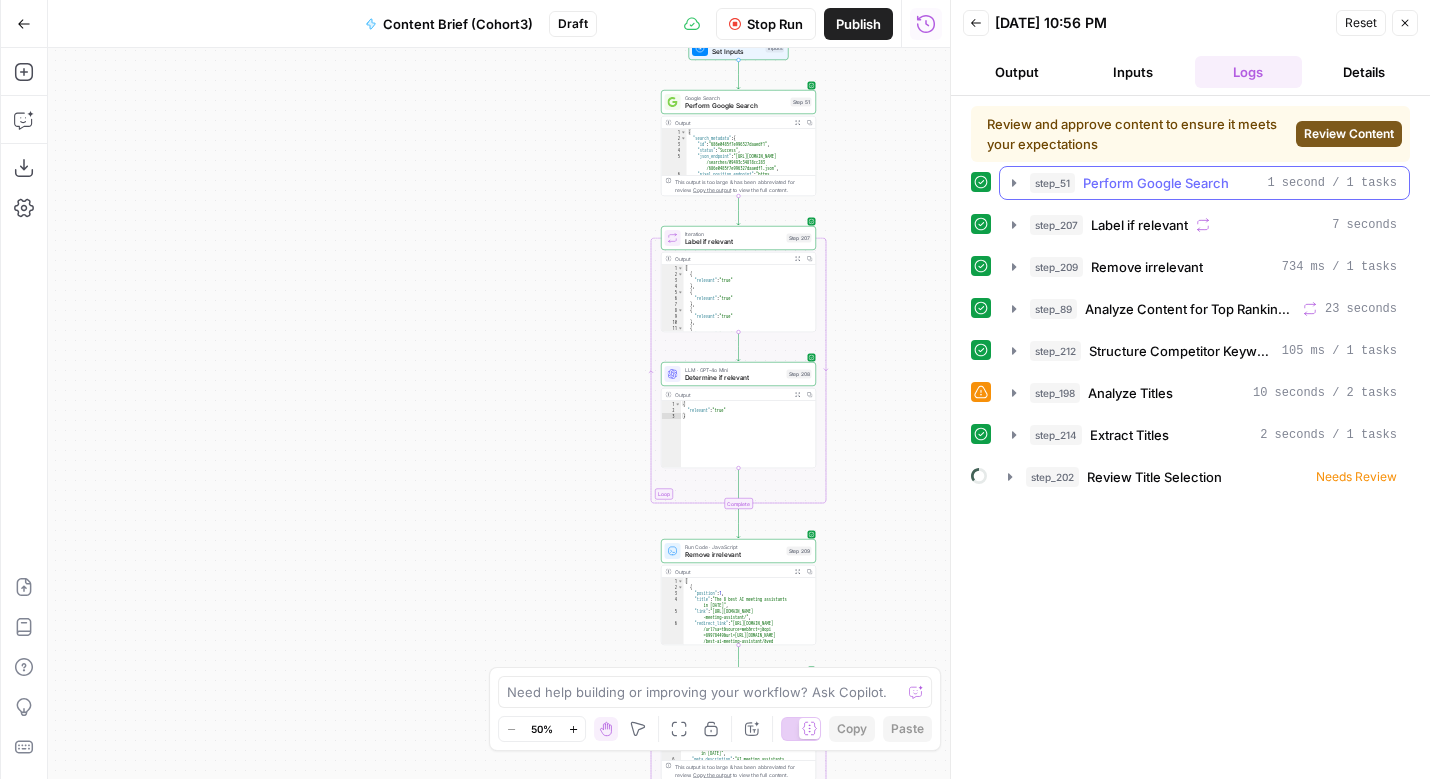 click 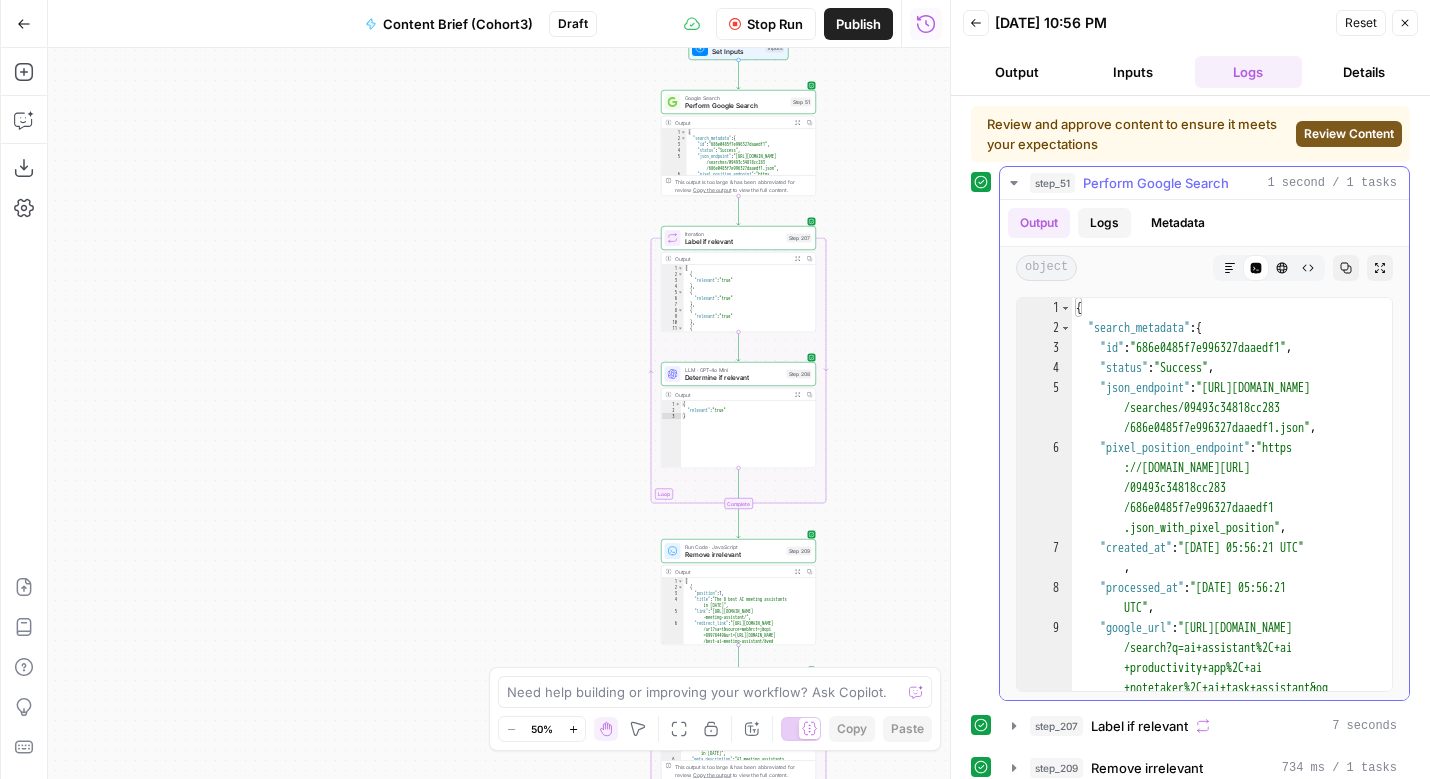 click on "Logs" at bounding box center (1104, 223) 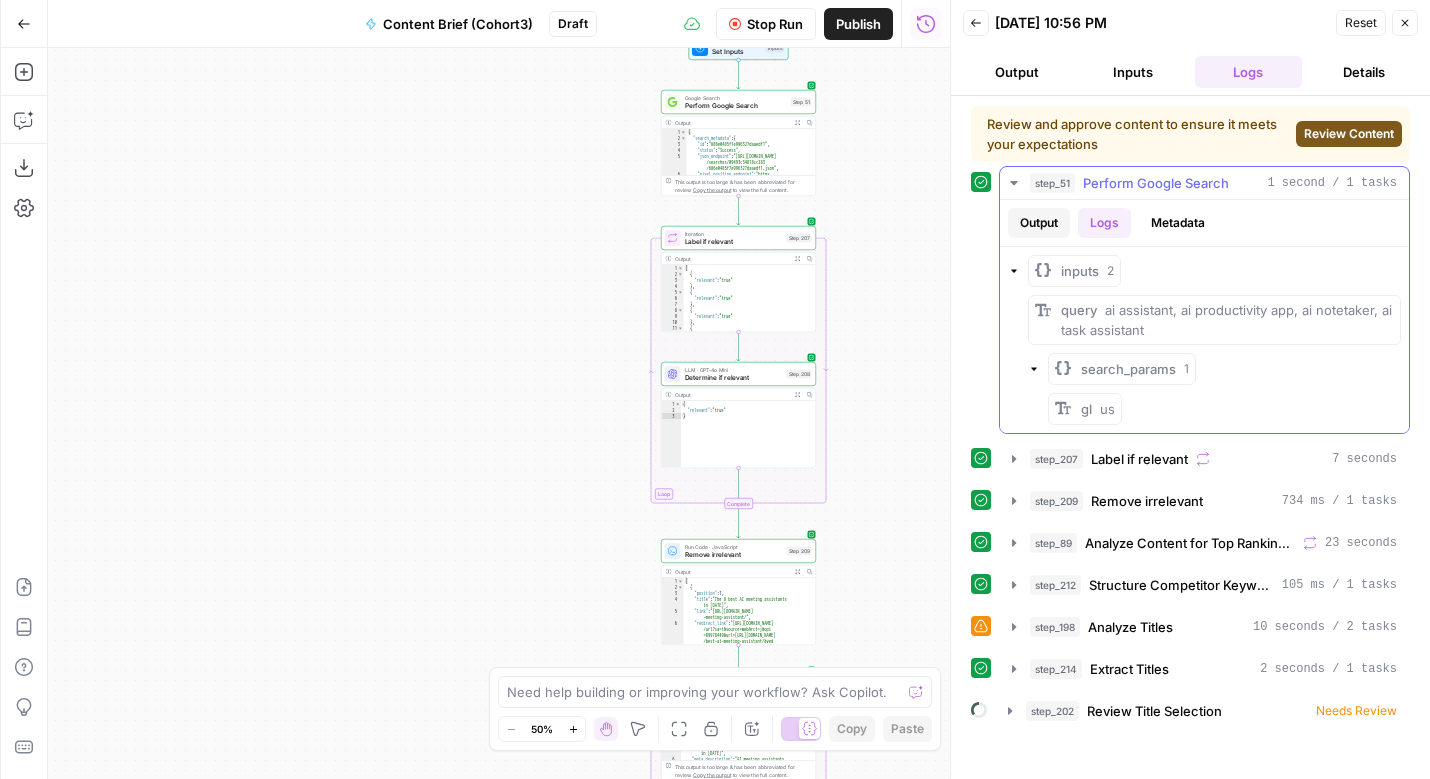click on "Output" at bounding box center [1039, 223] 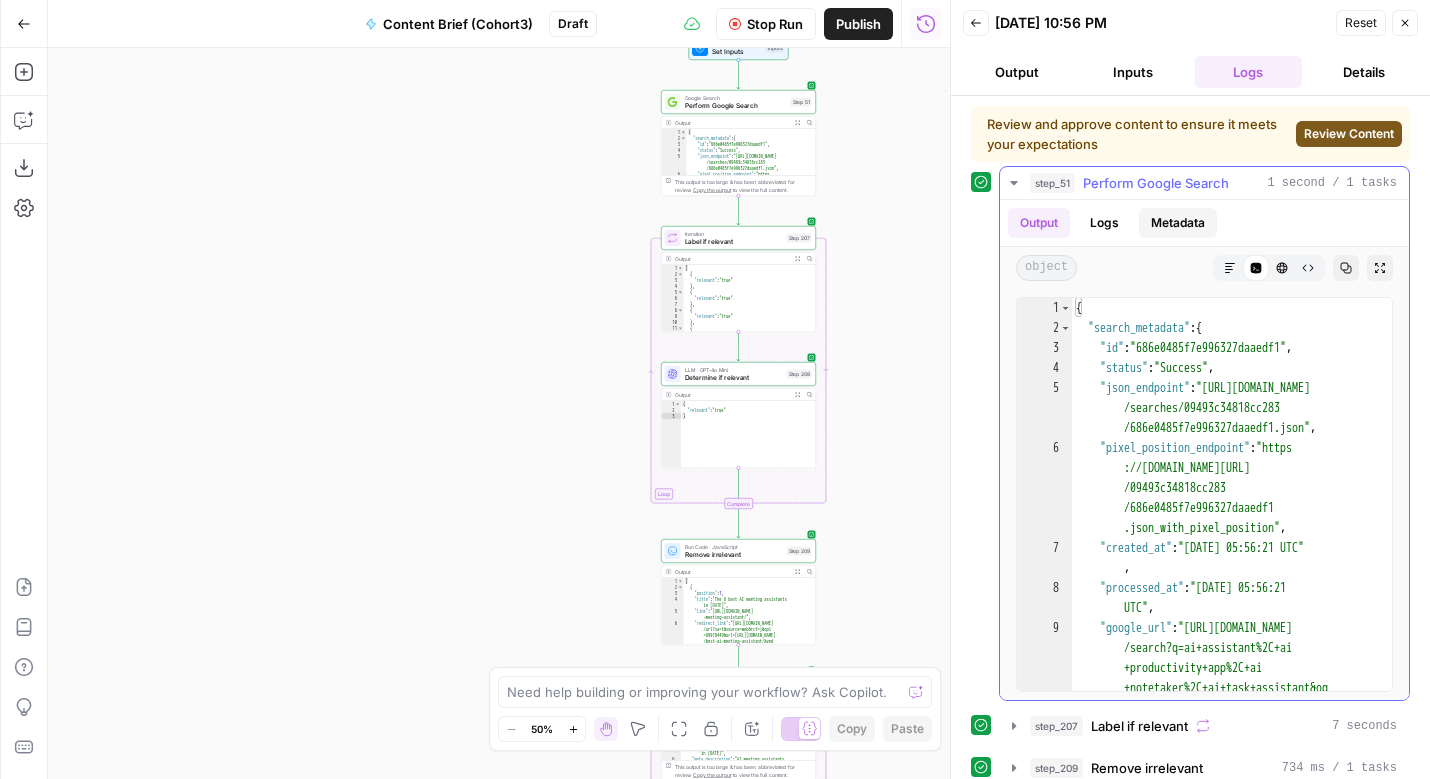 click on "Metadata" at bounding box center [1178, 223] 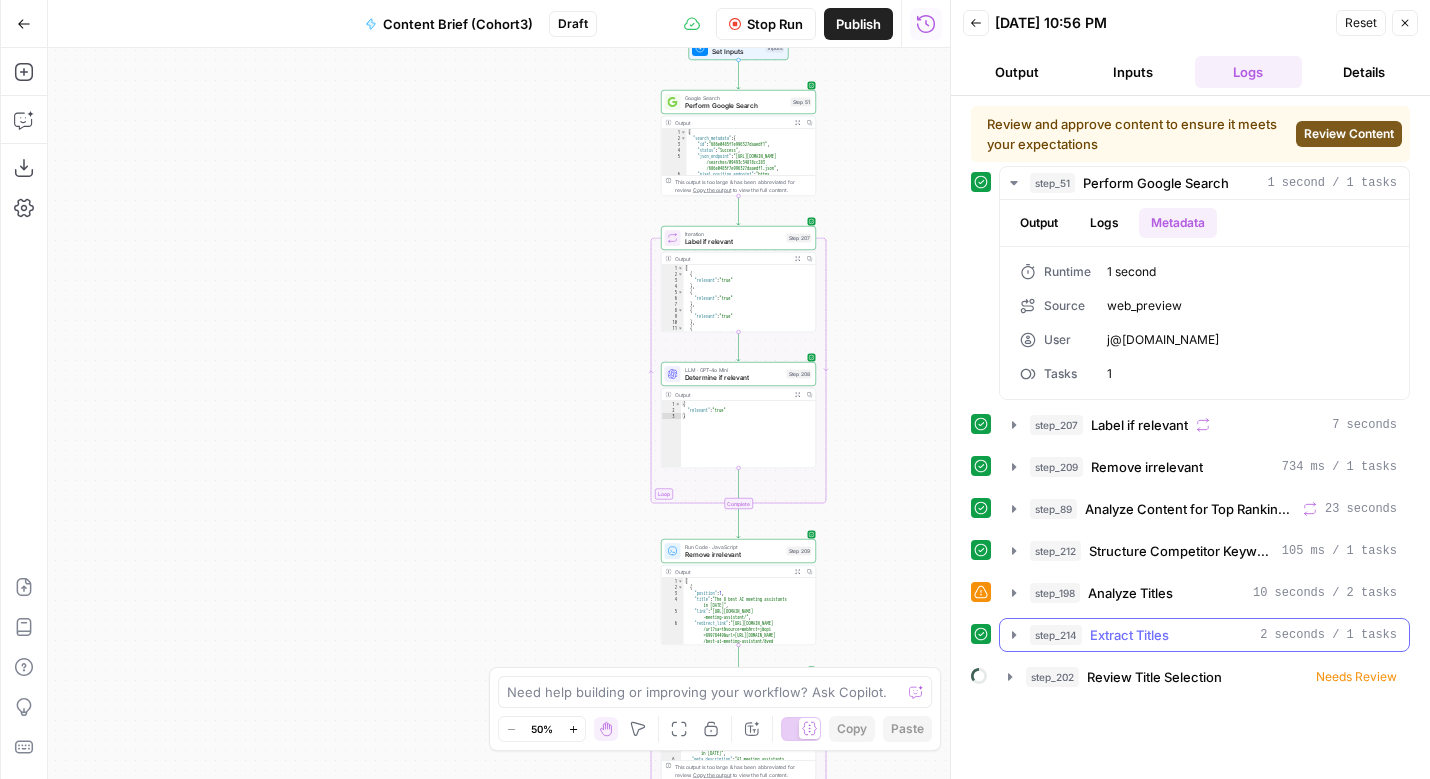 click 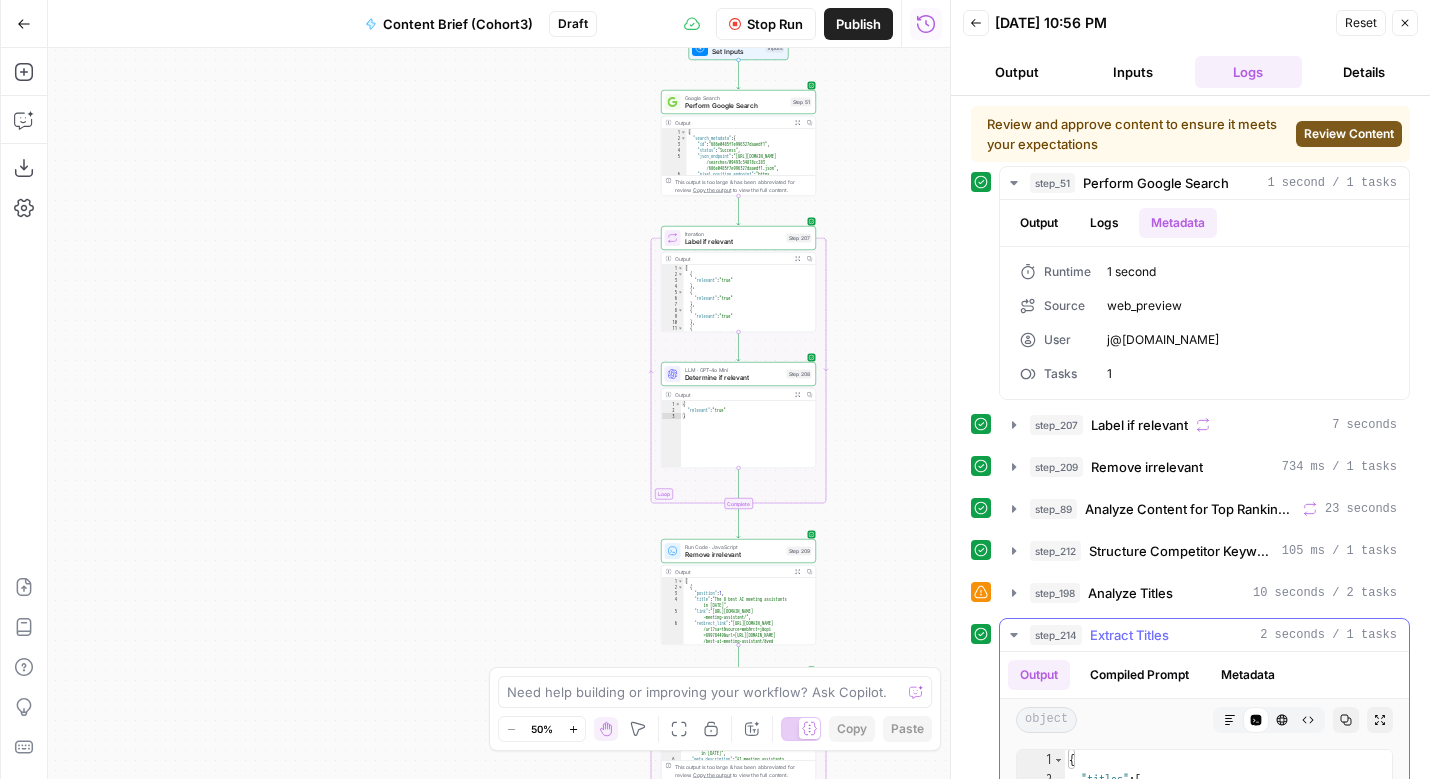 click 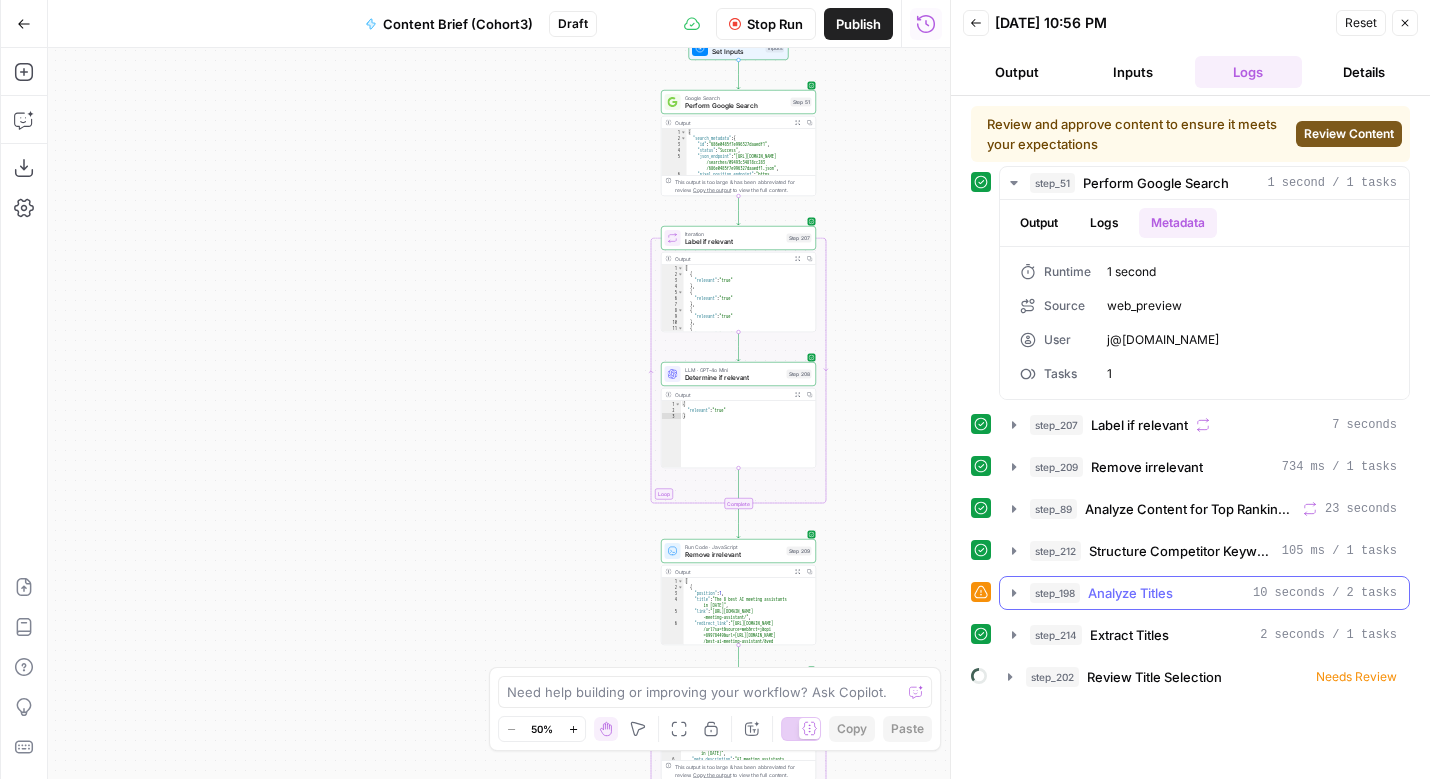 click 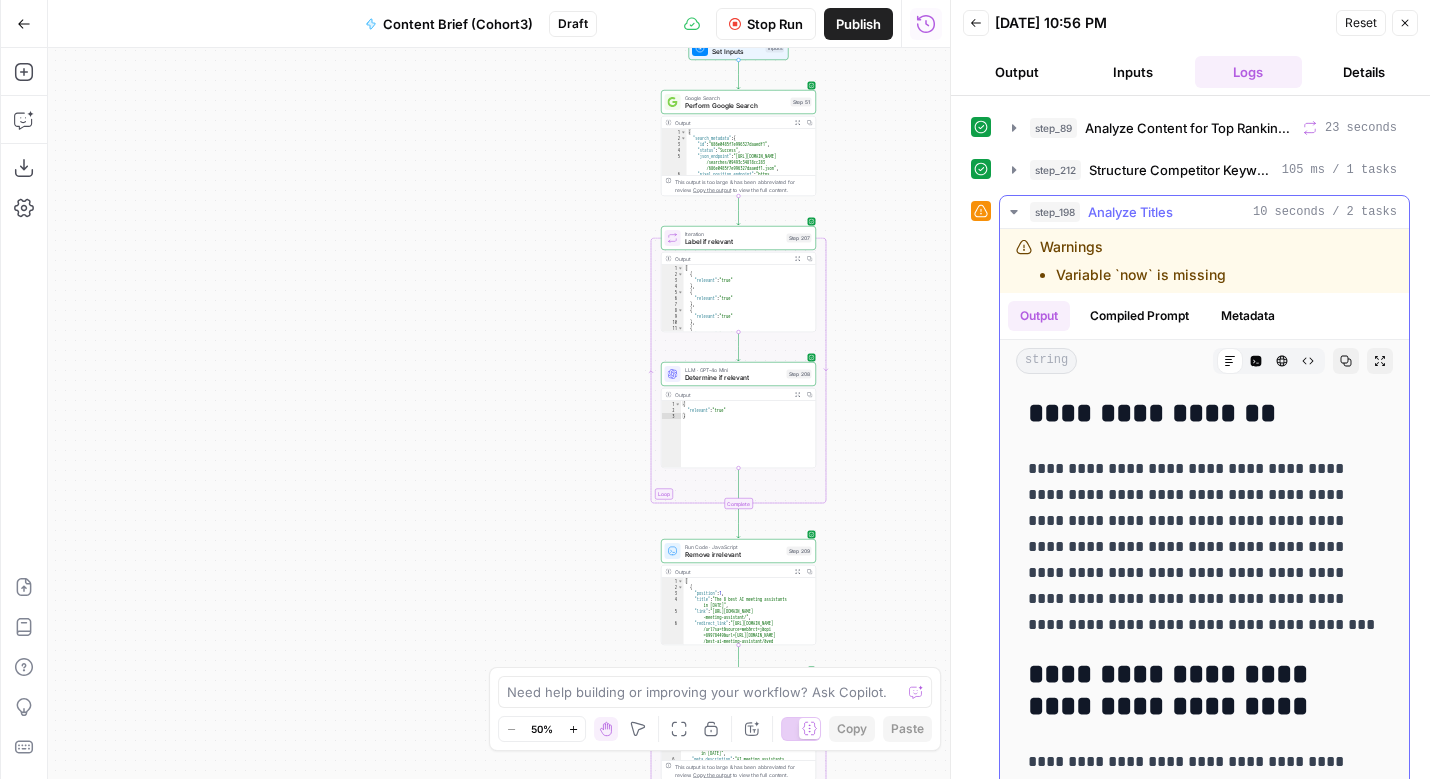 scroll, scrollTop: 411, scrollLeft: 0, axis: vertical 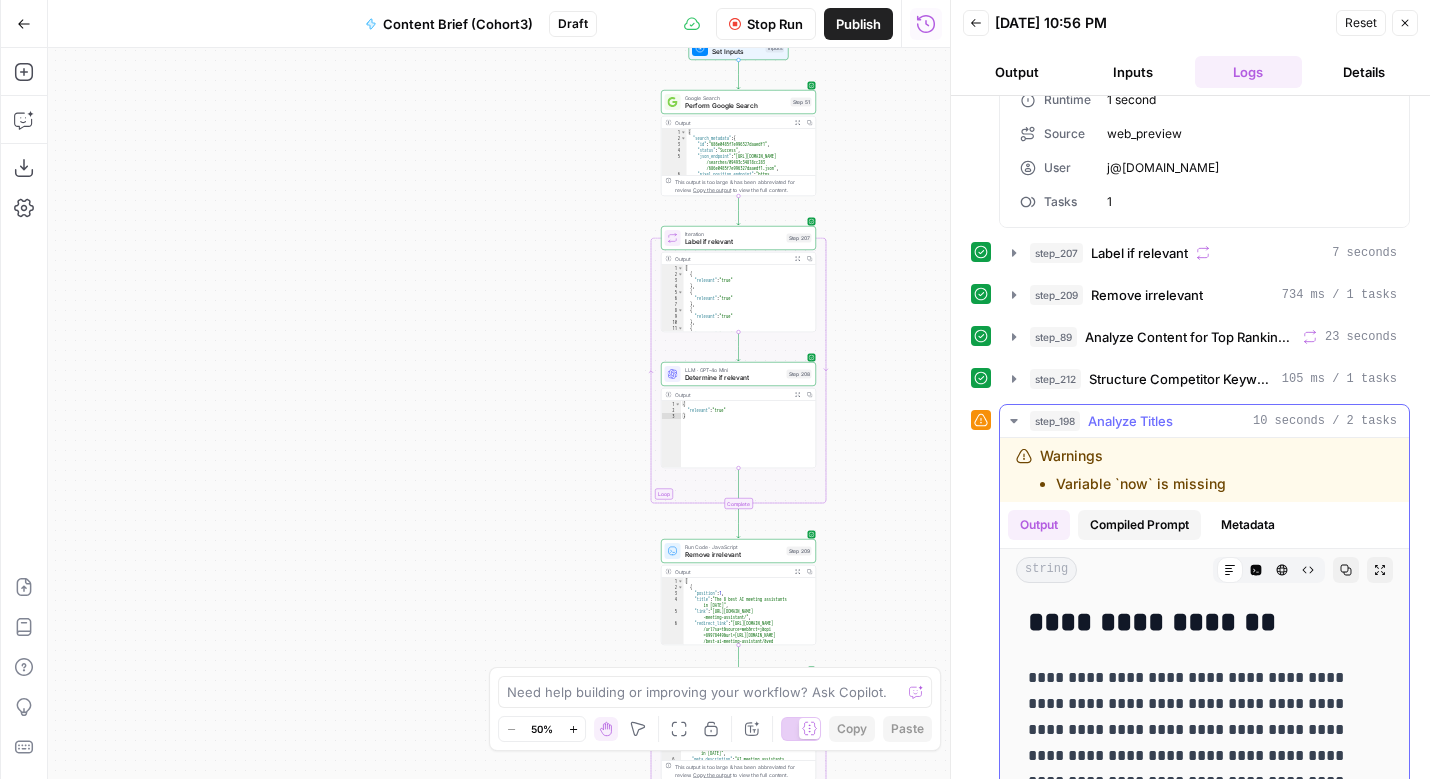 click on "Compiled Prompt" at bounding box center (1139, 525) 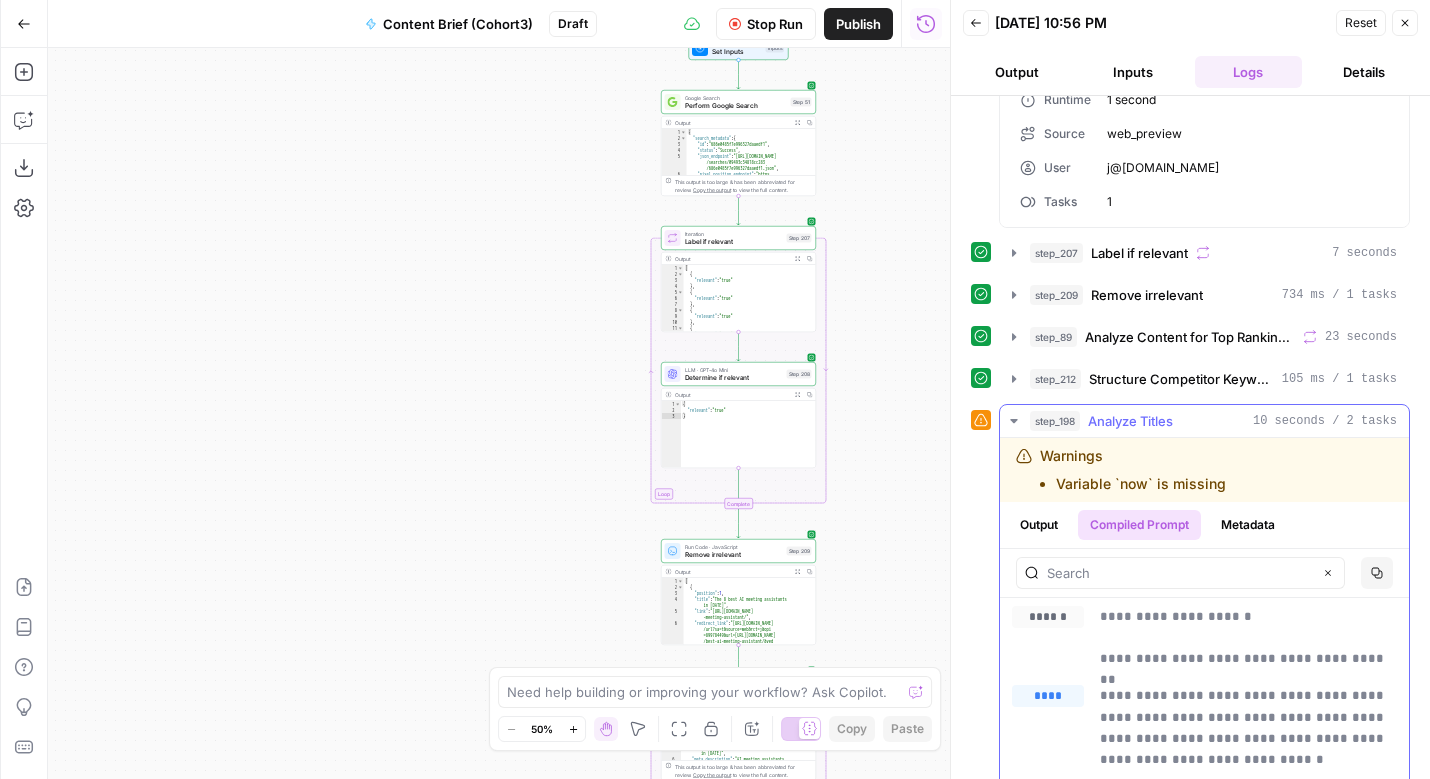 drag, startPoint x: 1247, startPoint y: 523, endPoint x: 1149, endPoint y: 525, distance: 98.02041 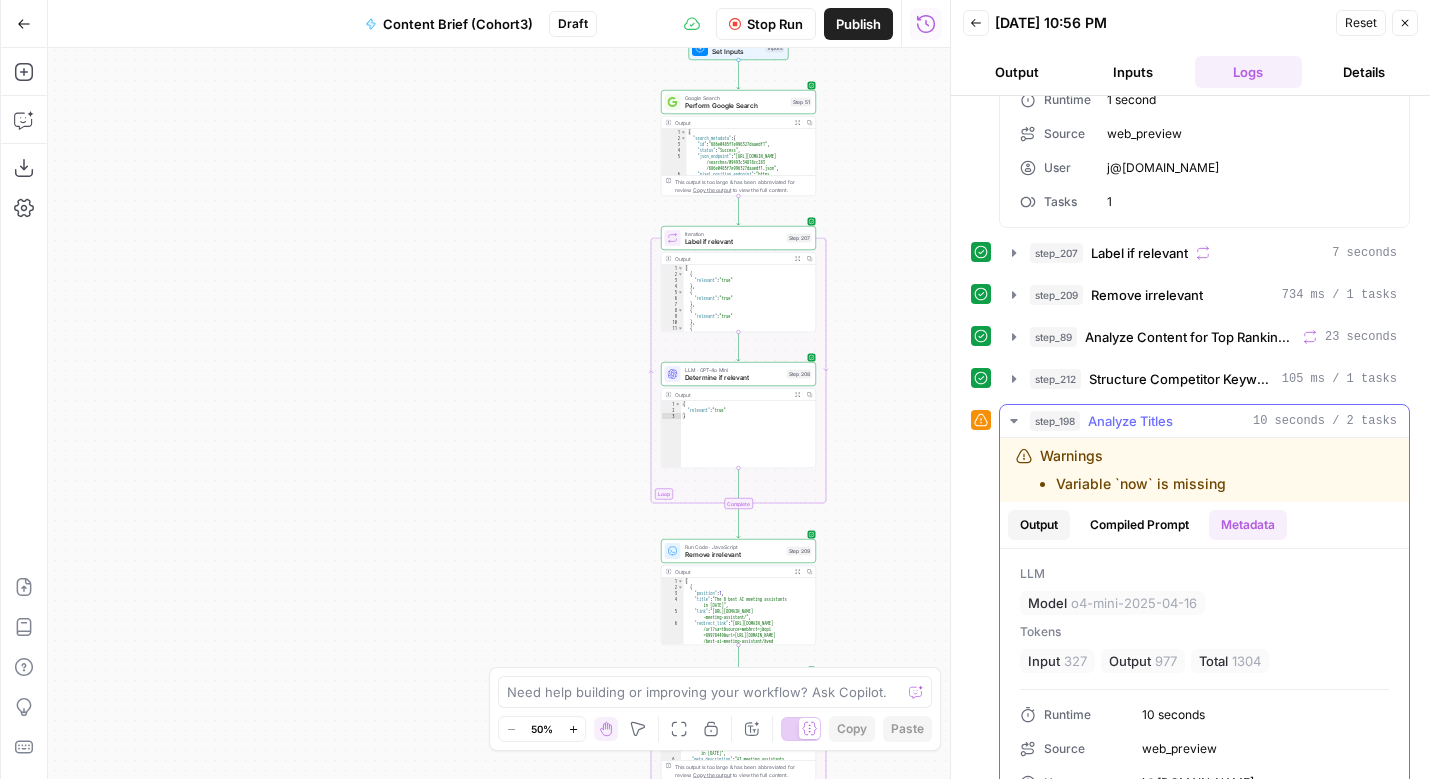 click on "Output" at bounding box center (1039, 525) 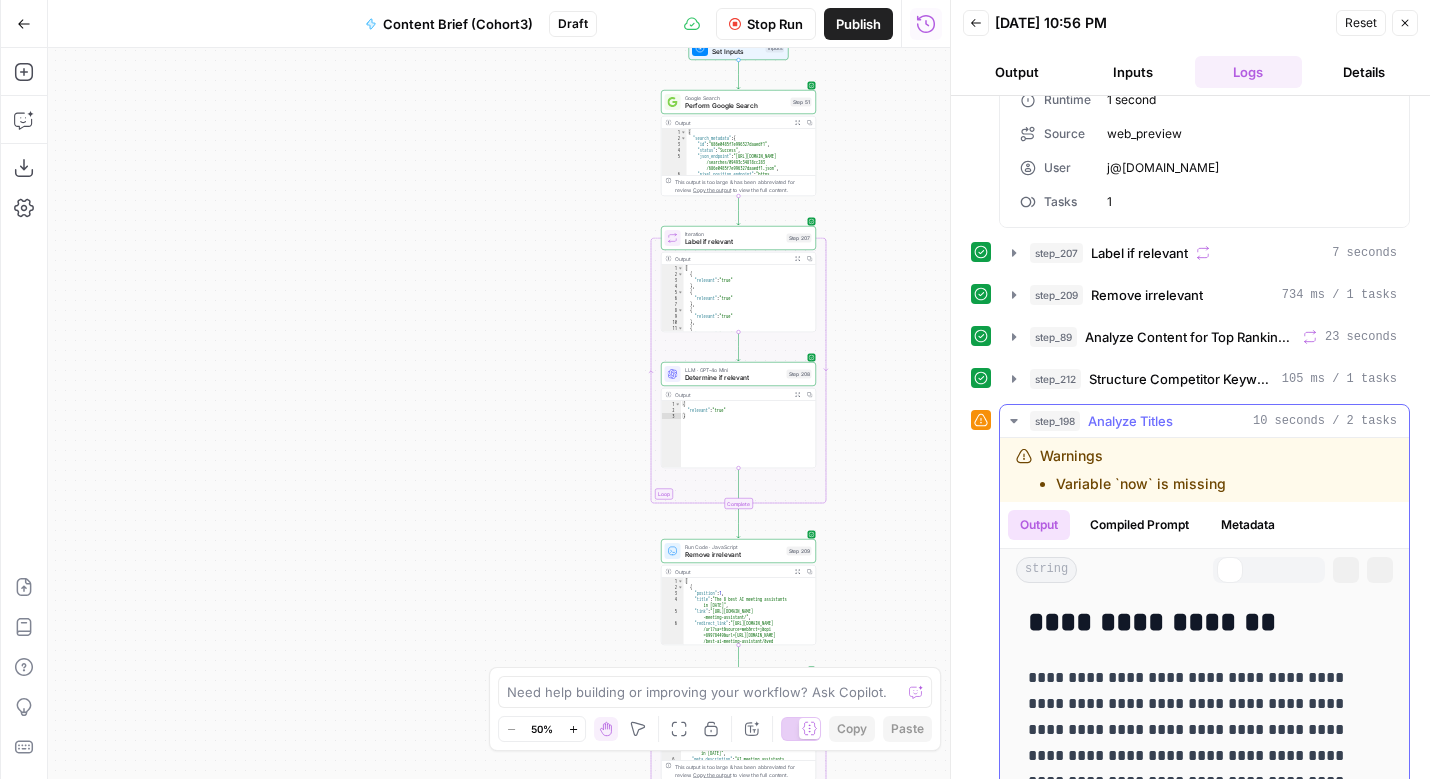scroll, scrollTop: 172, scrollLeft: 0, axis: vertical 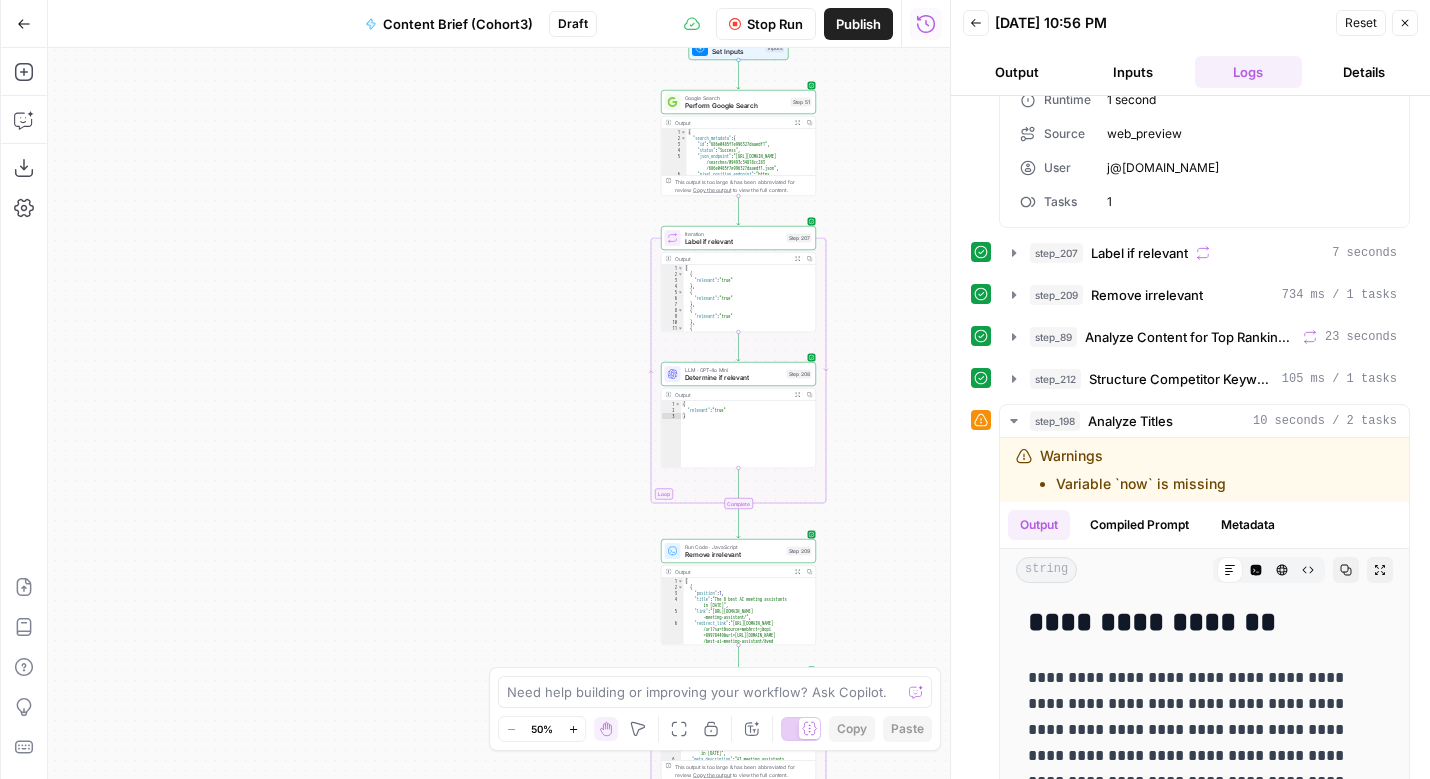 click 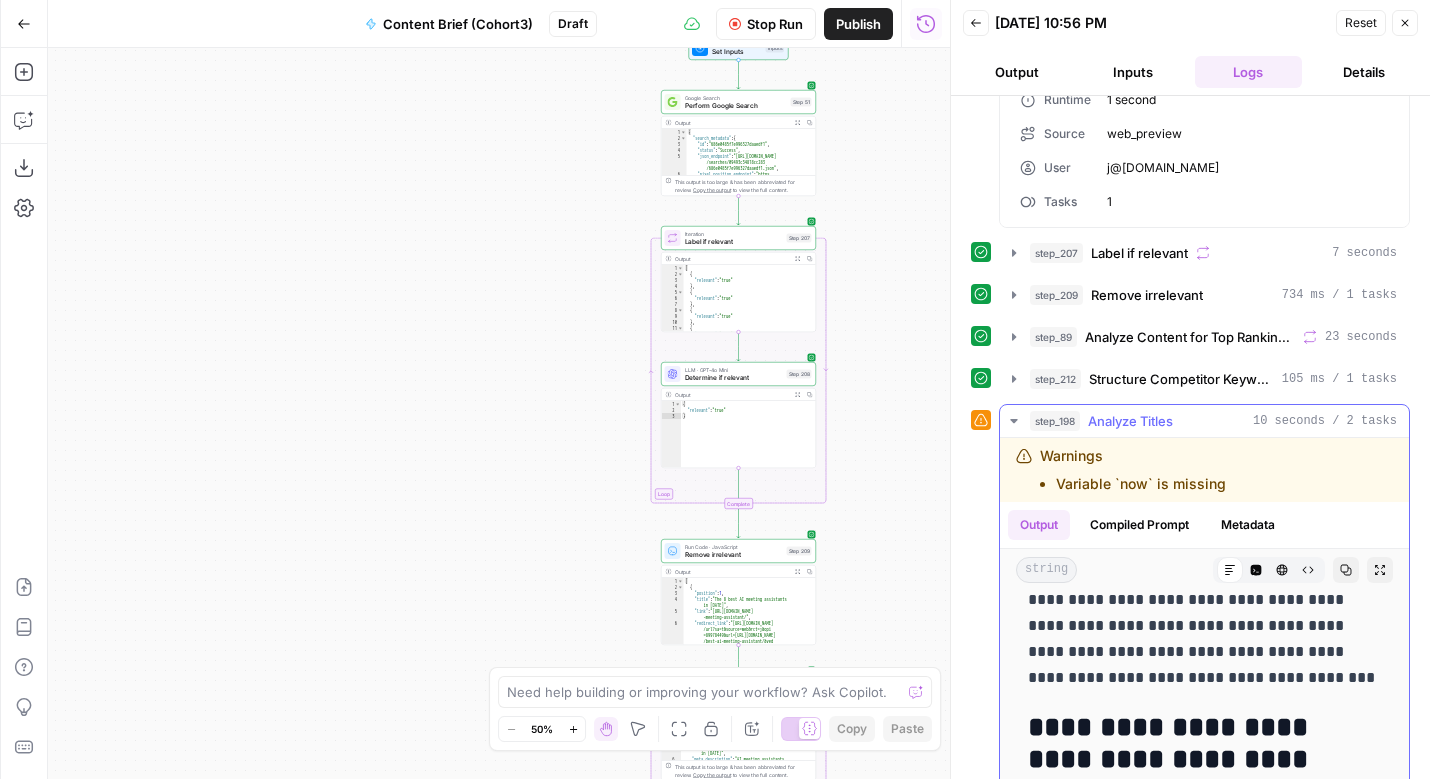 scroll, scrollTop: 187, scrollLeft: 0, axis: vertical 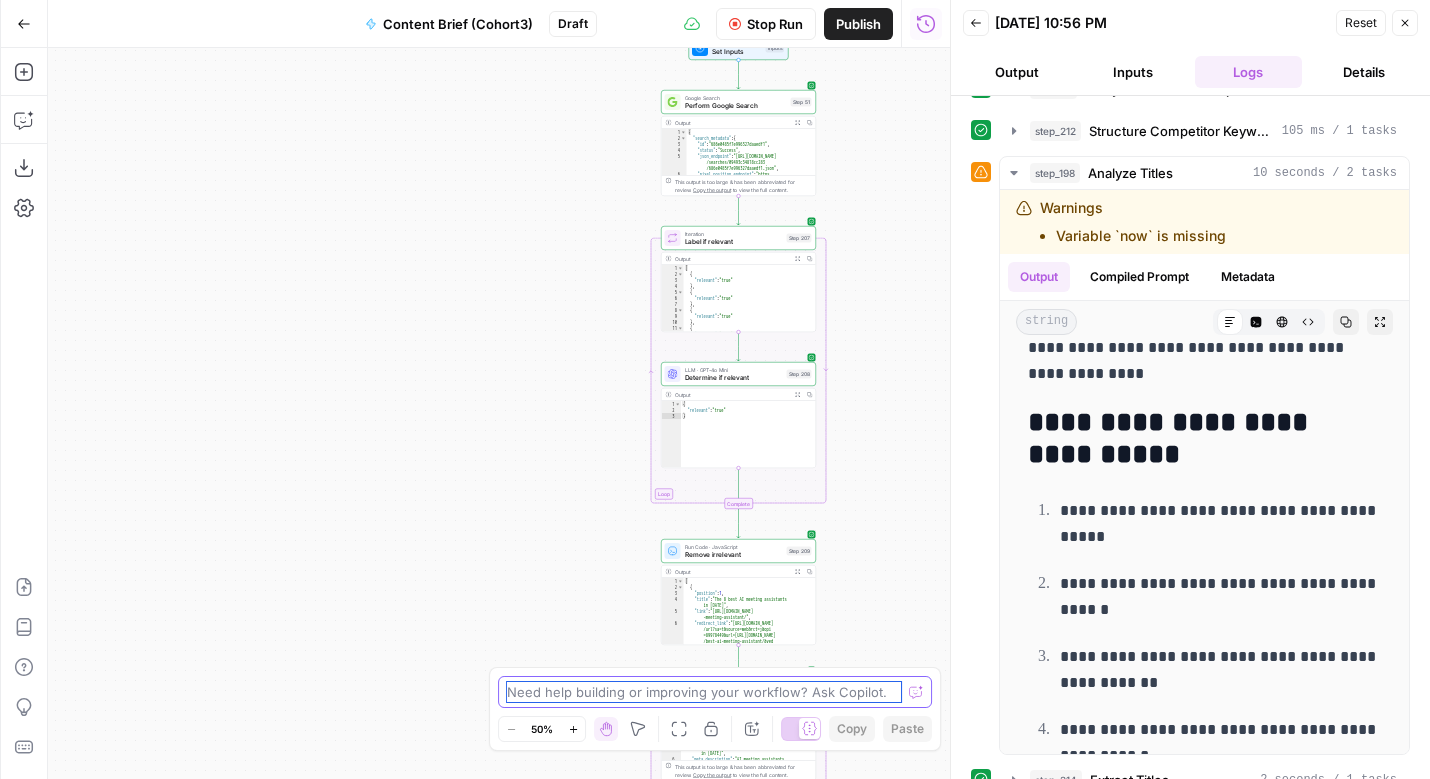 click at bounding box center (704, 692) 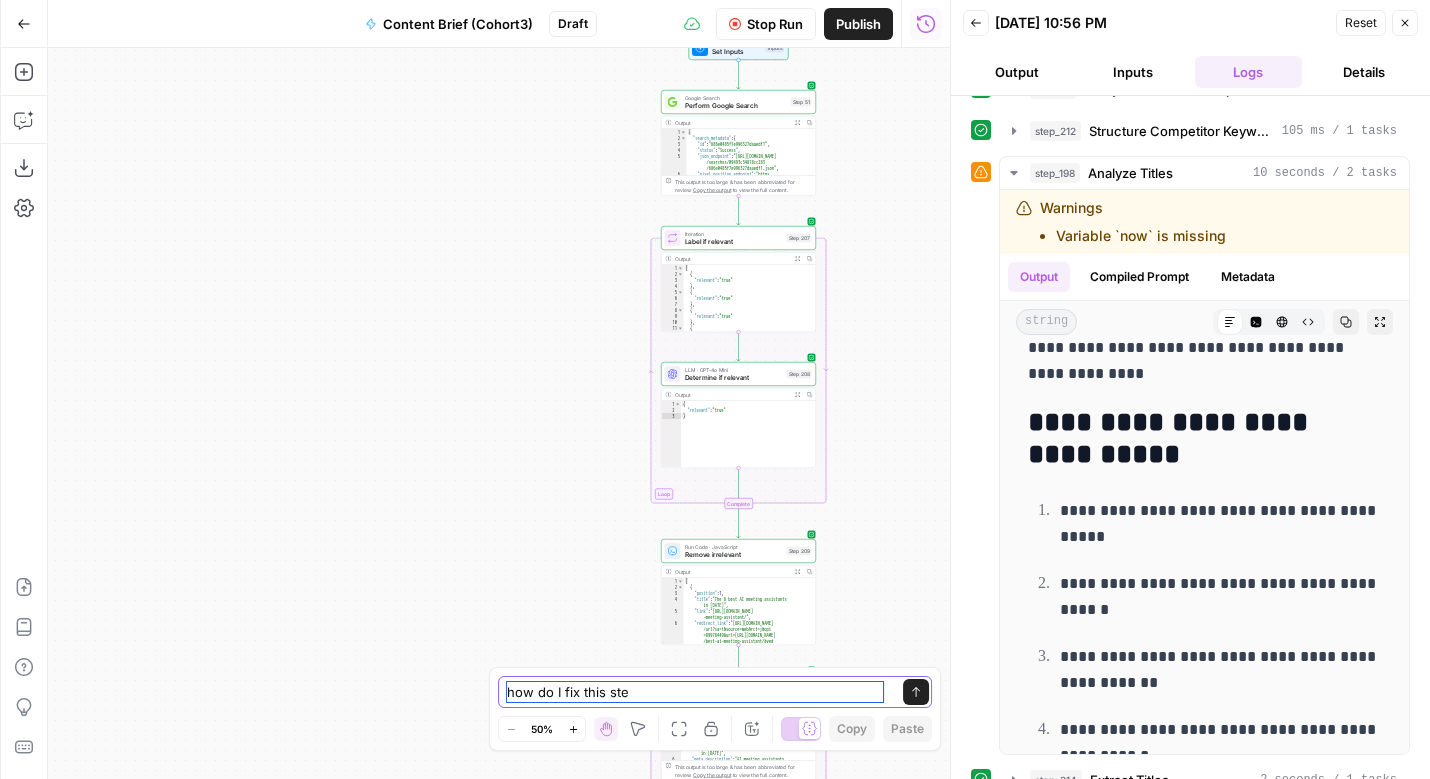 type on "how do I fix this step" 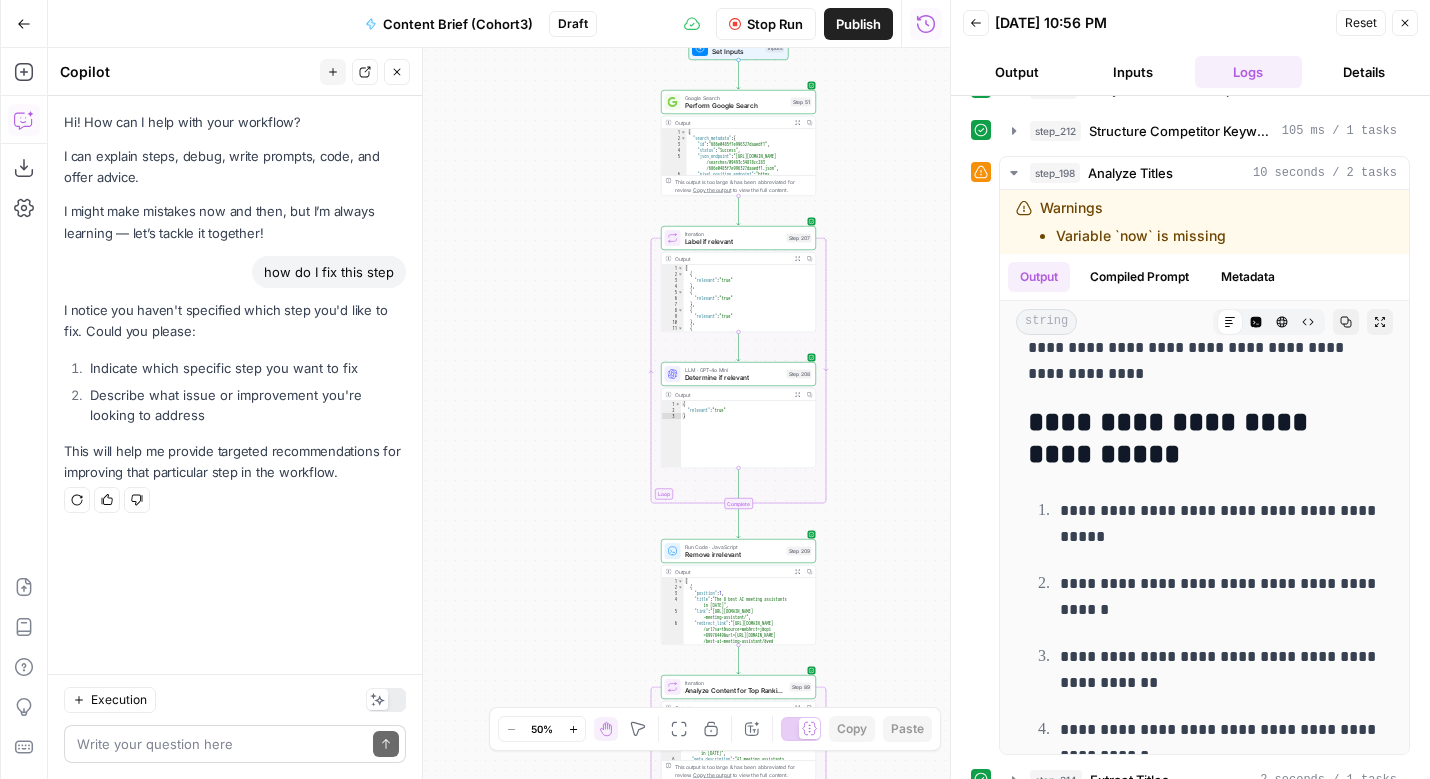 click at bounding box center [221, 744] 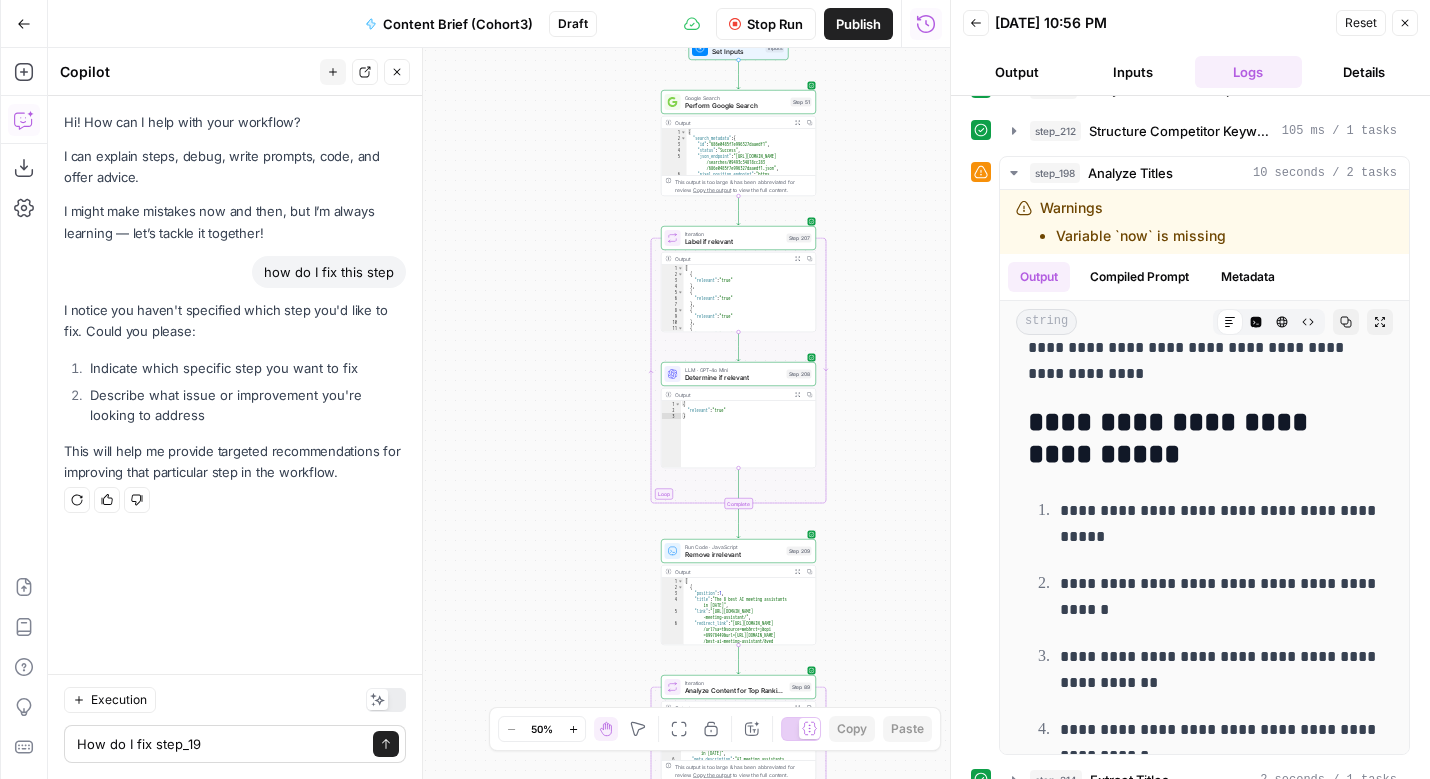 type on "How do I fix step_198" 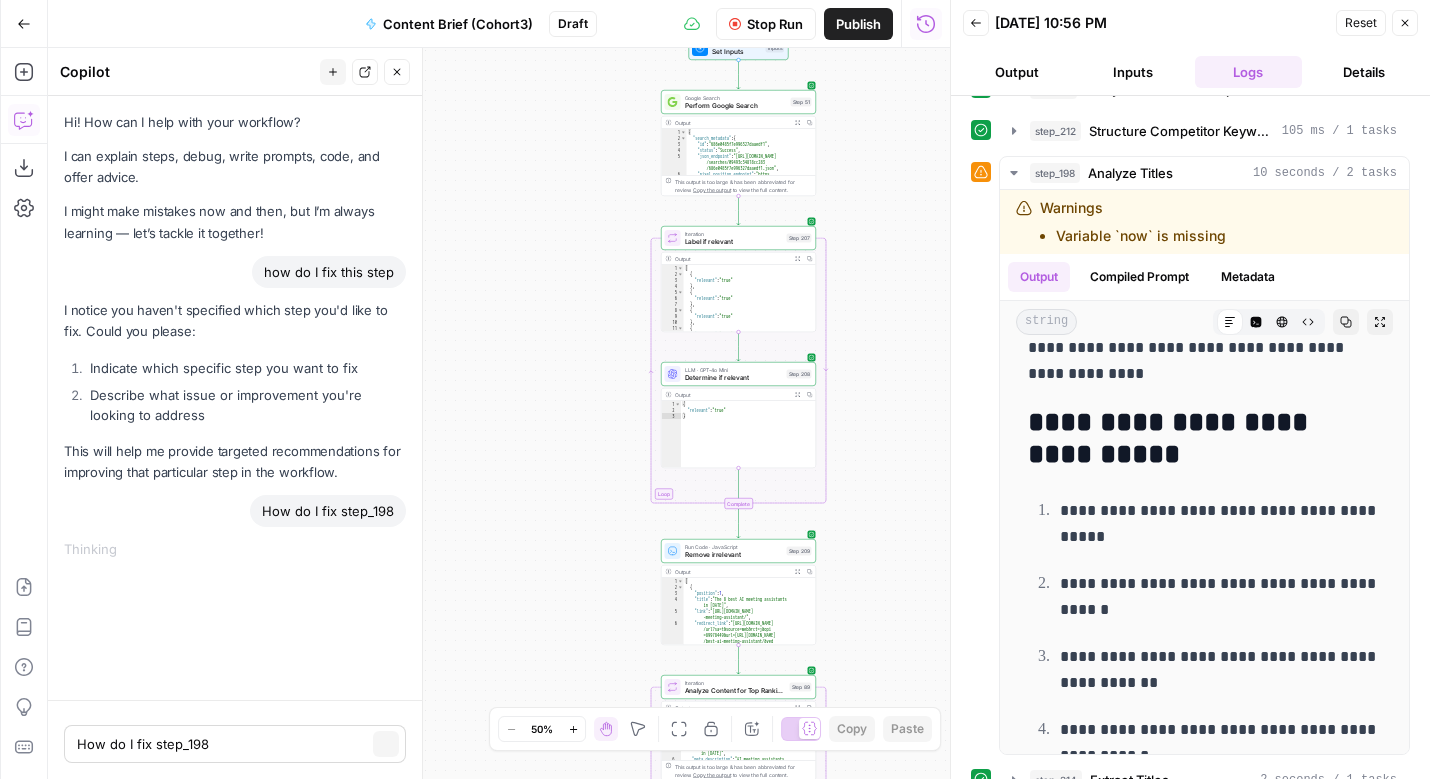 type 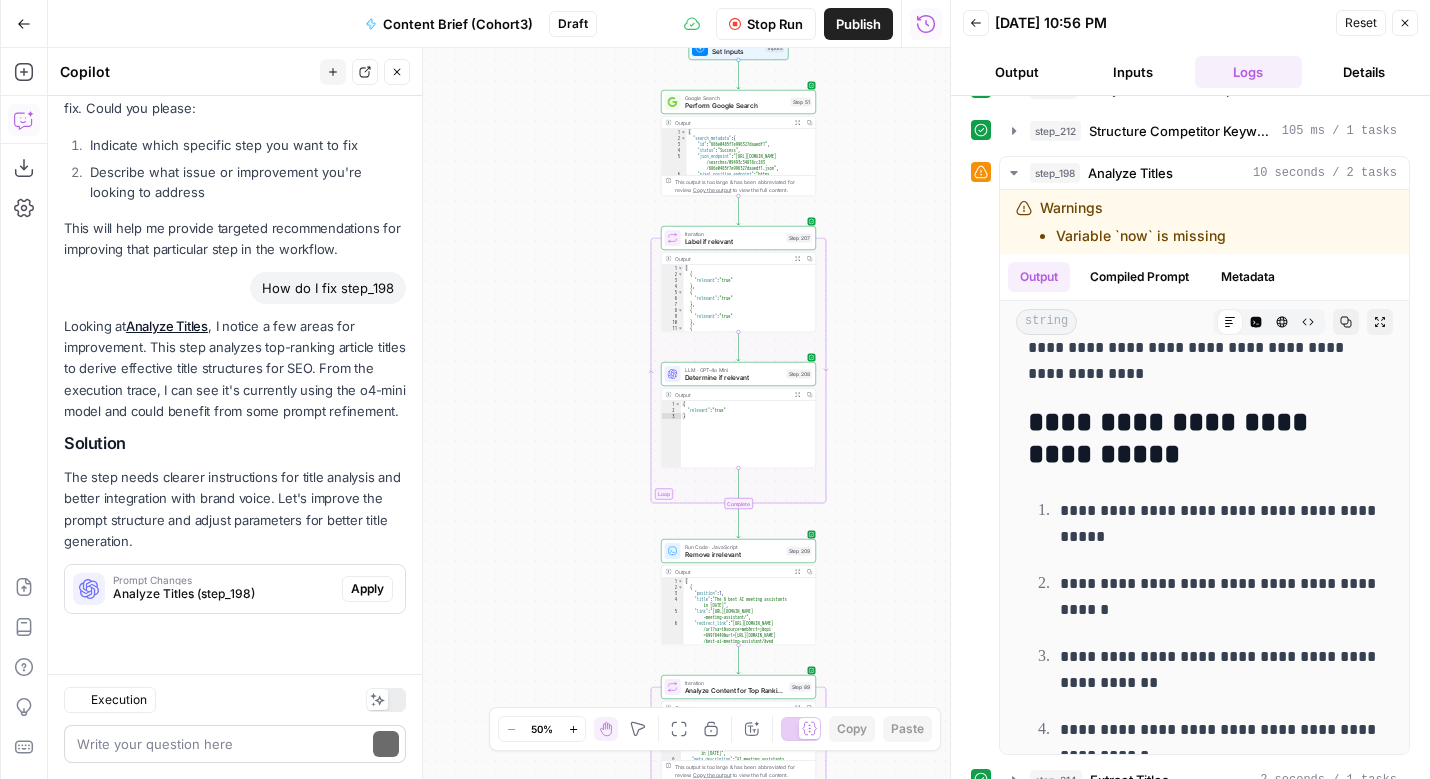 scroll, scrollTop: 223, scrollLeft: 0, axis: vertical 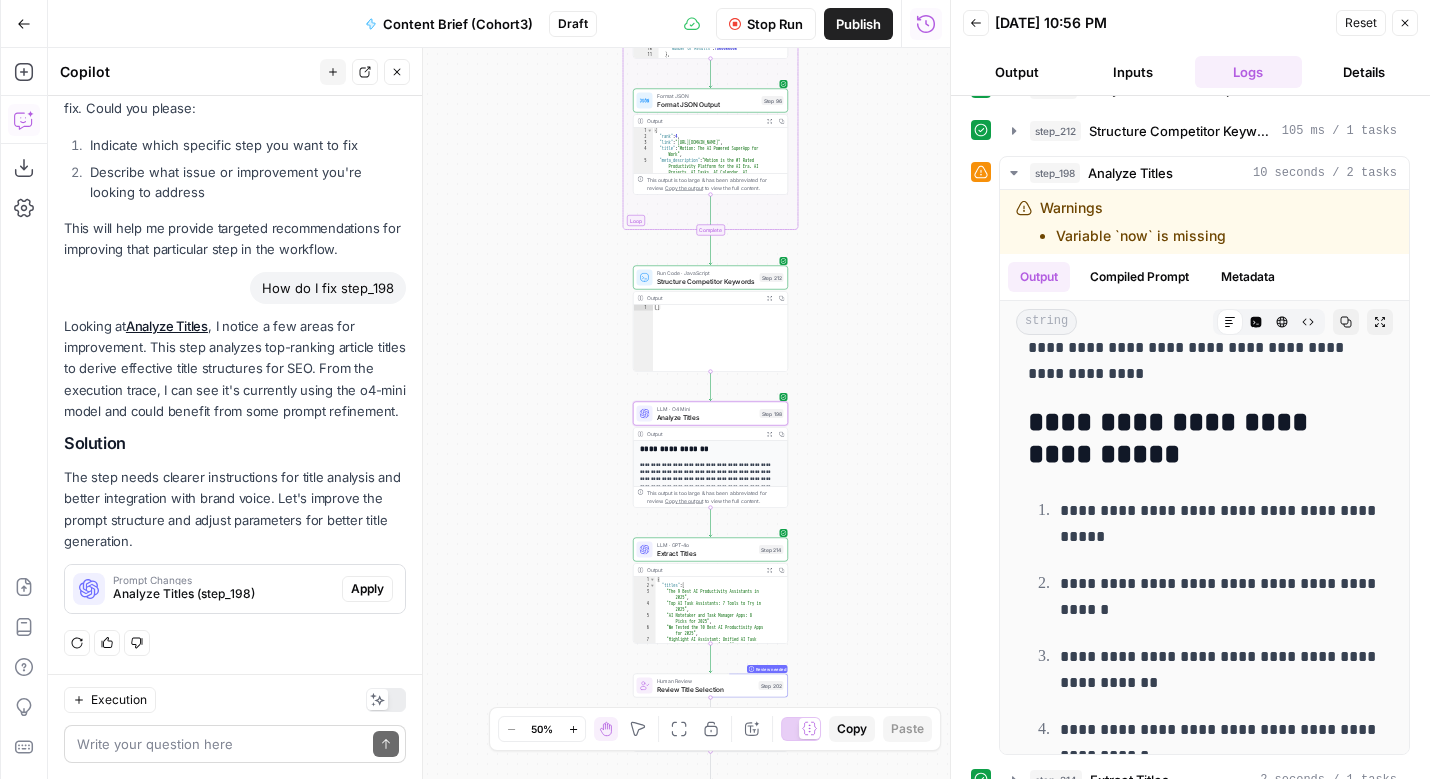 drag, startPoint x: 377, startPoint y: 593, endPoint x: 189, endPoint y: 742, distance: 239.88539 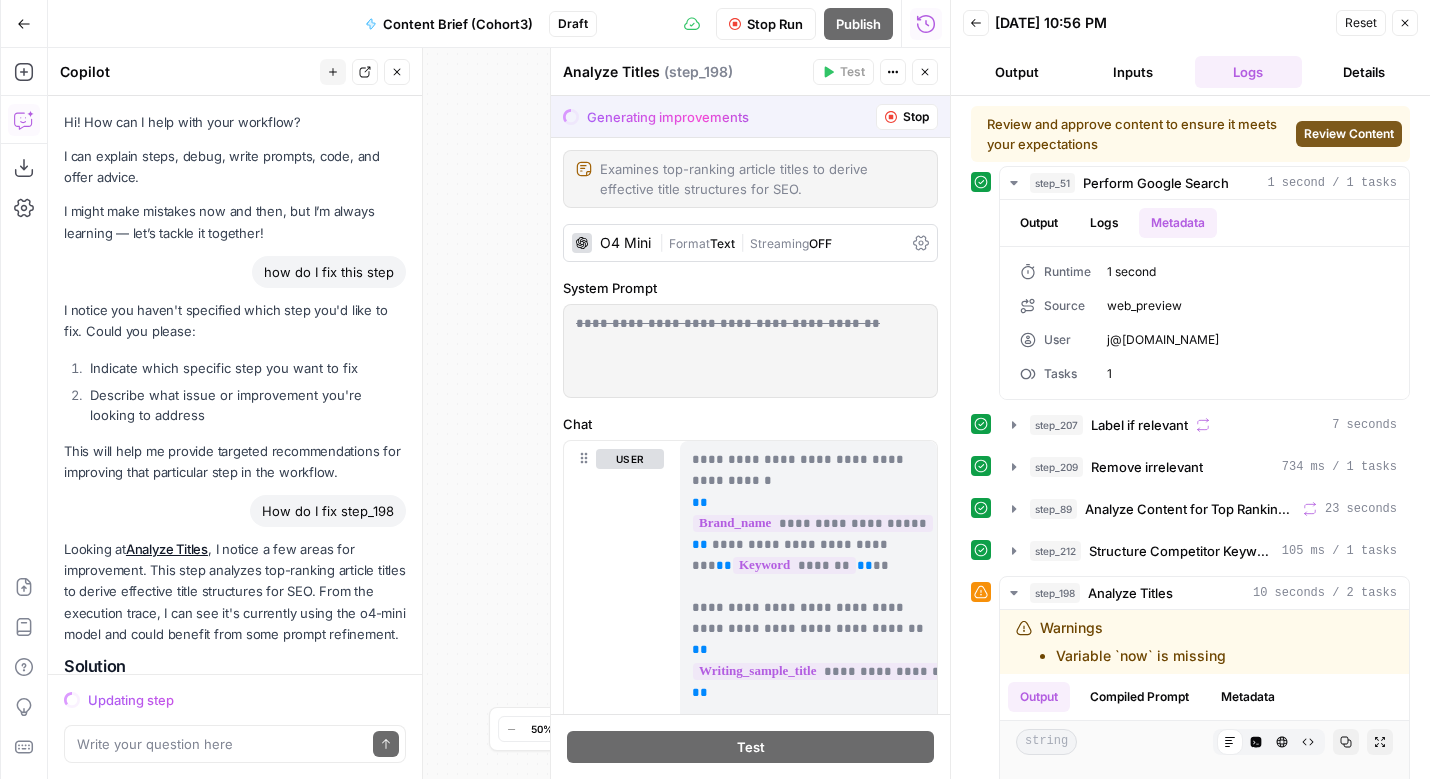 scroll, scrollTop: 0, scrollLeft: 0, axis: both 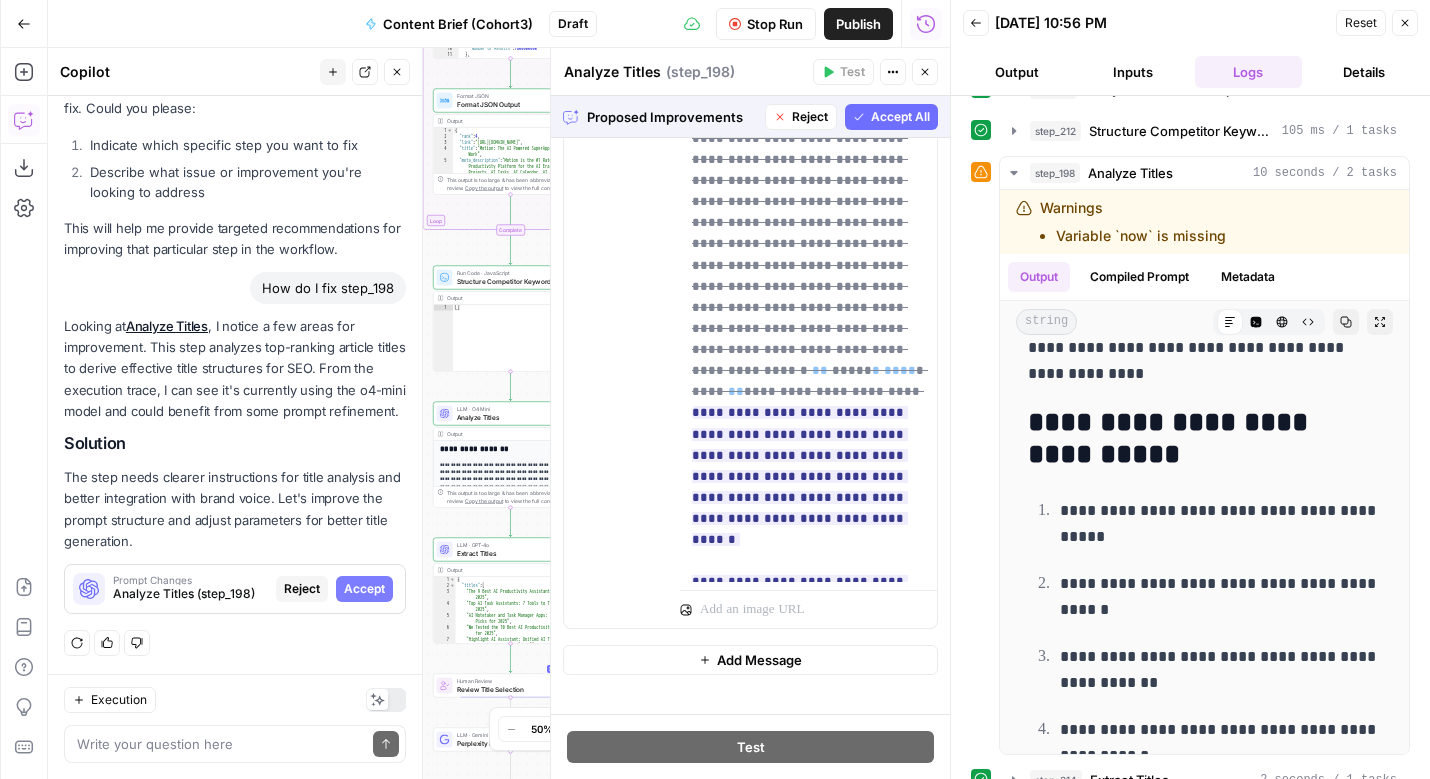 click on "Accept All" at bounding box center (900, 117) 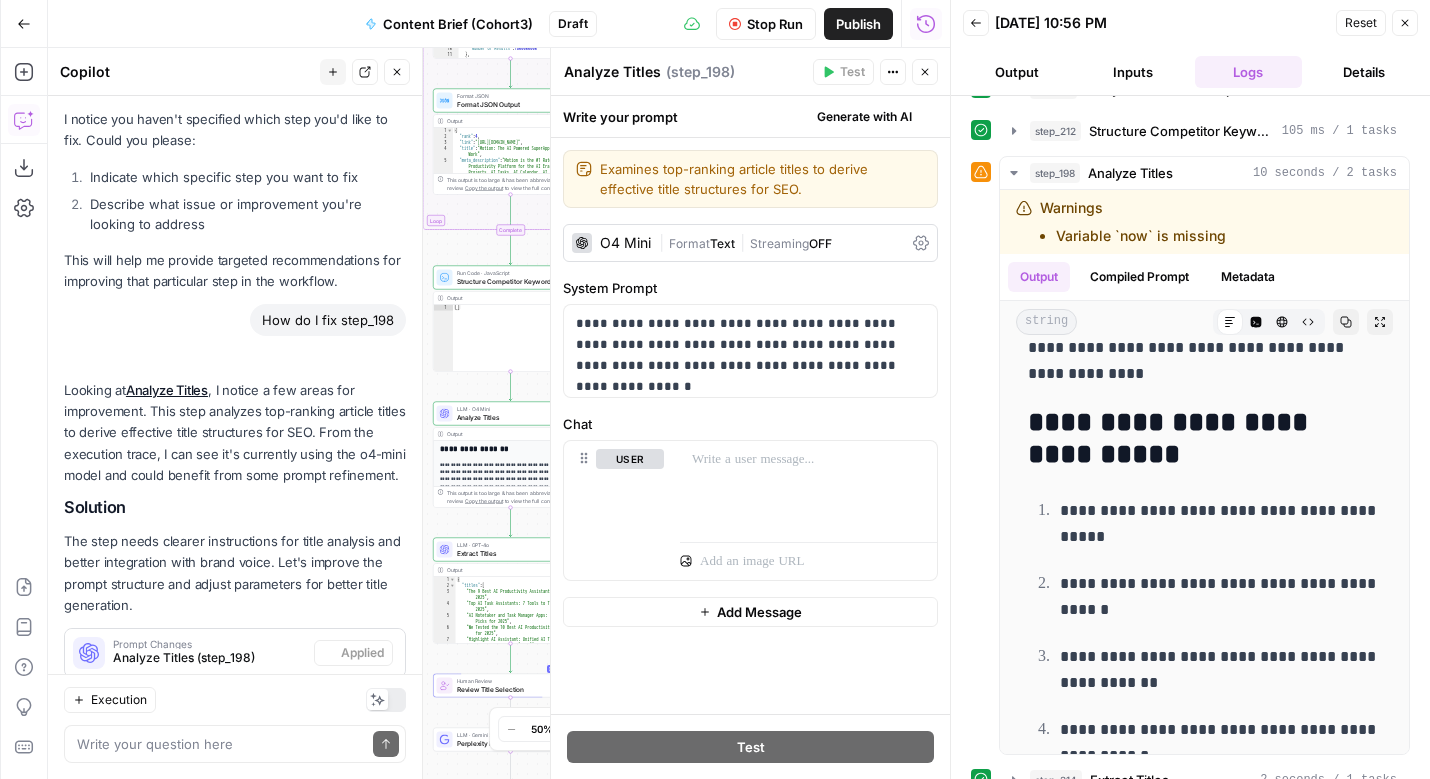 scroll, scrollTop: 287, scrollLeft: 0, axis: vertical 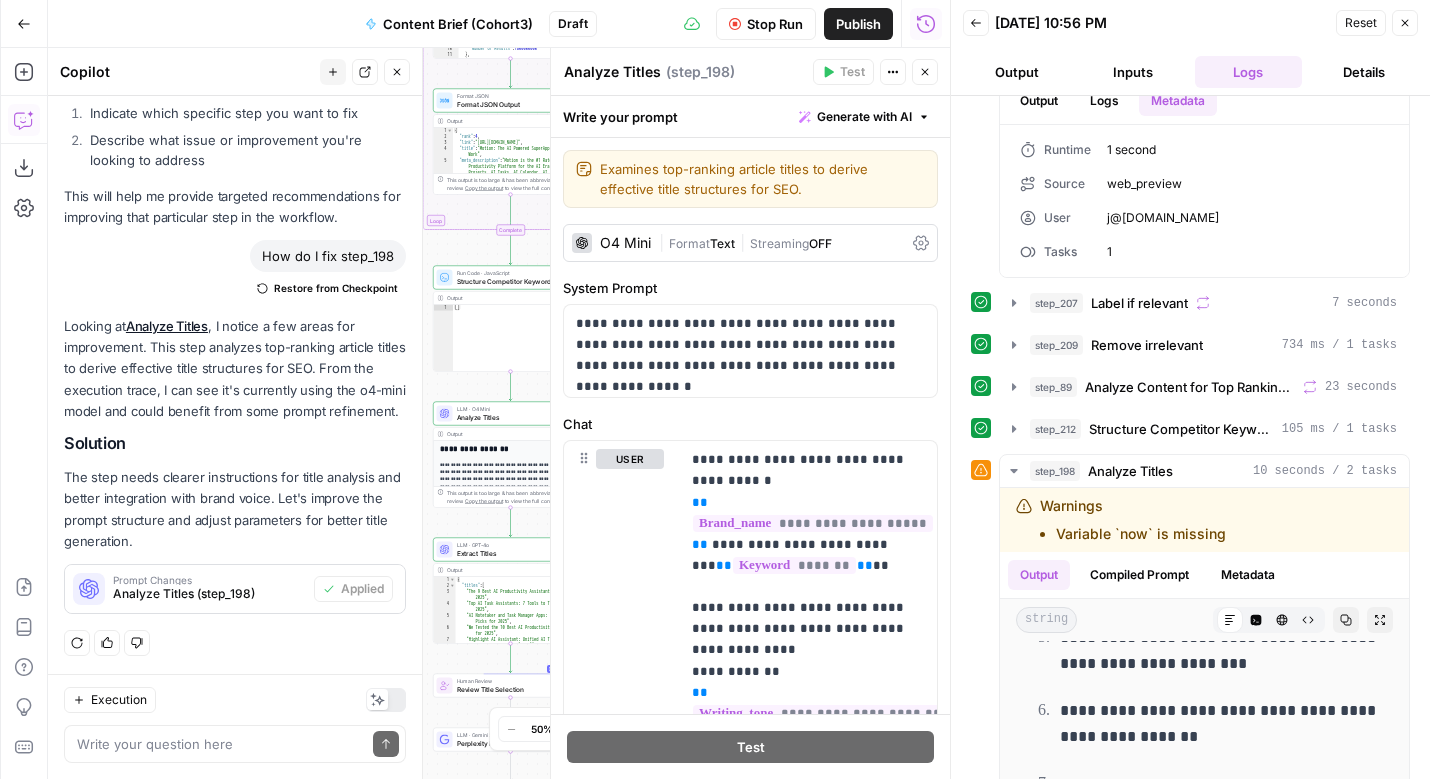 click 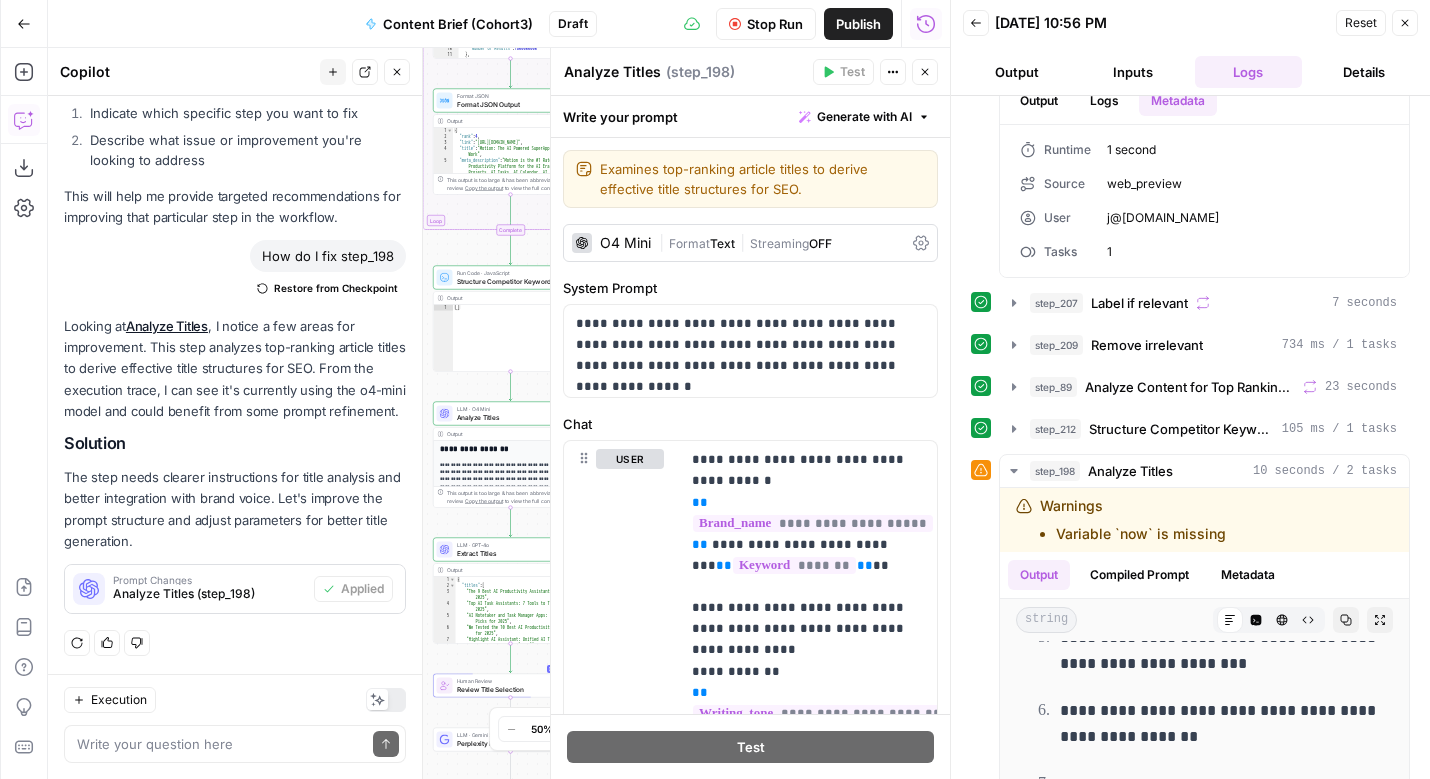 click 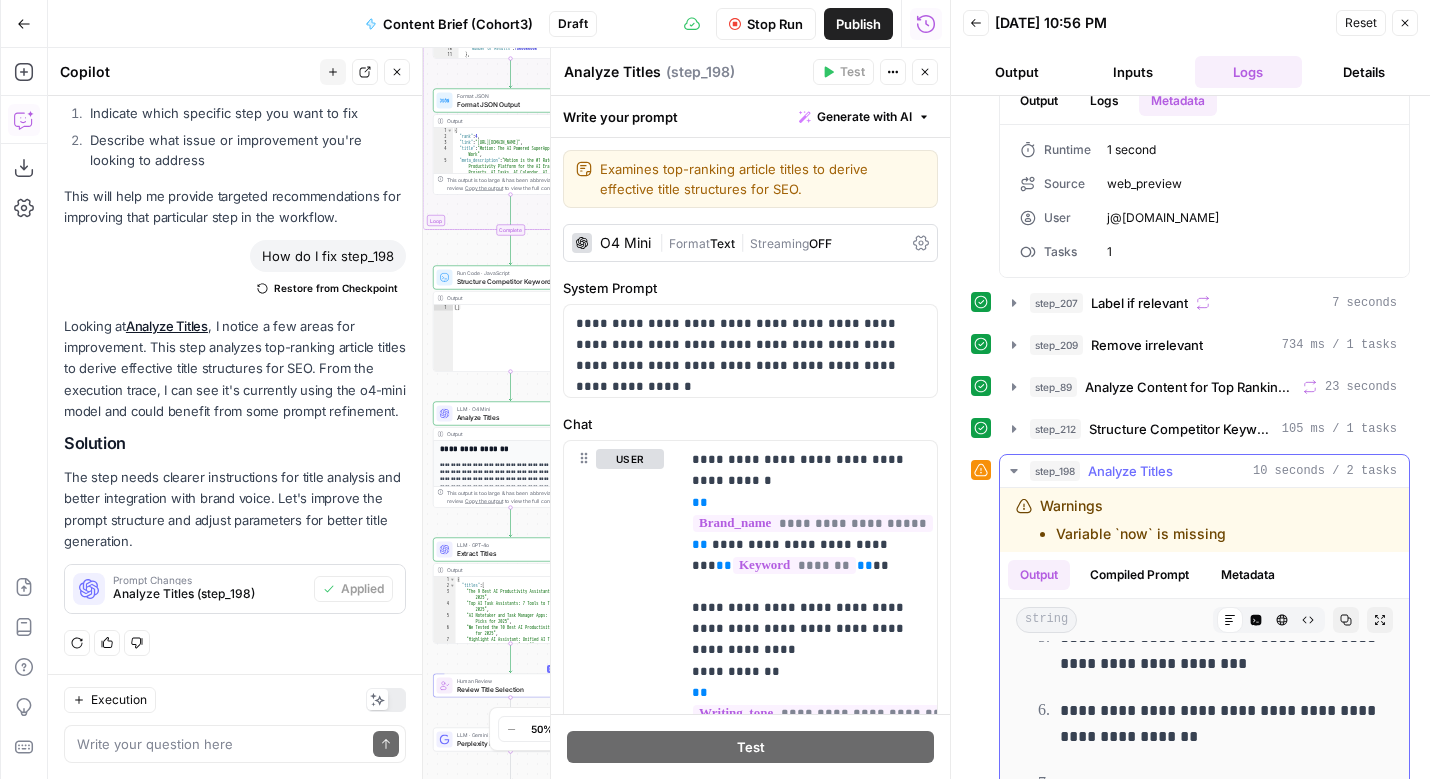 scroll, scrollTop: 490, scrollLeft: 0, axis: vertical 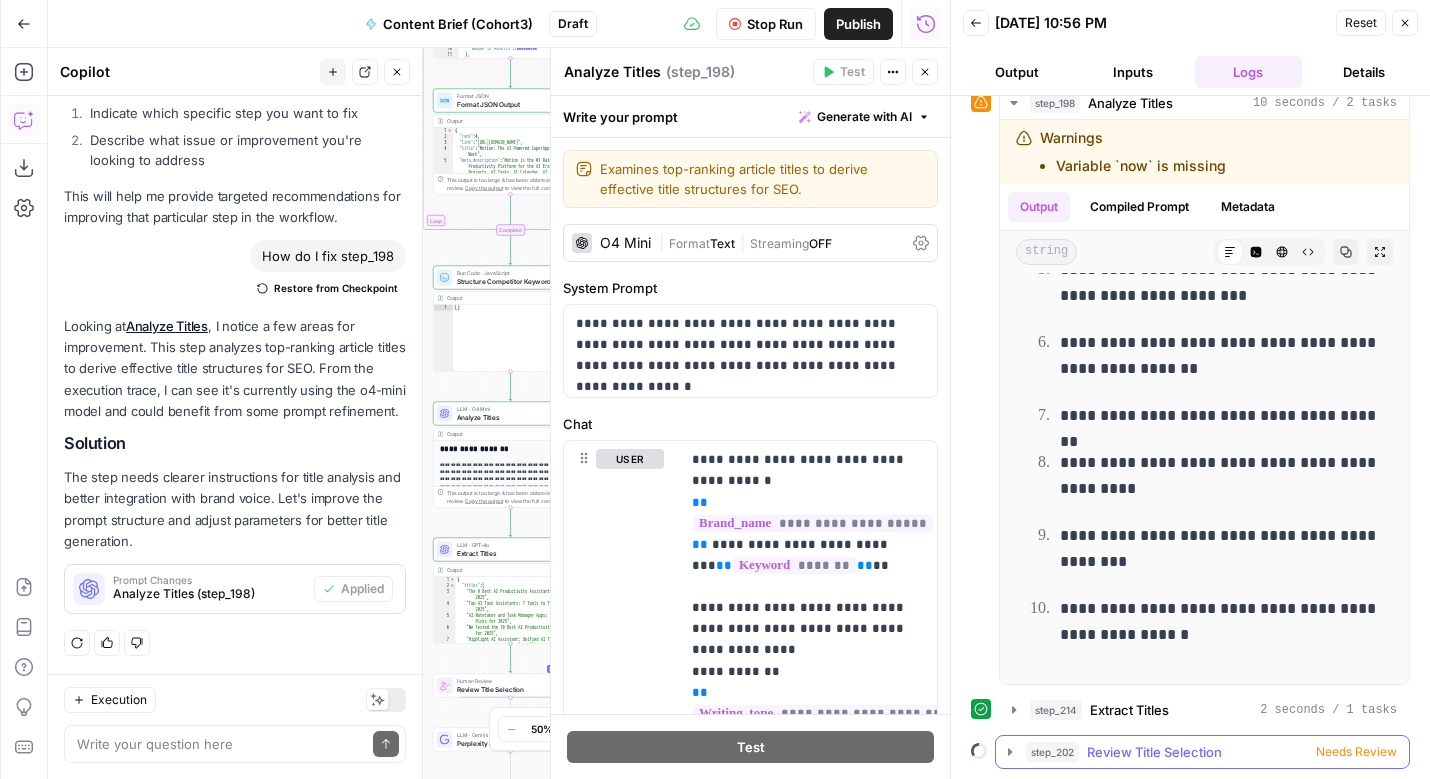 drag, startPoint x: 1007, startPoint y: 751, endPoint x: 1063, endPoint y: 605, distance: 156.37135 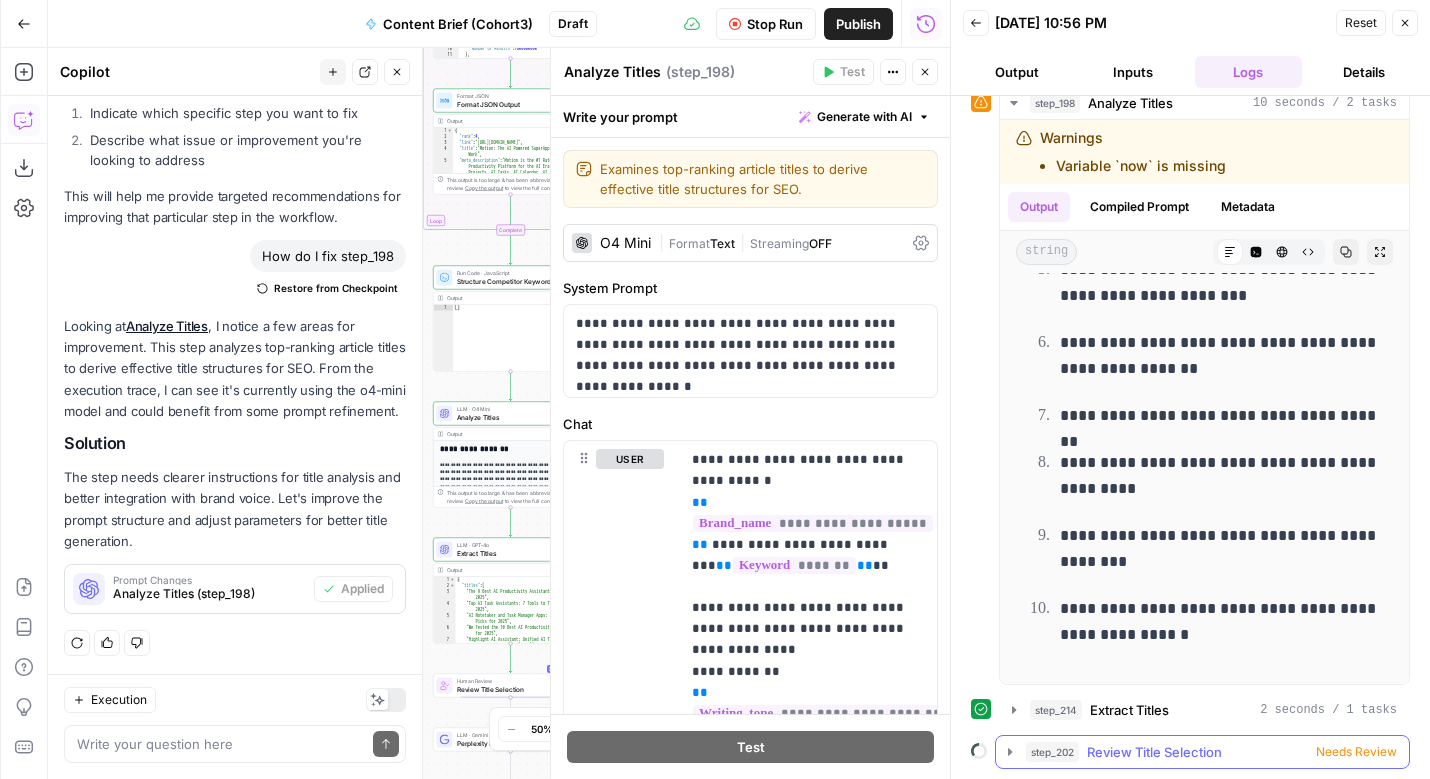 click 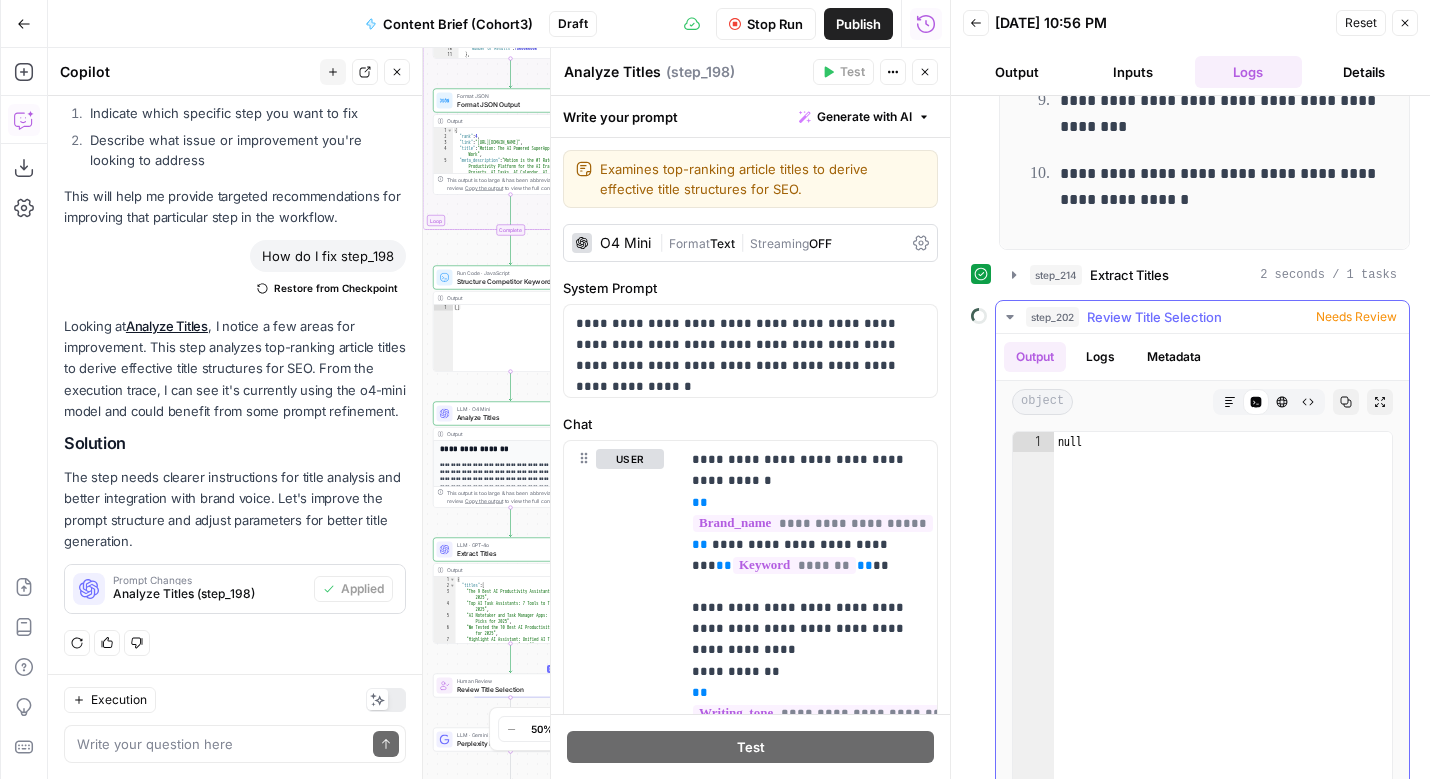 scroll, scrollTop: 991, scrollLeft: 0, axis: vertical 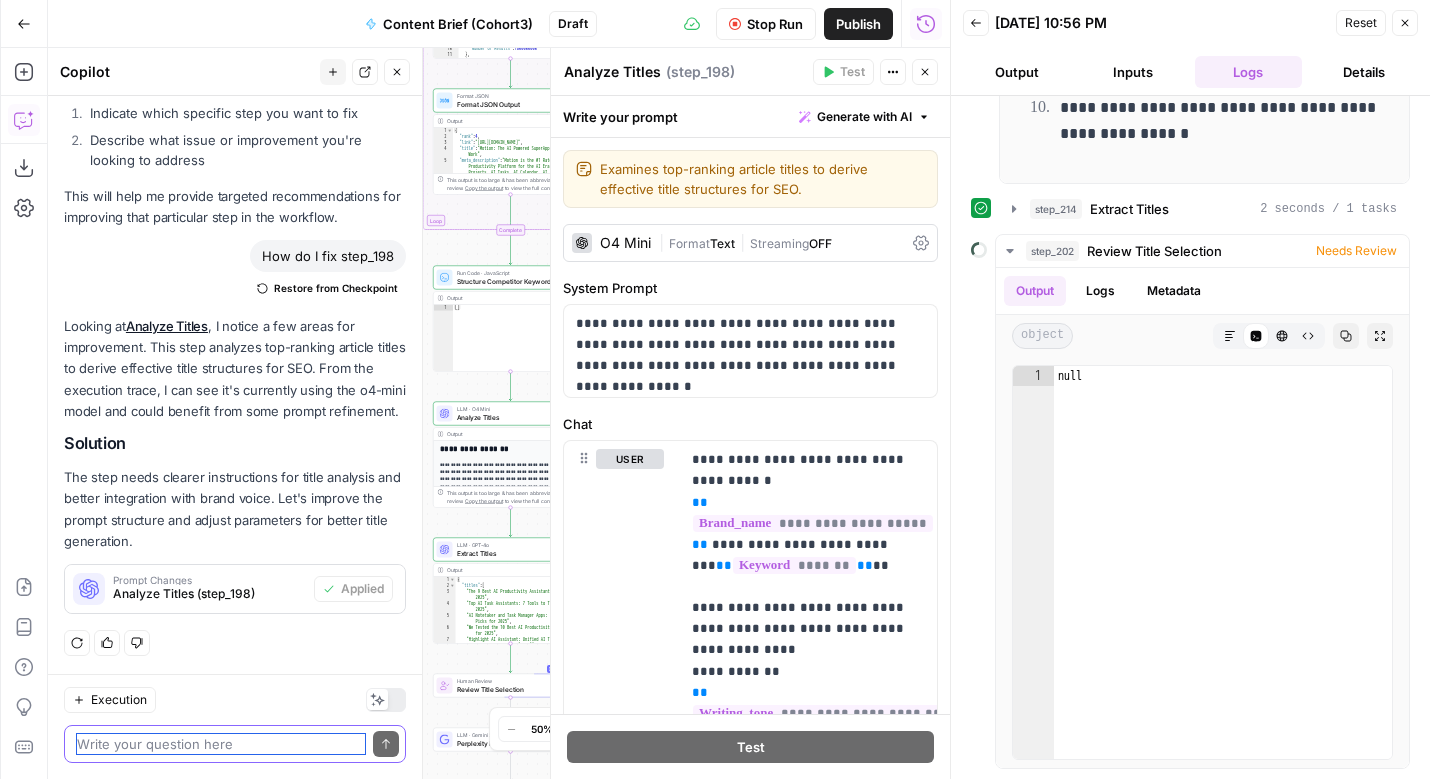 click at bounding box center [221, 744] 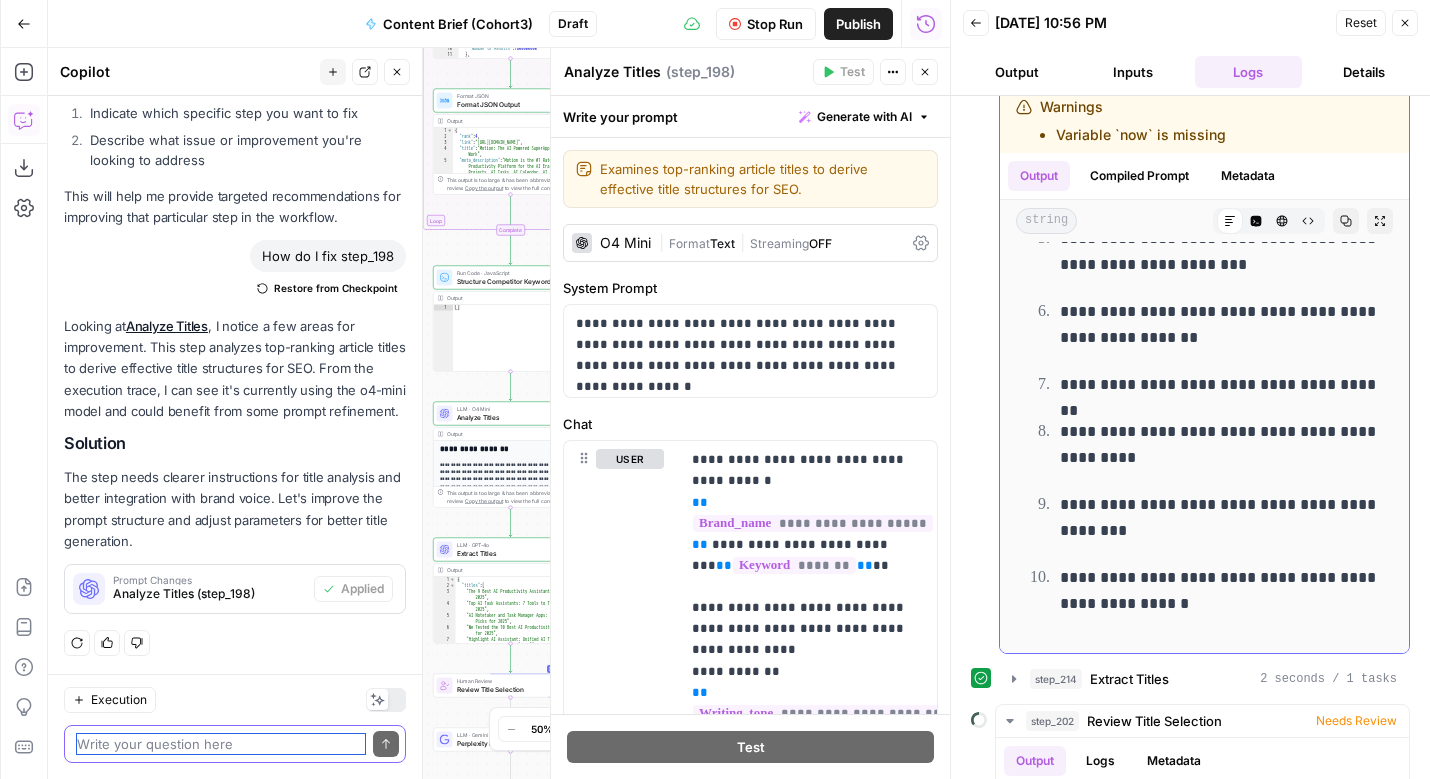 scroll, scrollTop: 511, scrollLeft: 0, axis: vertical 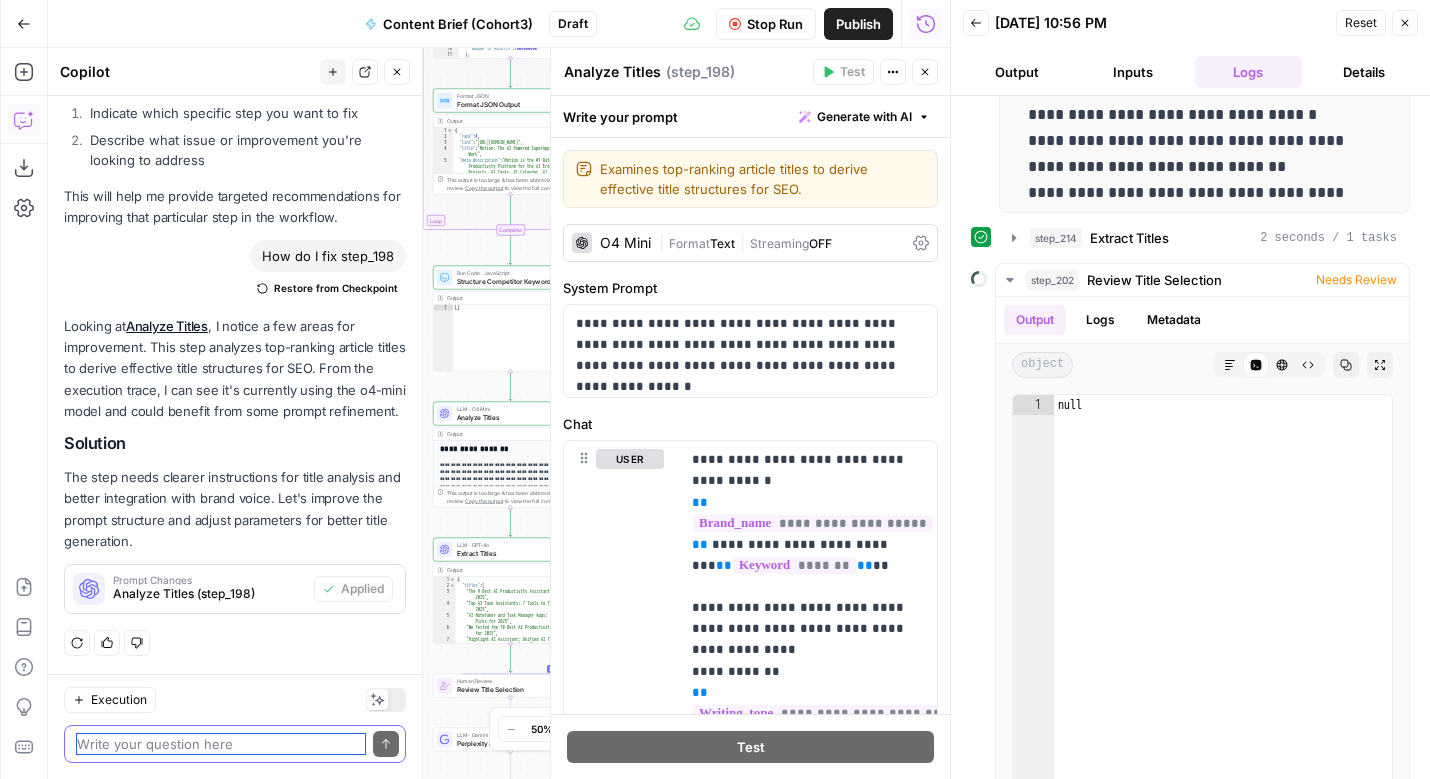 click at bounding box center (221, 744) 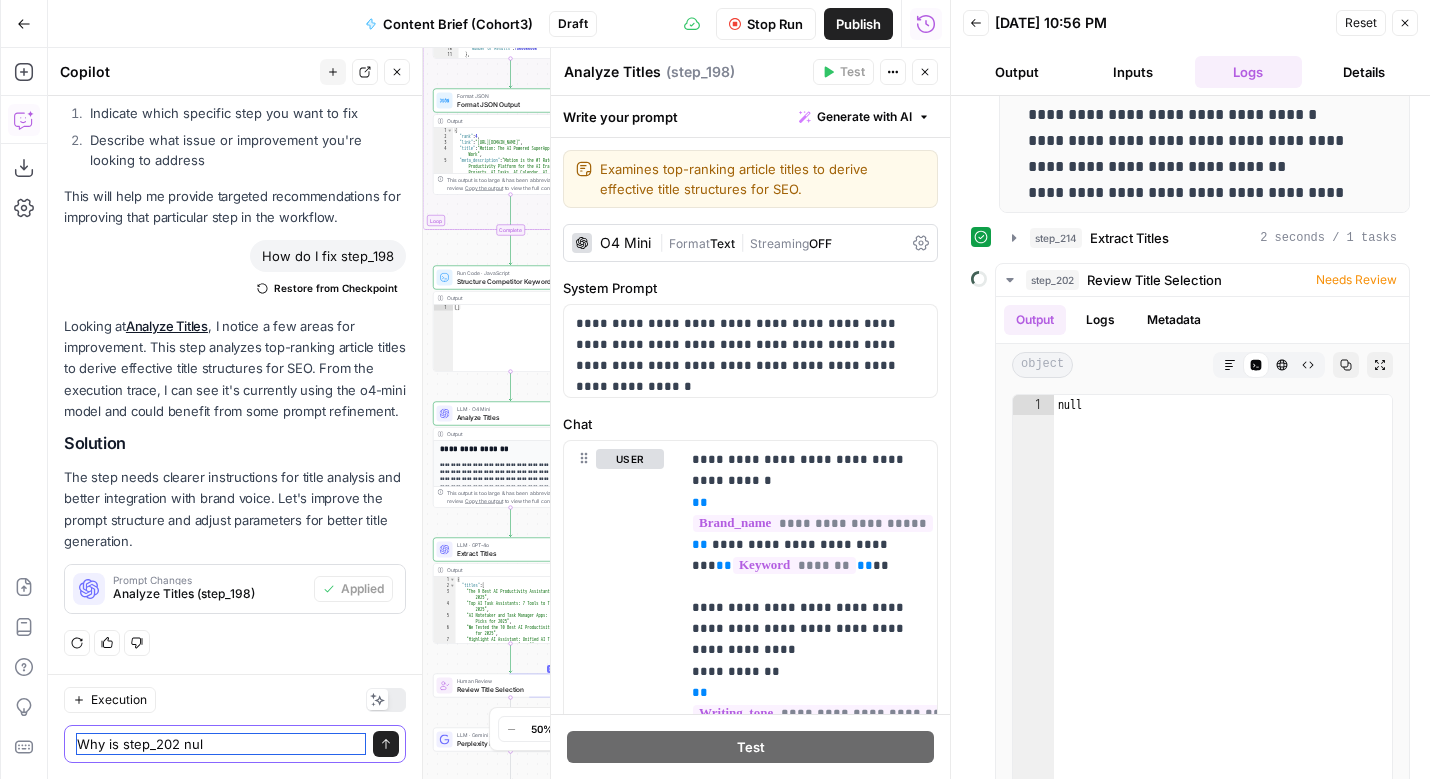 type on "Why is step_202 null" 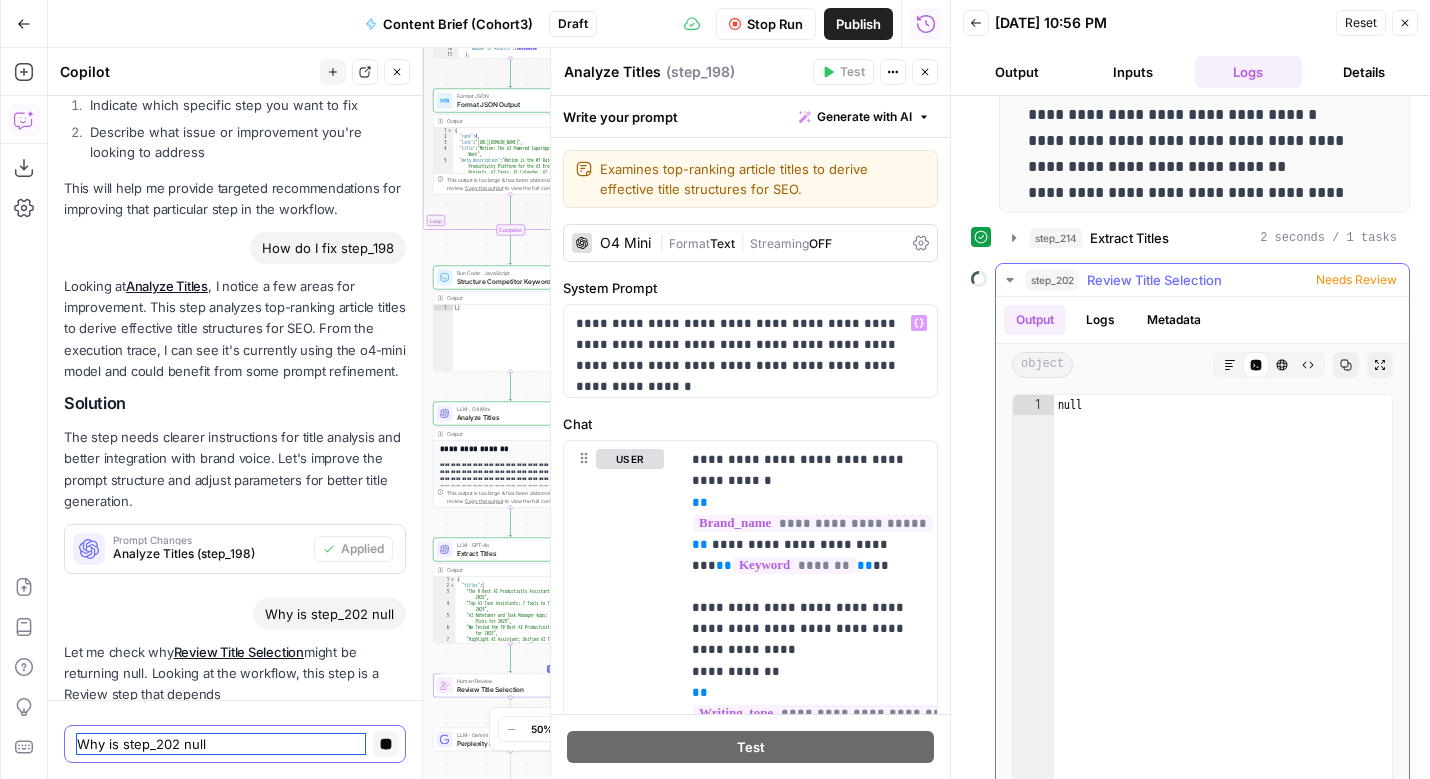 scroll, scrollTop: 284, scrollLeft: 0, axis: vertical 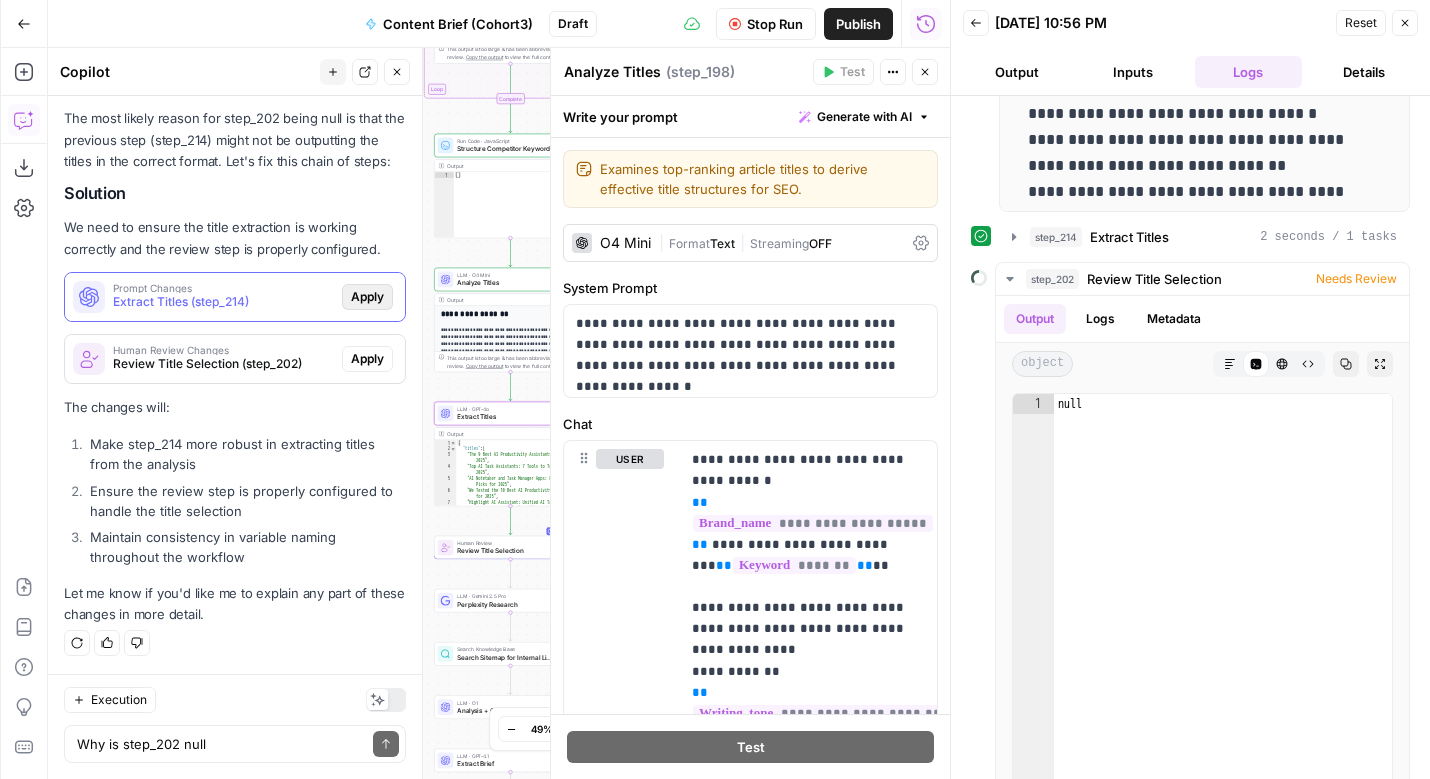 click on "Apply" at bounding box center (367, 297) 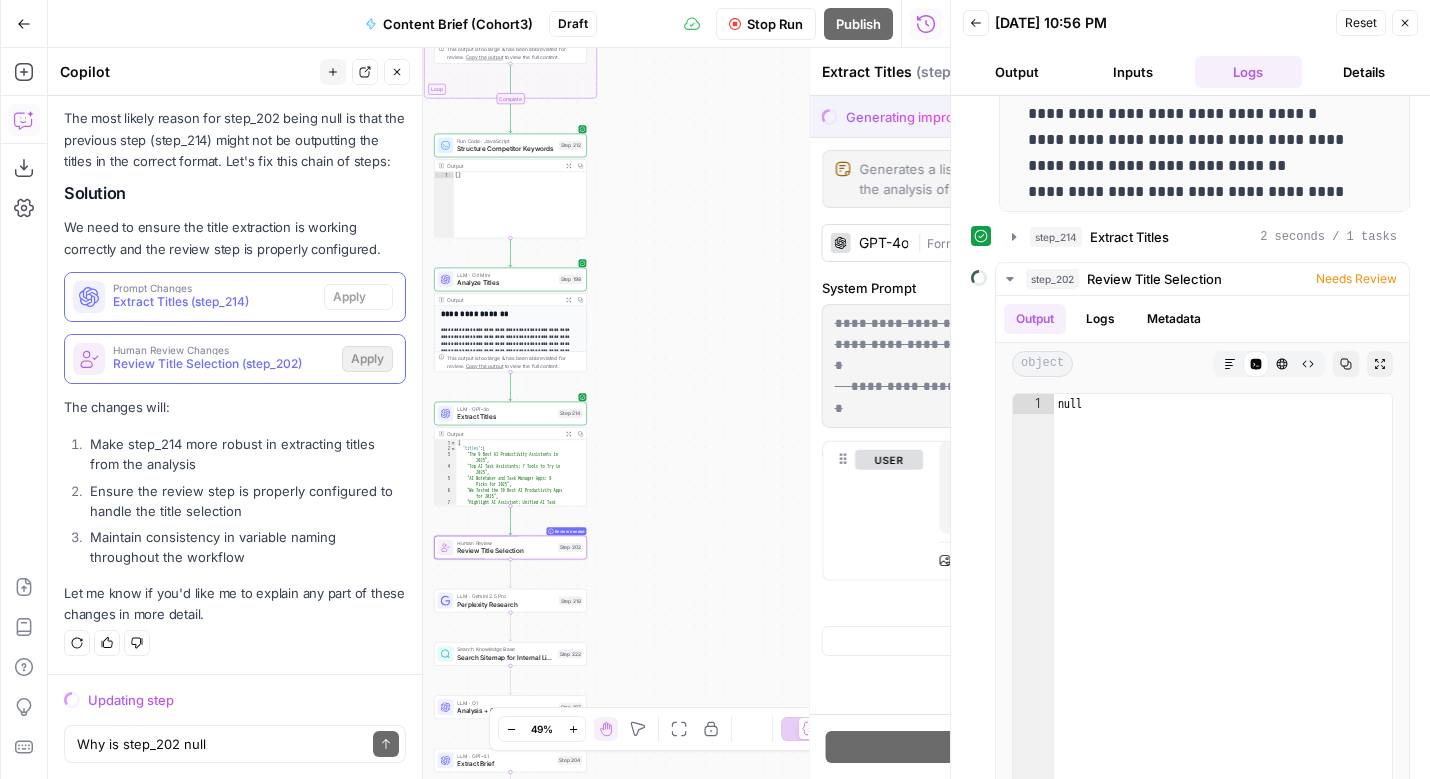 scroll, scrollTop: 915, scrollLeft: 0, axis: vertical 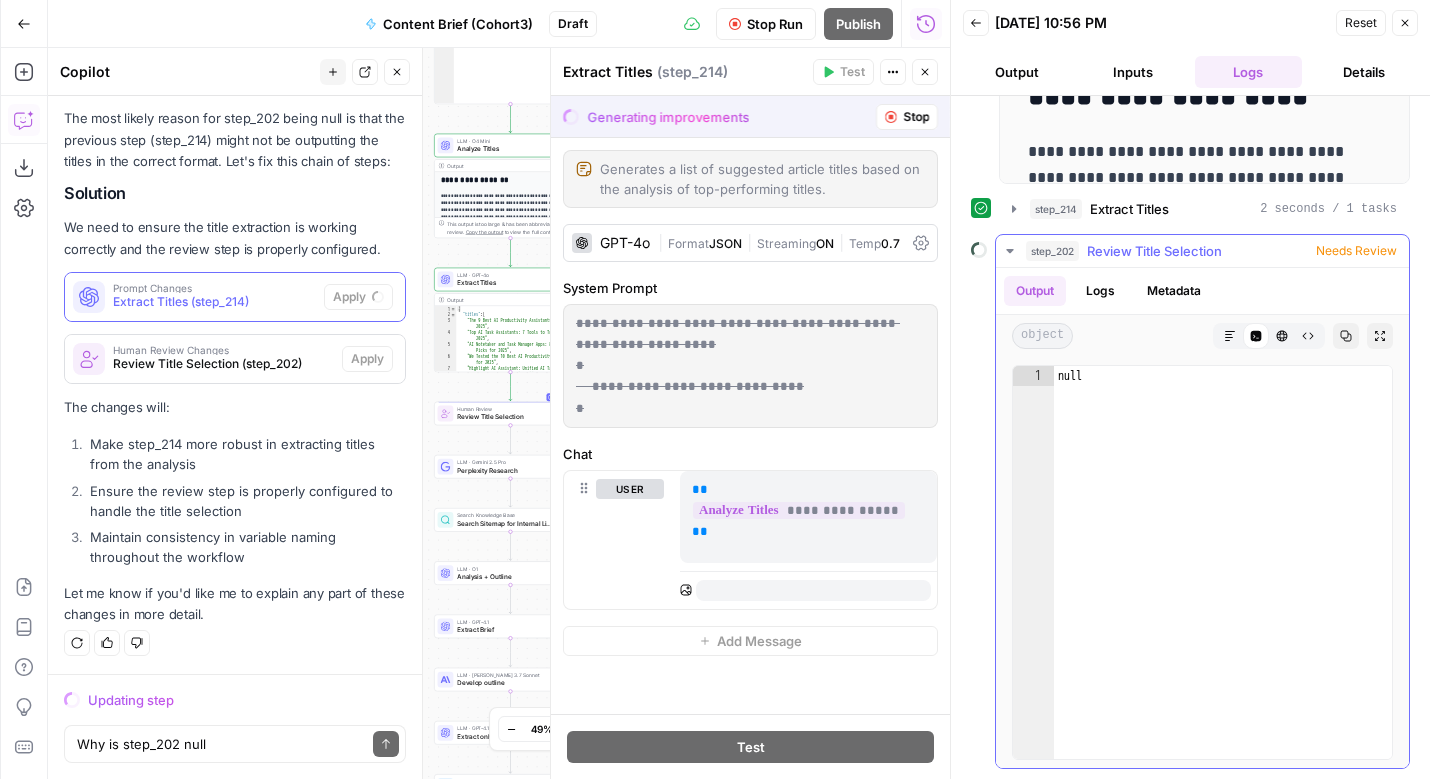 click 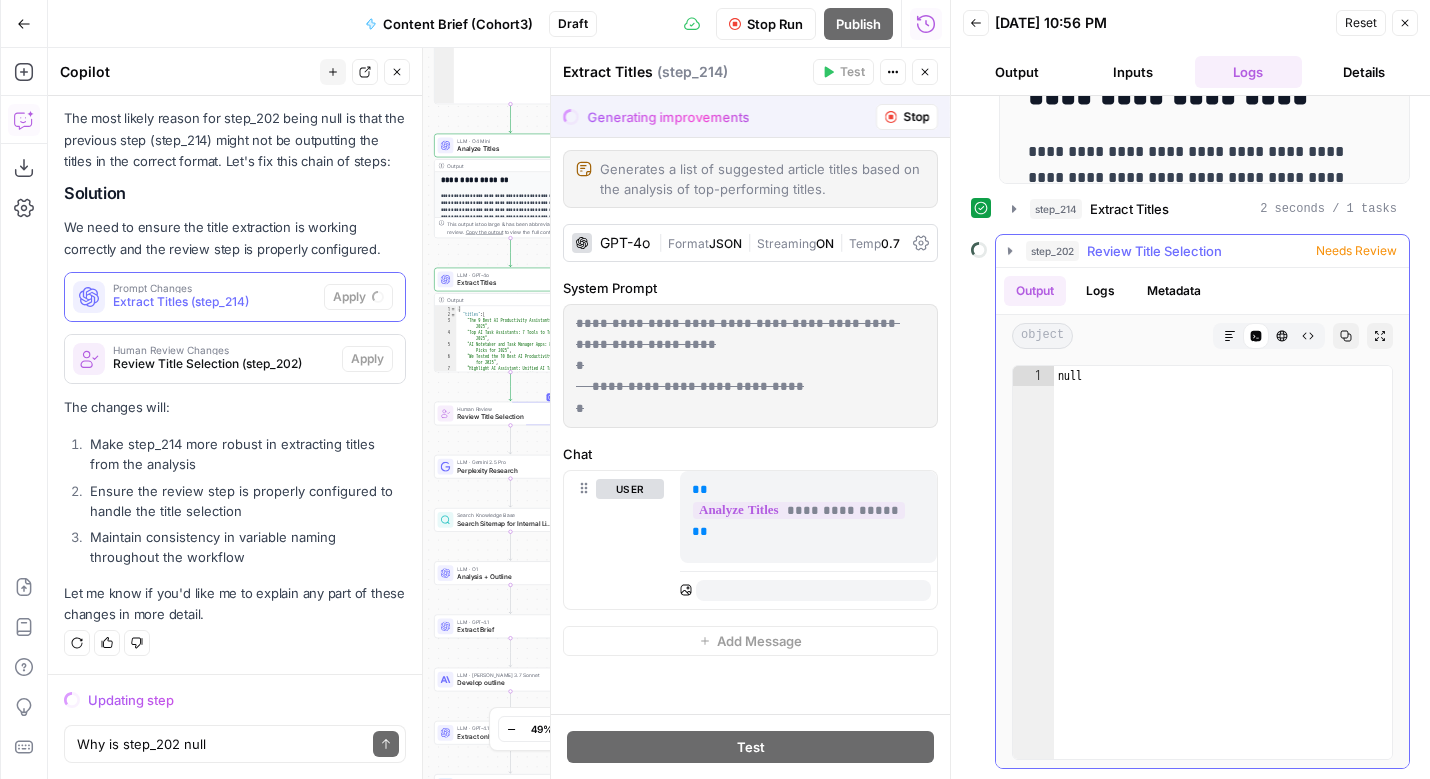 scroll, scrollTop: 490, scrollLeft: 0, axis: vertical 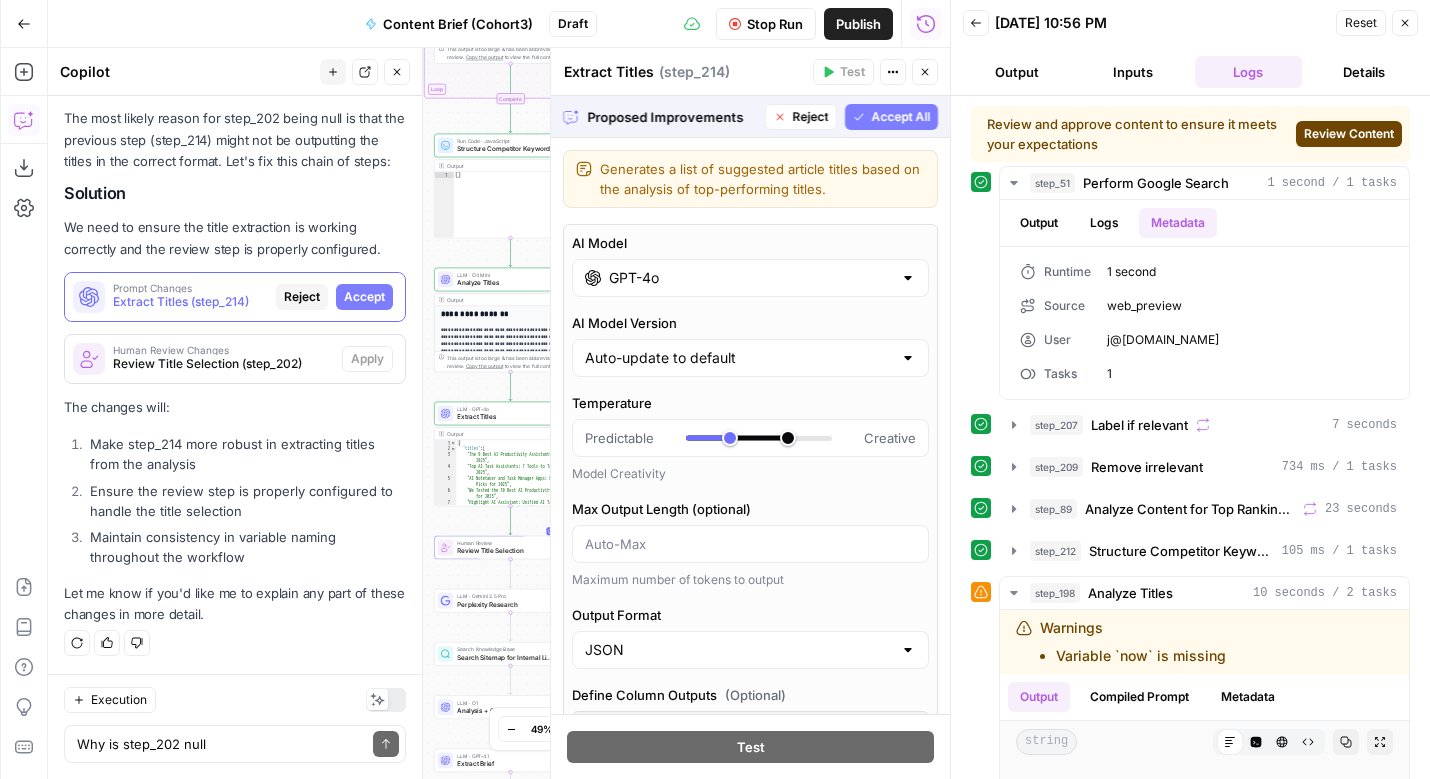 click on "Review Content" at bounding box center (1349, 134) 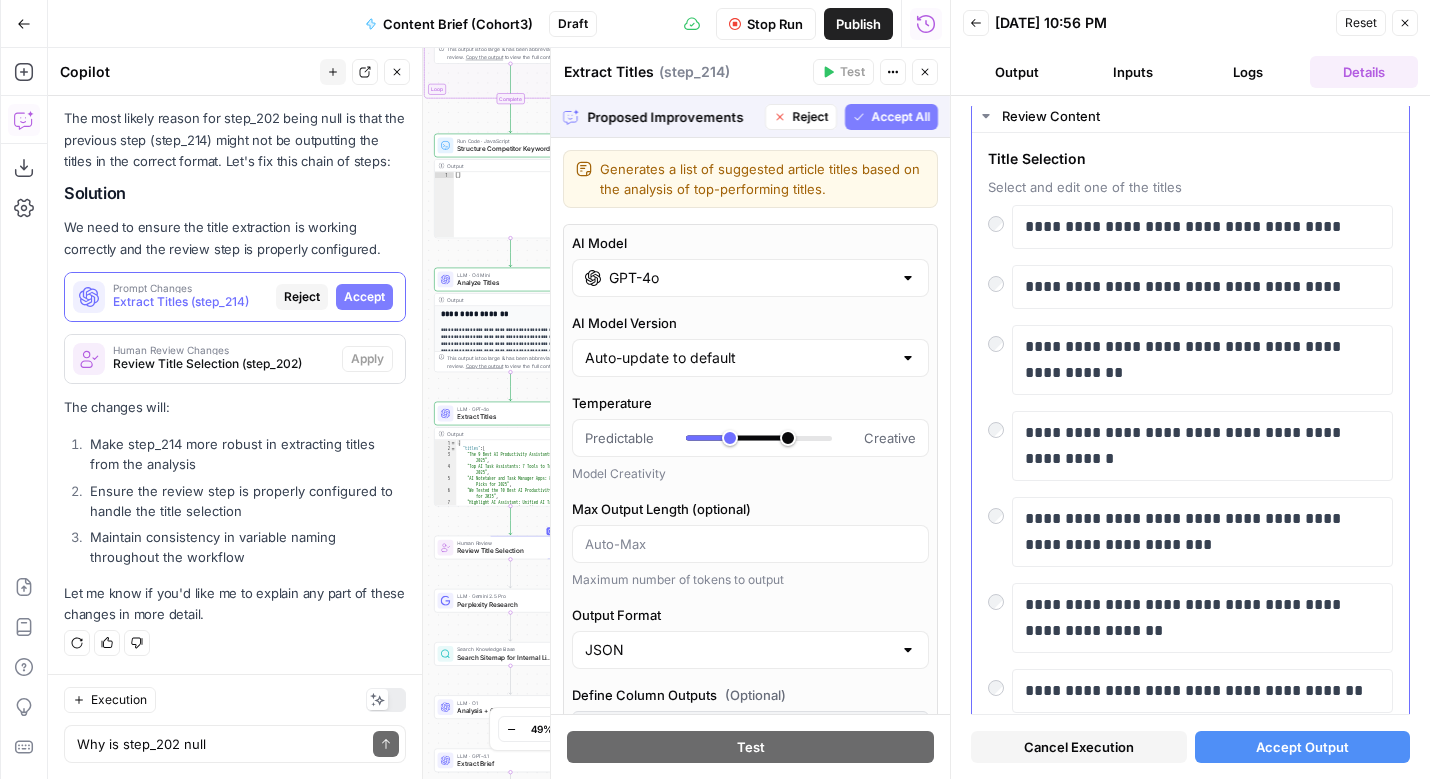 scroll, scrollTop: 52, scrollLeft: 0, axis: vertical 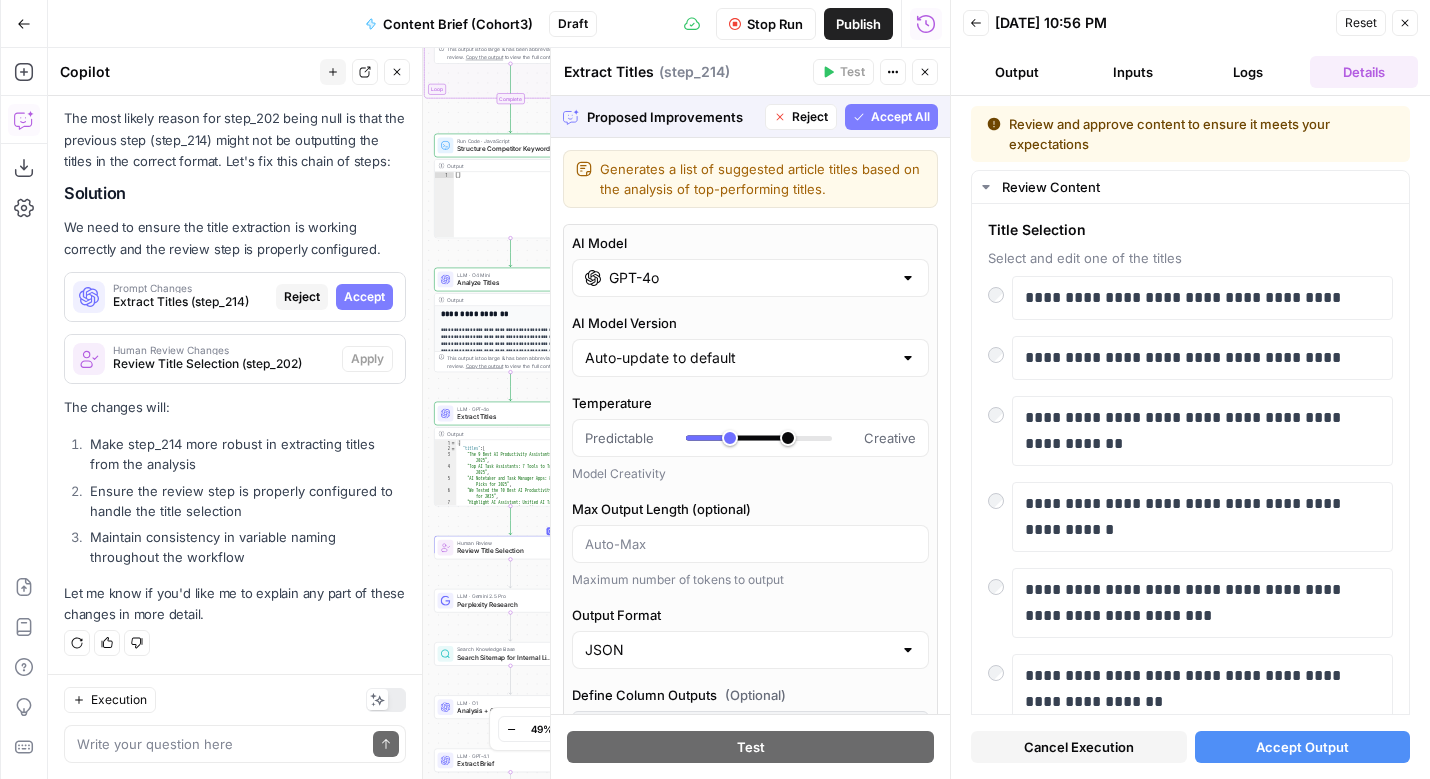 drag, startPoint x: 1335, startPoint y: 750, endPoint x: 1098, endPoint y: 377, distance: 441.92532 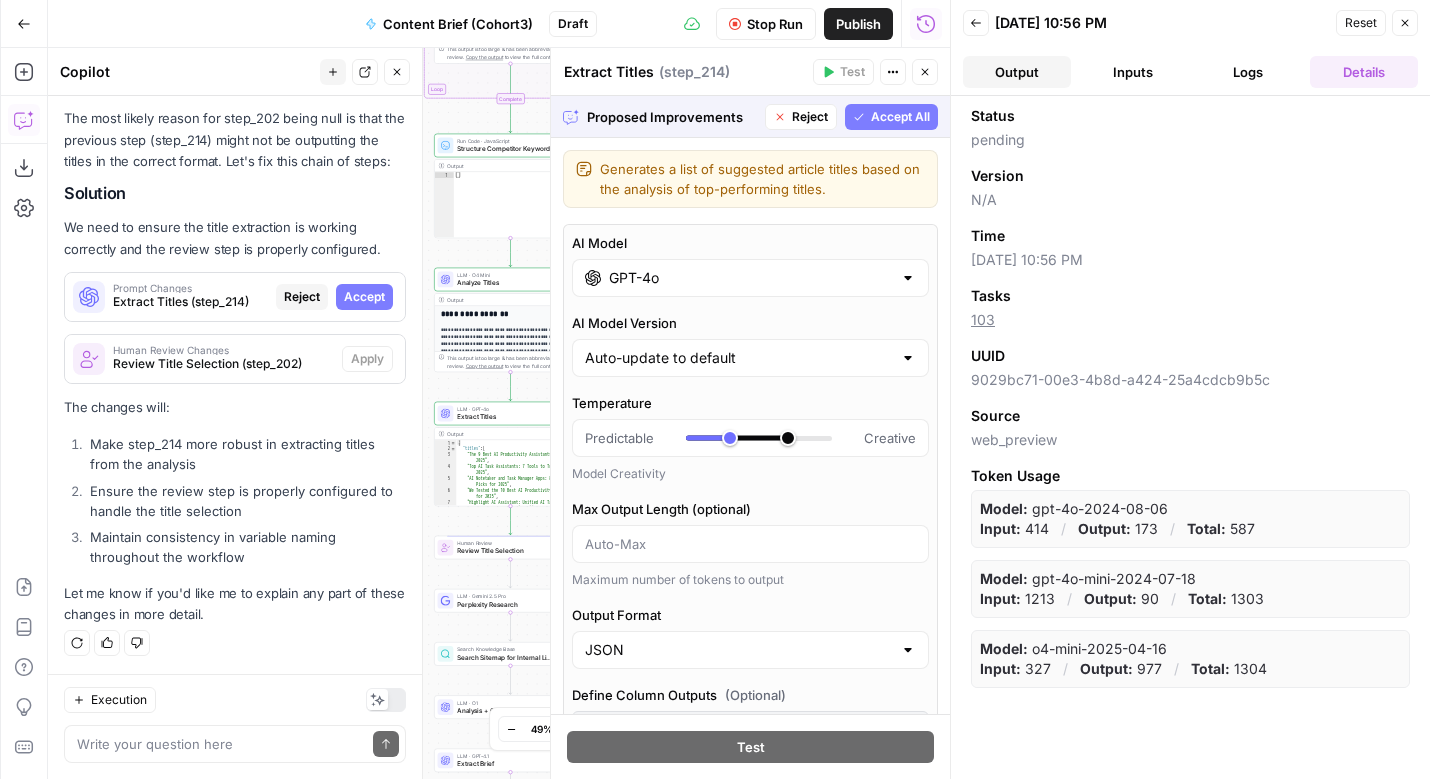 click on "Output" at bounding box center [1017, 72] 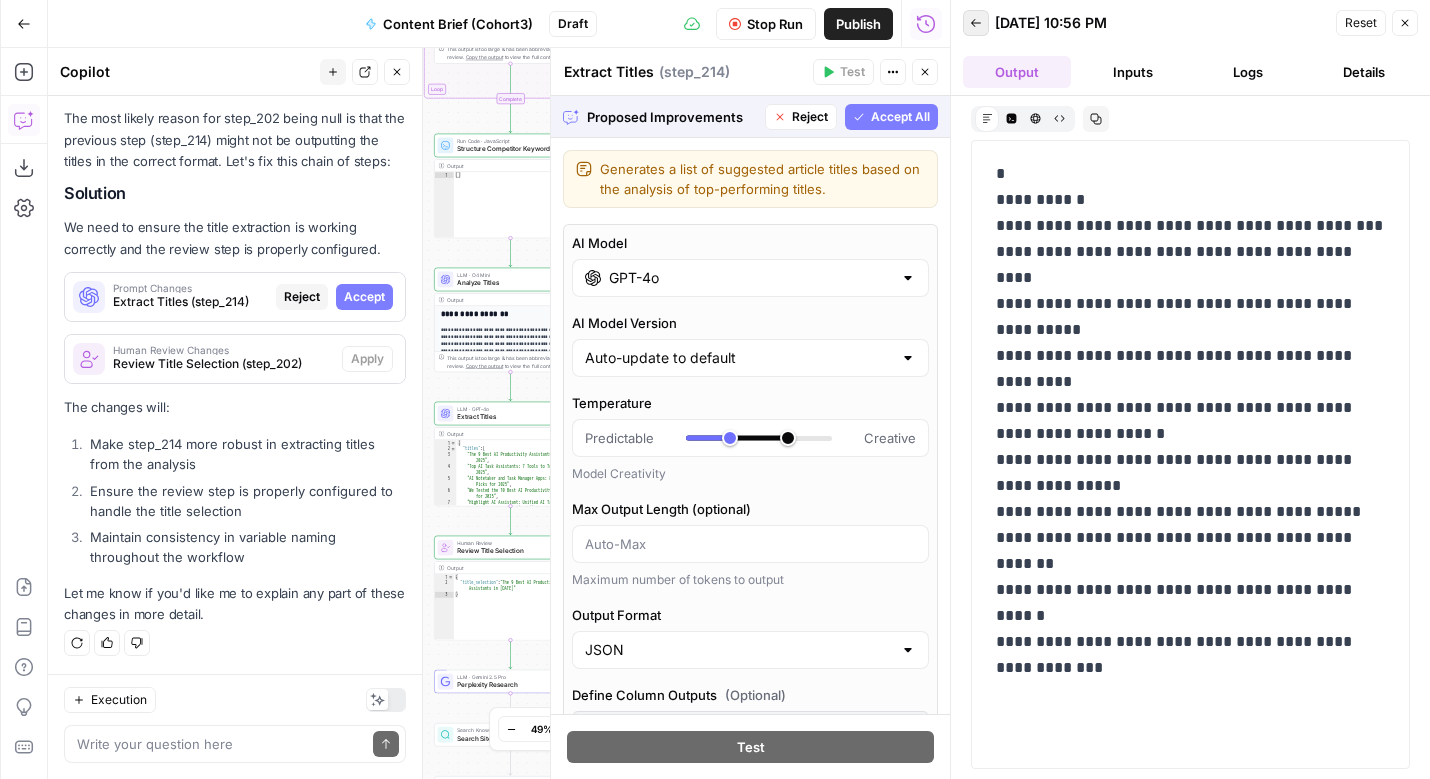 click 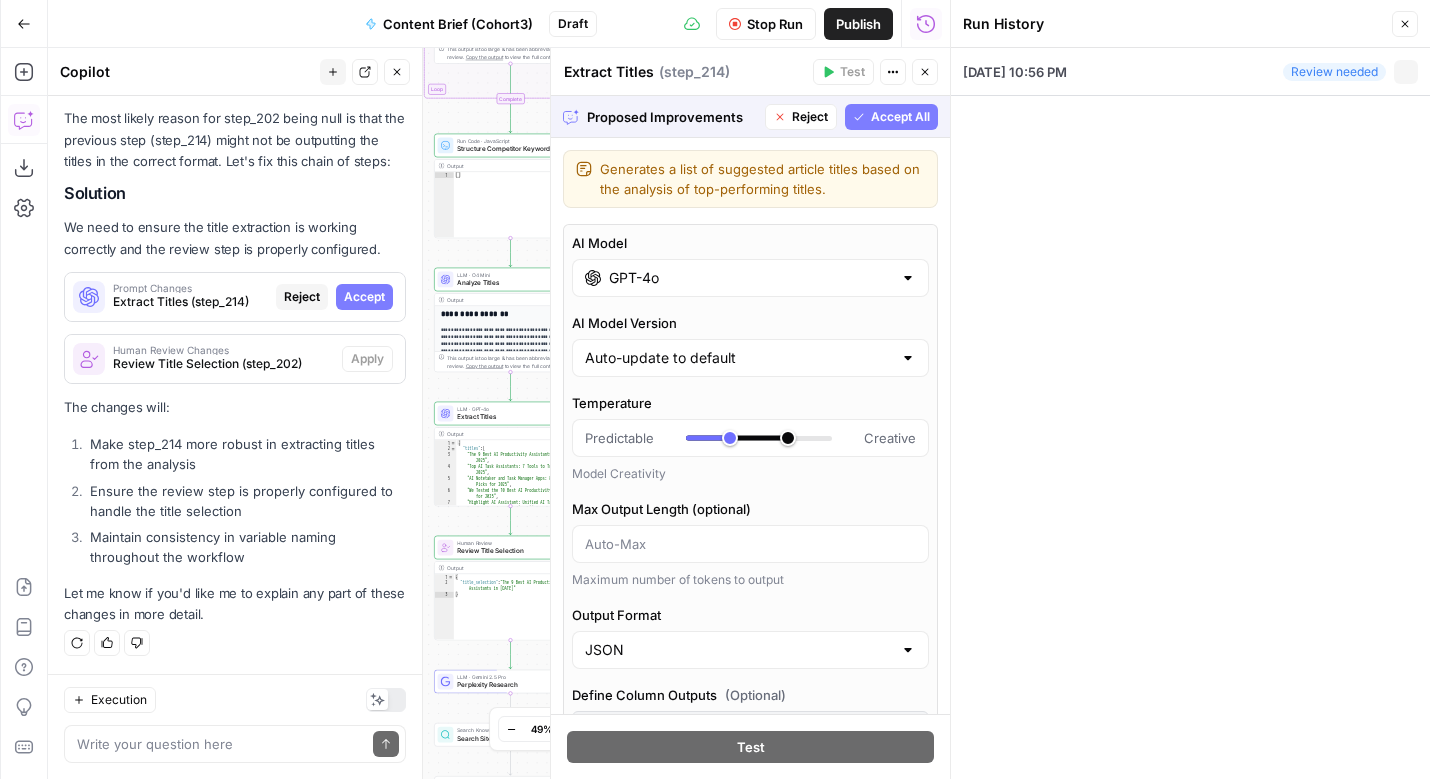 type on "Highlight AI" 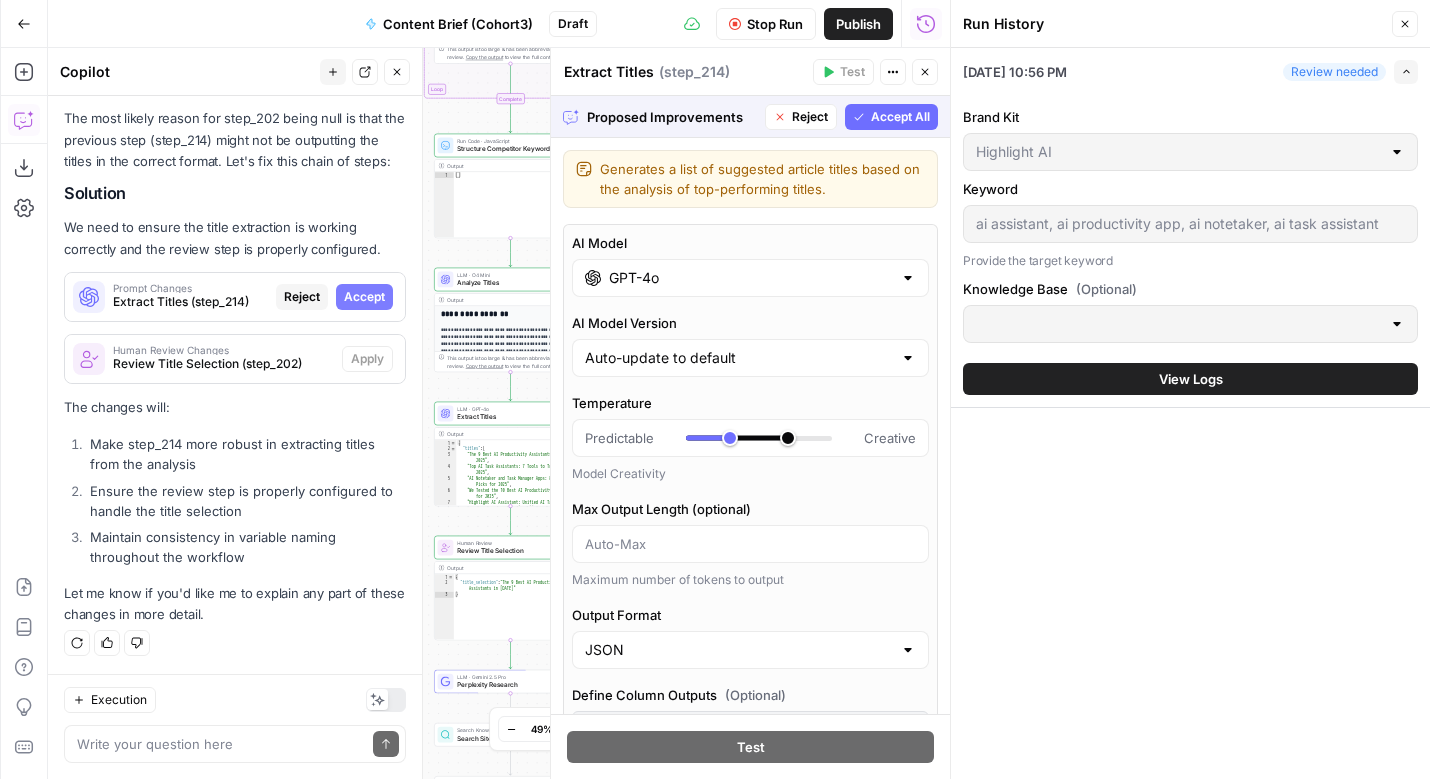 click on "Accept All" at bounding box center [900, 117] 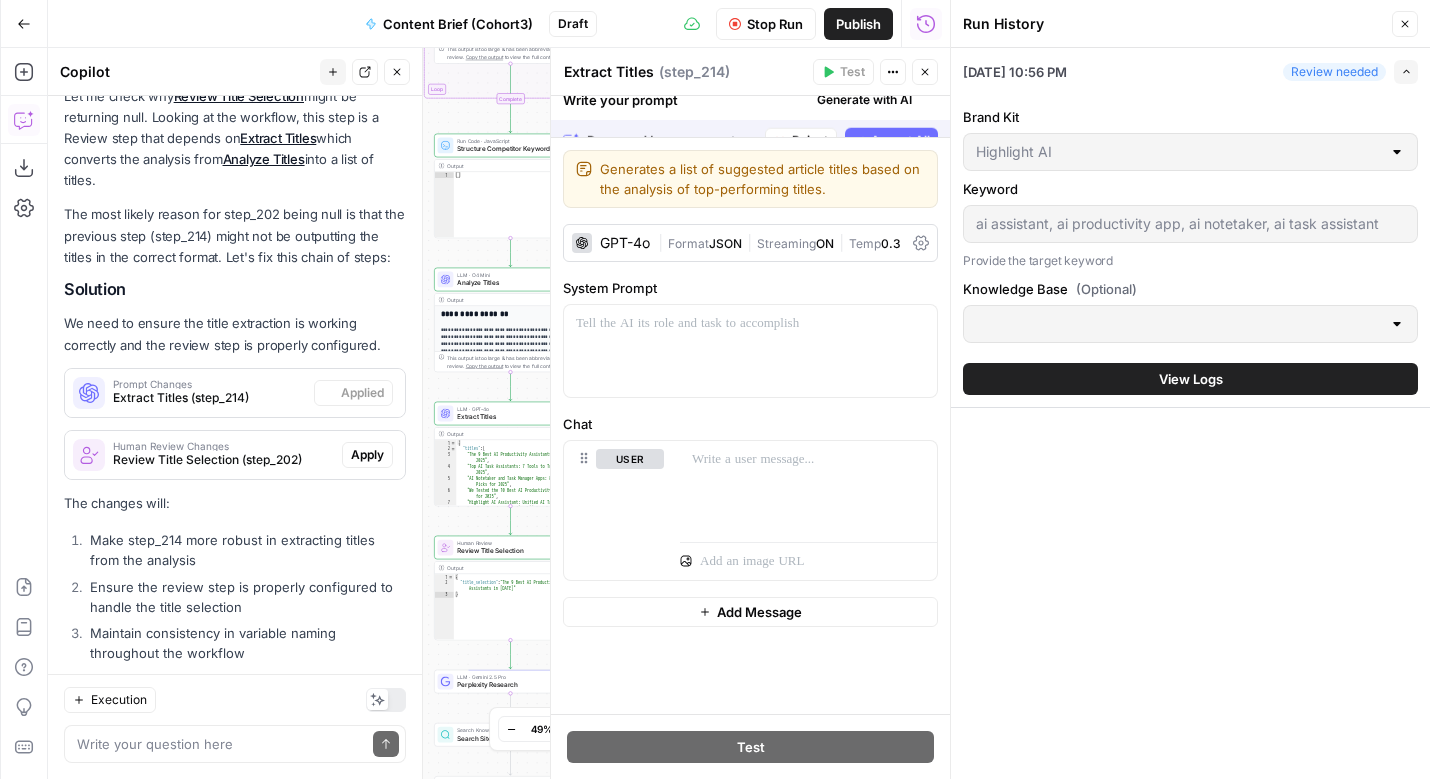 scroll, scrollTop: 1011, scrollLeft: 0, axis: vertical 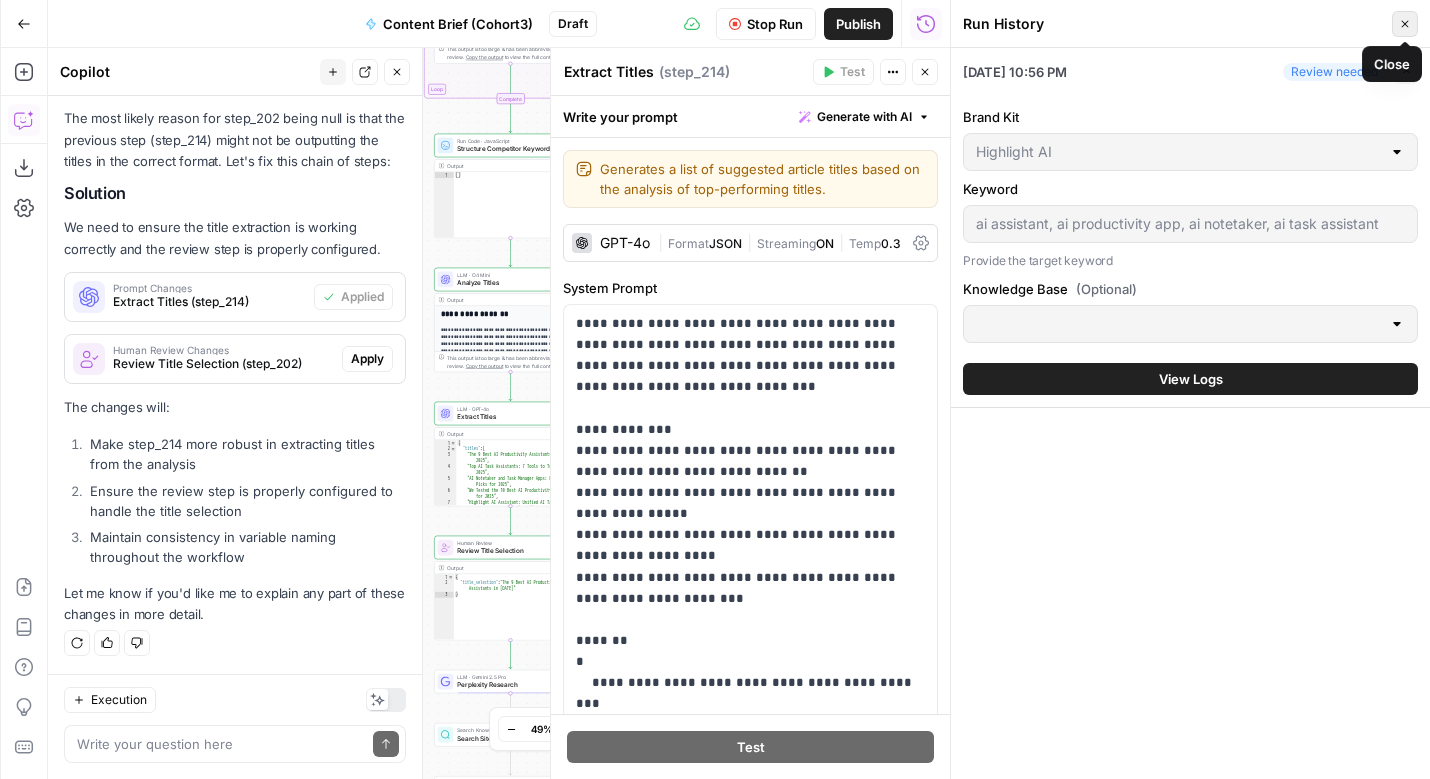 click on "Close" at bounding box center (1405, 24) 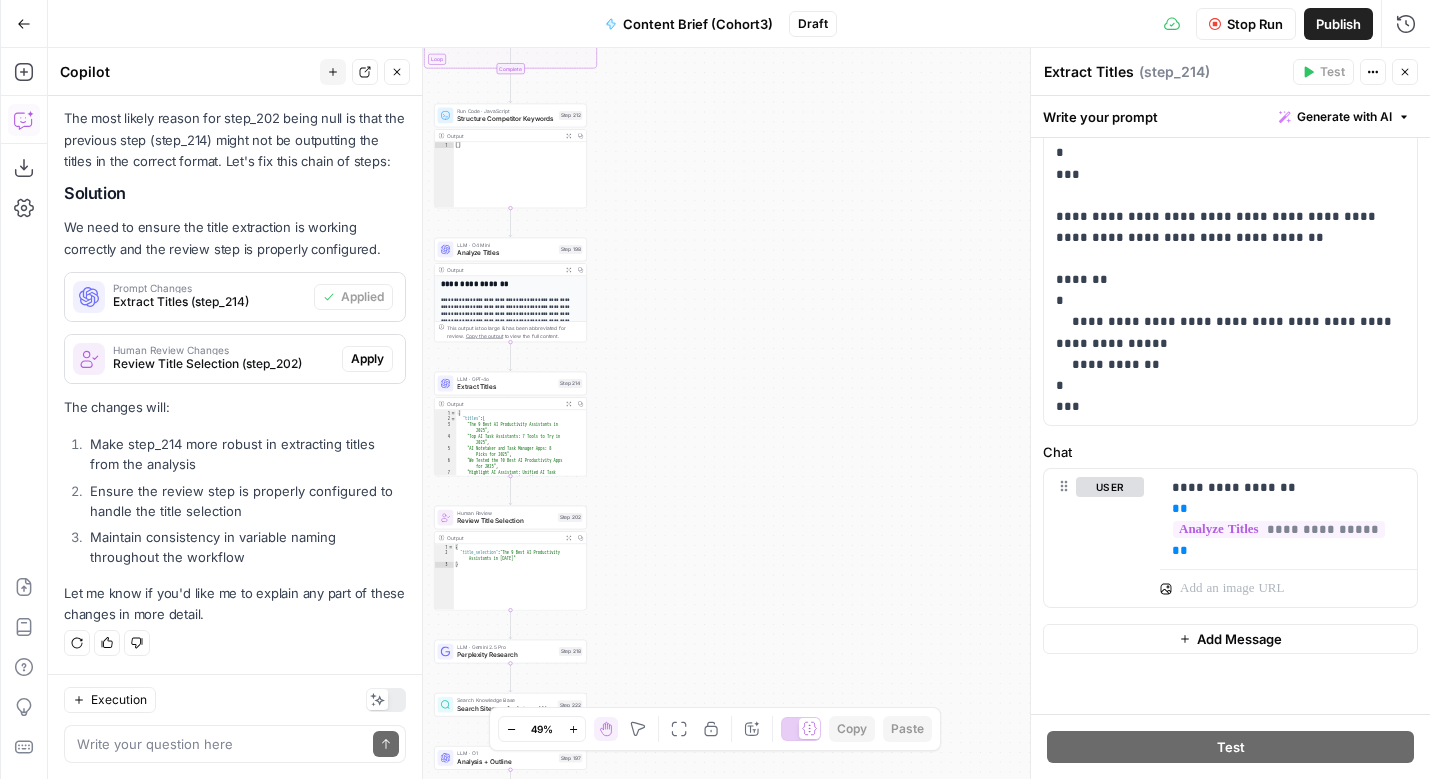 scroll, scrollTop: 0, scrollLeft: 0, axis: both 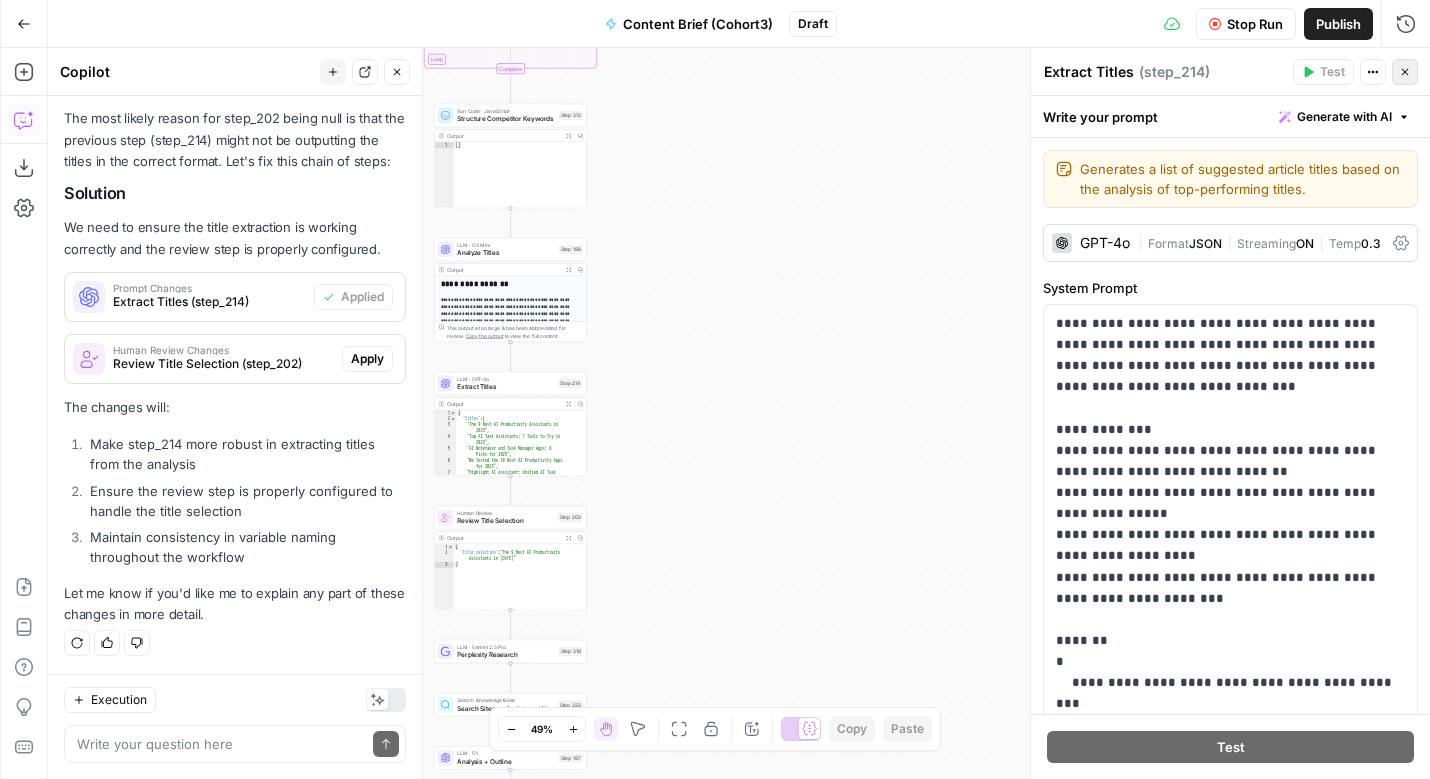 click on "Close" at bounding box center [1405, 72] 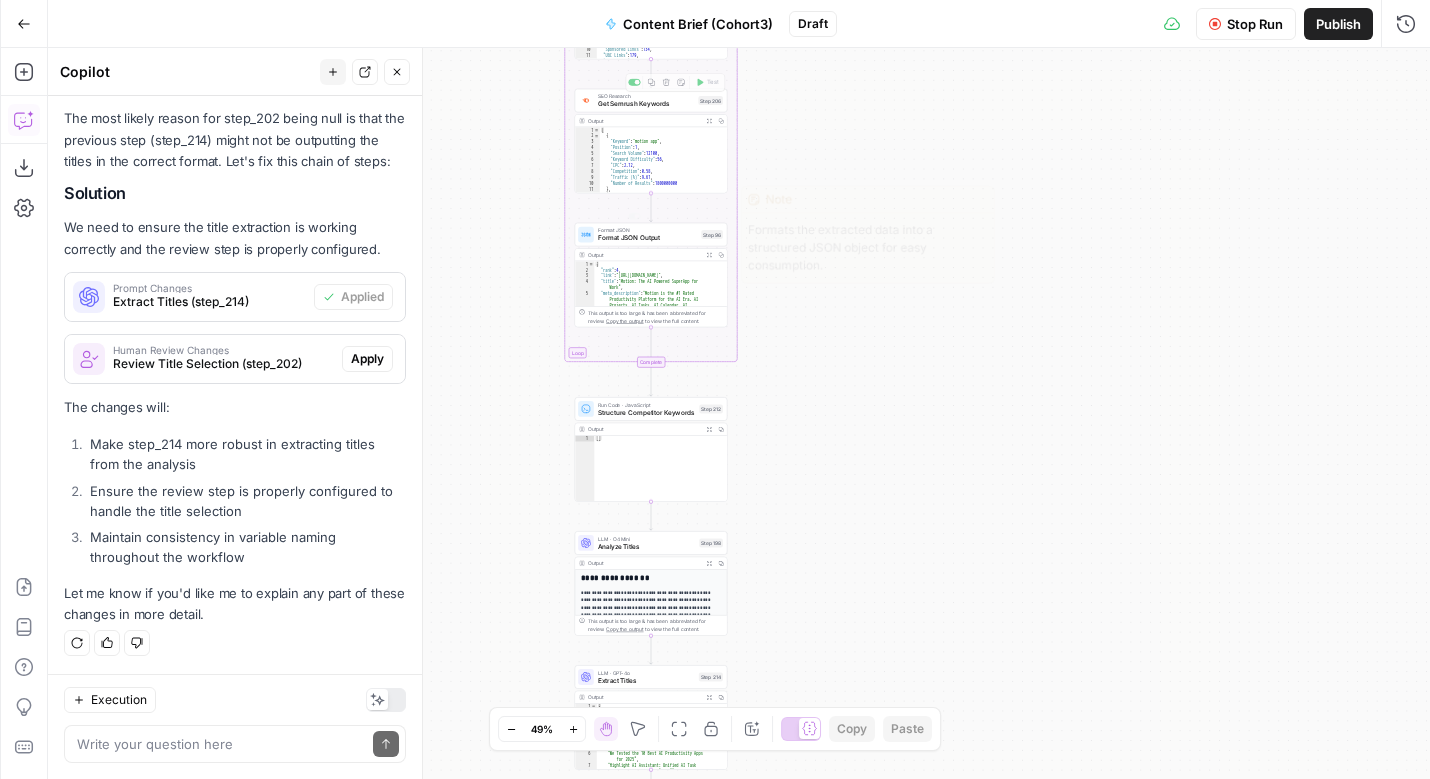 type on "**********" 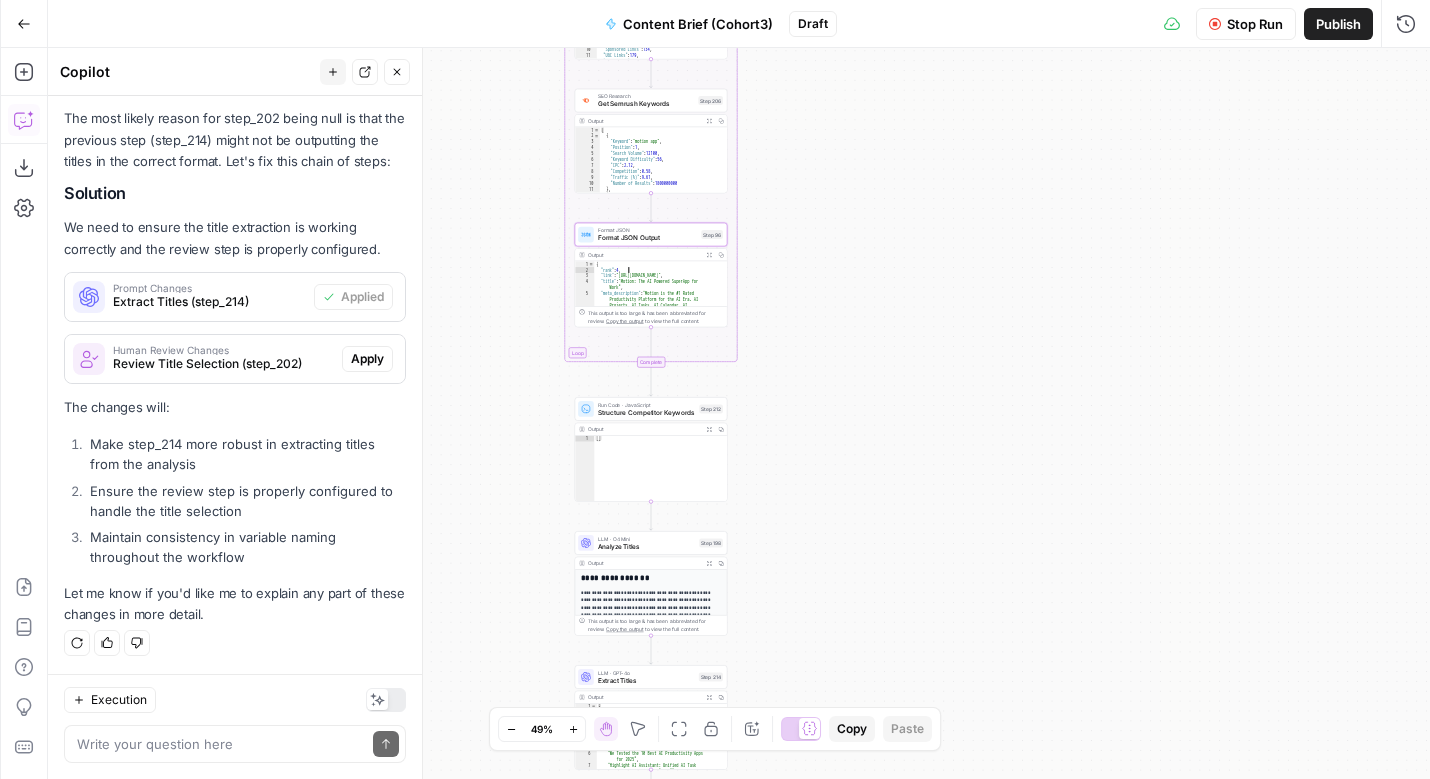 click on "Workflow Set Inputs Inputs Google Search Perform Google Search Step 51 Output Expand Output Copy 1 2 3 4 5 6 {    "search_metadata" :  {      "id" :  "686e0485f7e996327daaedf1" ,      "status" :  "Success" ,      "json_endpoint" :  "[URL][DOMAIN_NAME]          /searches/09493c34818cc283          /686e0485f7e996327daaedf1.json" ,      "pixel_position_endpoint" :  "https          ://[DOMAIN_NAME][URL]          /09493c34818cc283          /686e0485f7e996327daaedf1          .json_with_pixel_position" ,     This output is too large & has been abbreviated for review.   Copy the output   to view the full content. Loop Iteration Label if relevant Step 207 Output Expand Output Copy 1 2 3 4 5 6 7 8 9 10 11 12 13 [    {      "relevant" :  "true"    } ,    {      "relevant" :  "true"    } ,    {      "relevant" :  "true"    } ,    {      "relevant" :  "true"    } ,     LLM · GPT-4o Mini Determine if relevant Step 208 Output Expand Output Copy 1 2 3 {    "relevant" :" at bounding box center (739, 413) 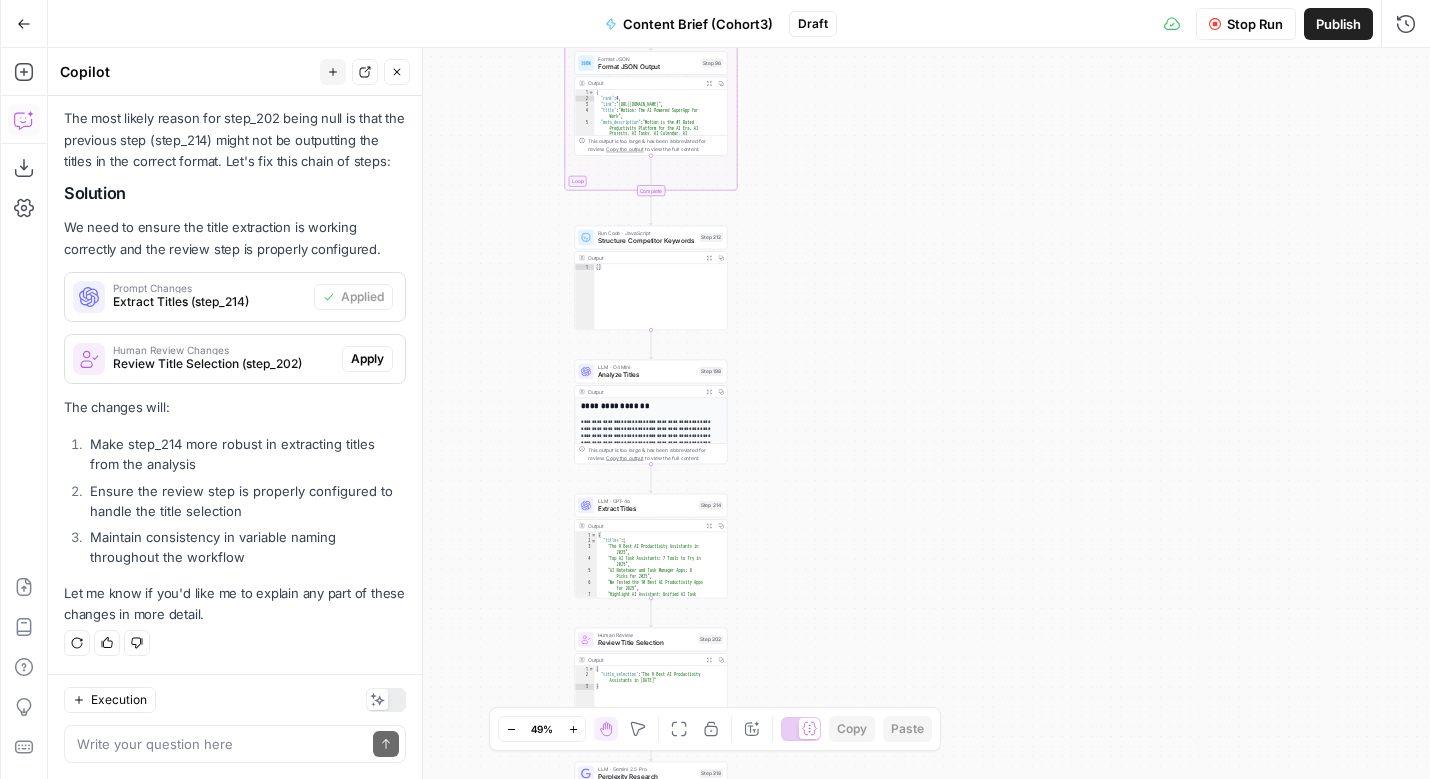 type on "**" 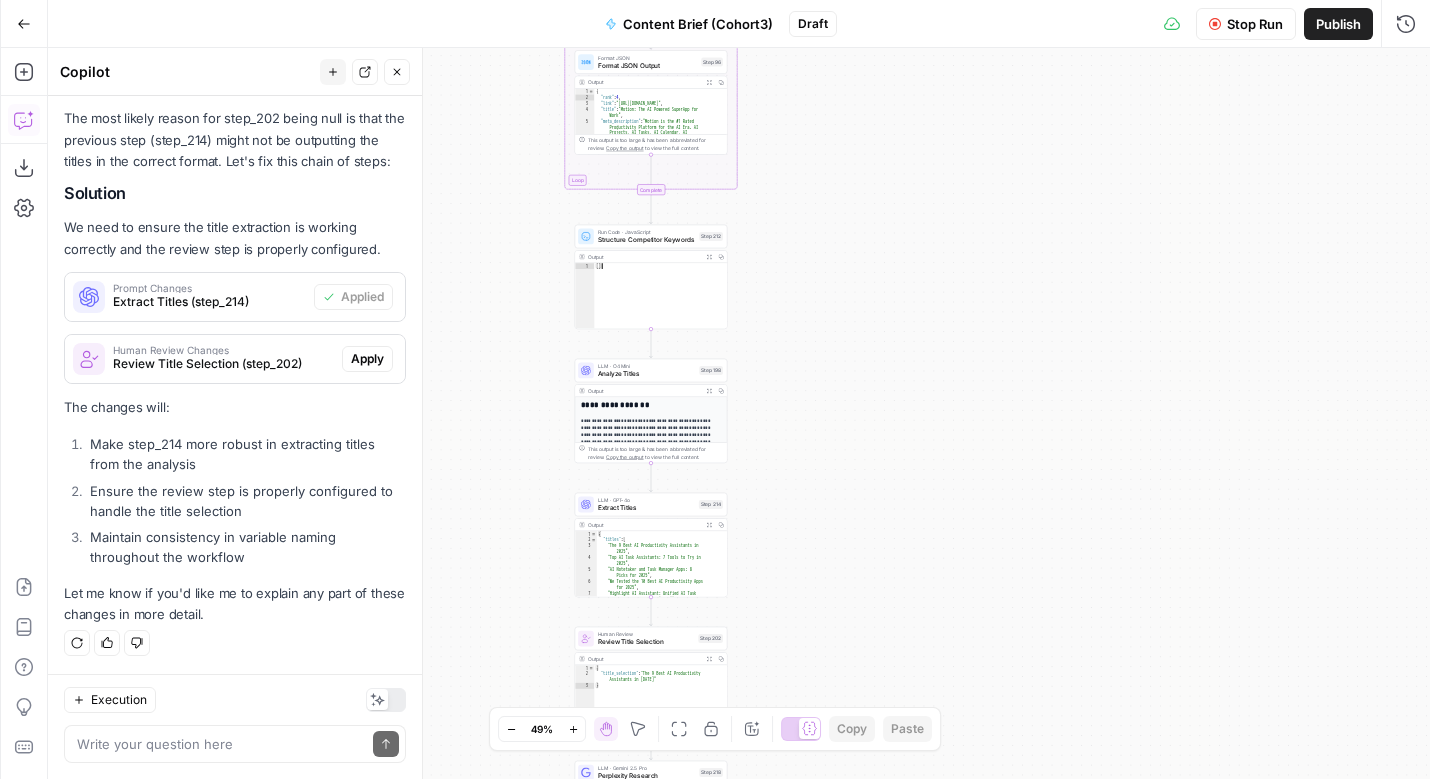 click on "[ ]" at bounding box center (660, 301) 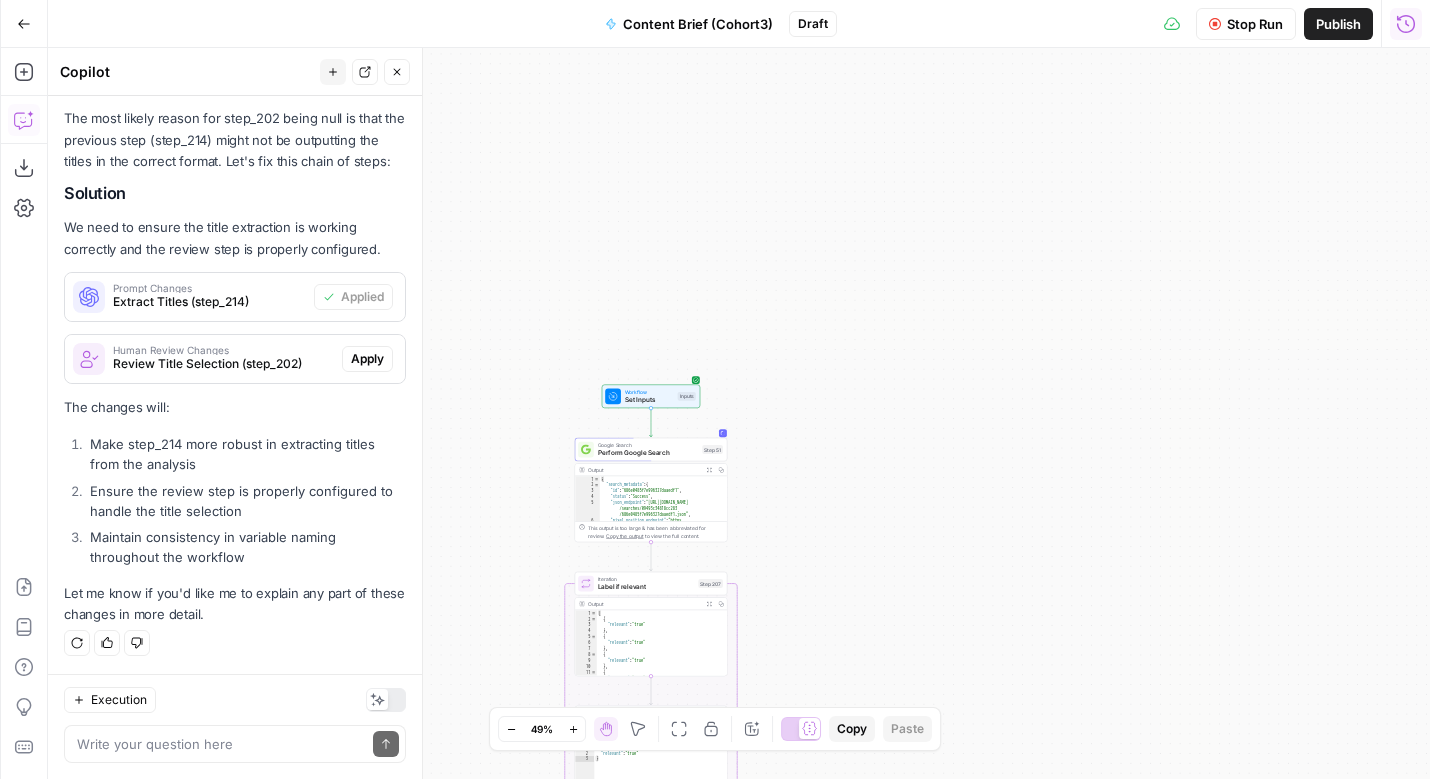 click 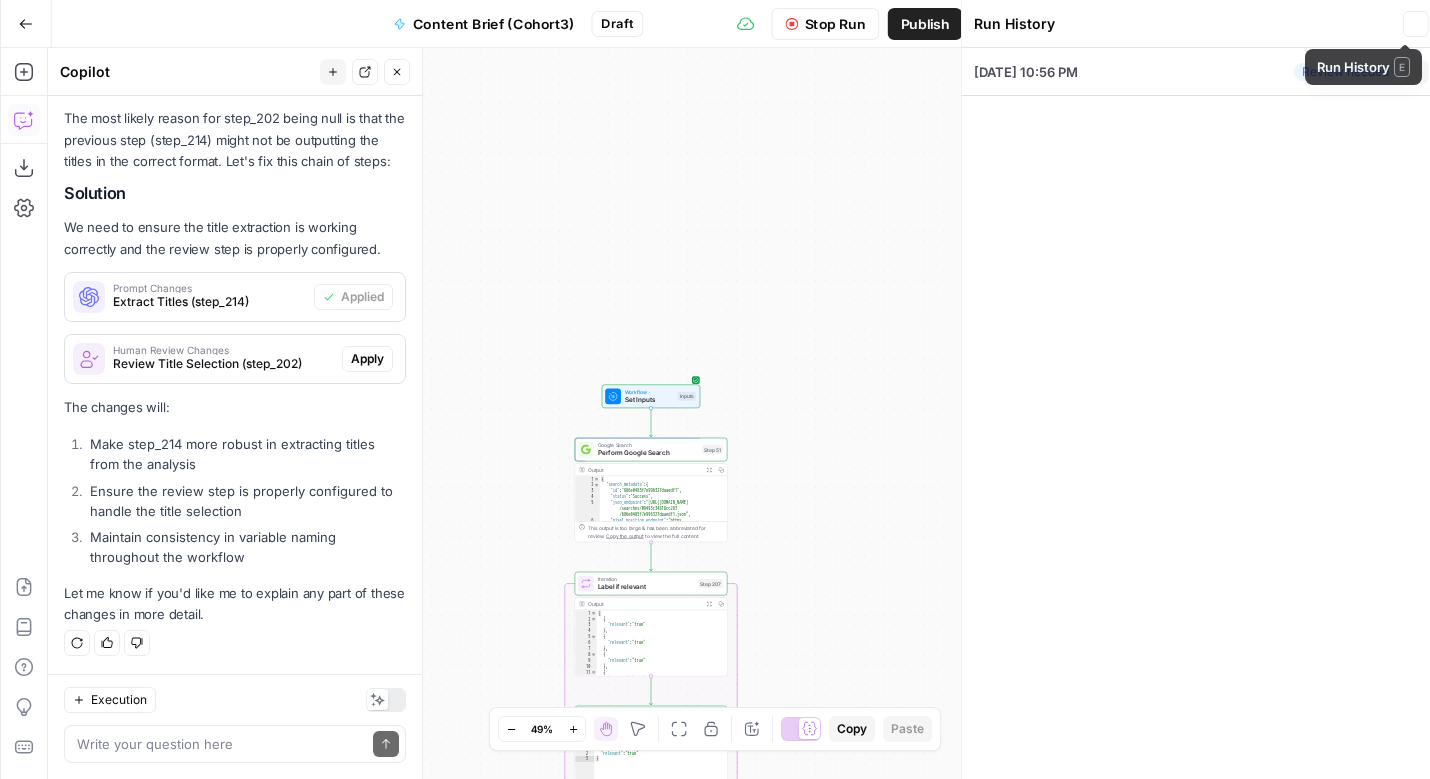 type on "Highlight AI" 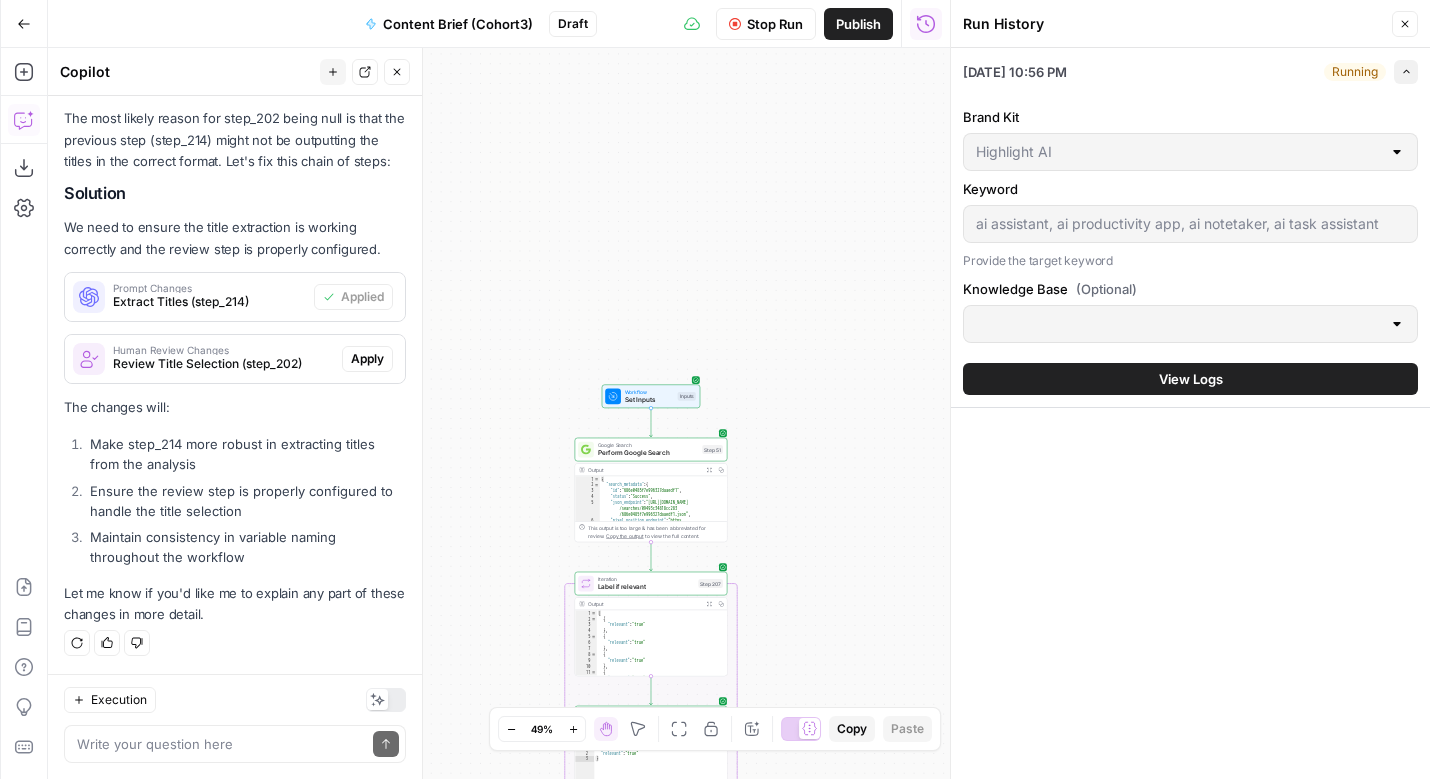 click 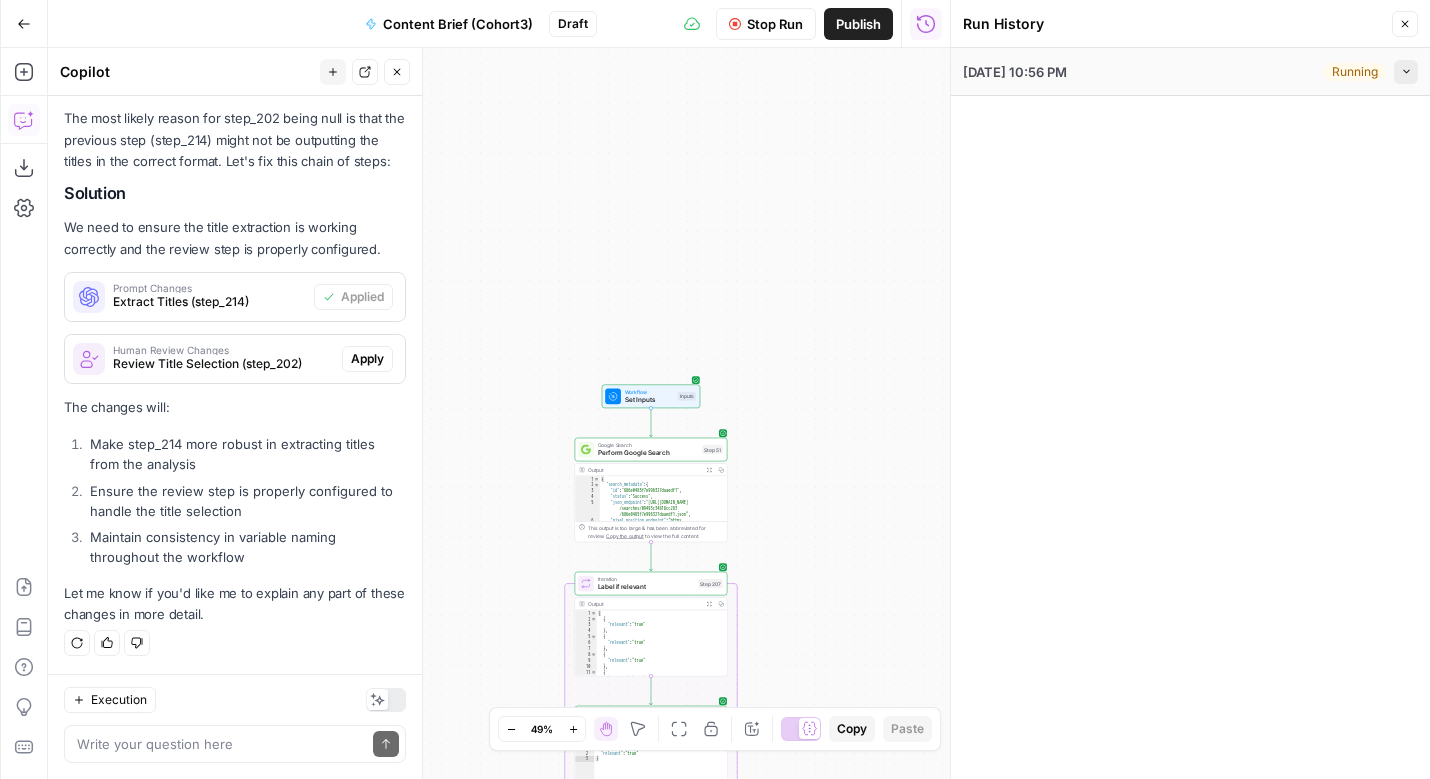 click 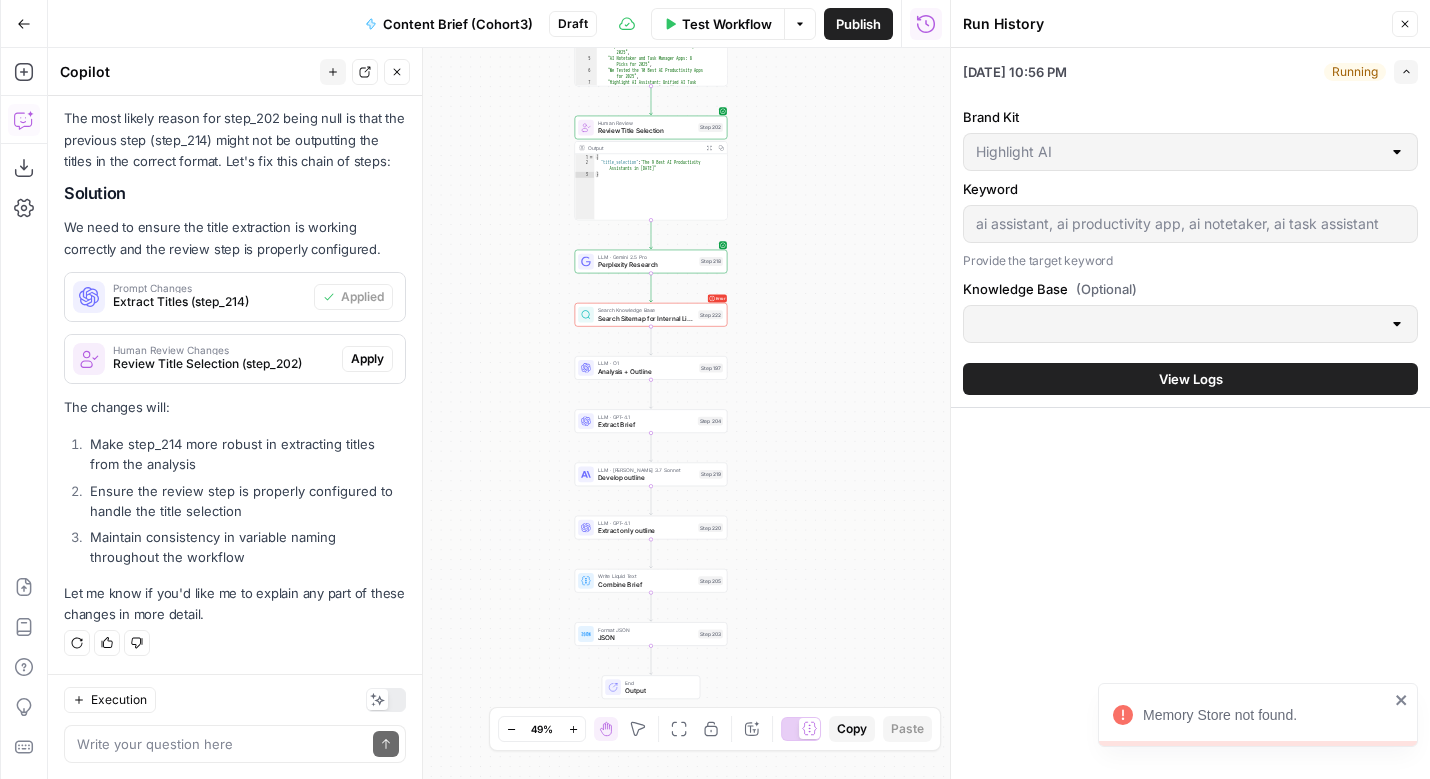 click on "Error Search Knowledge Base Search Sitemap for Internal Links Step 222 Copy step Delete step Add Note Test" at bounding box center [651, 315] 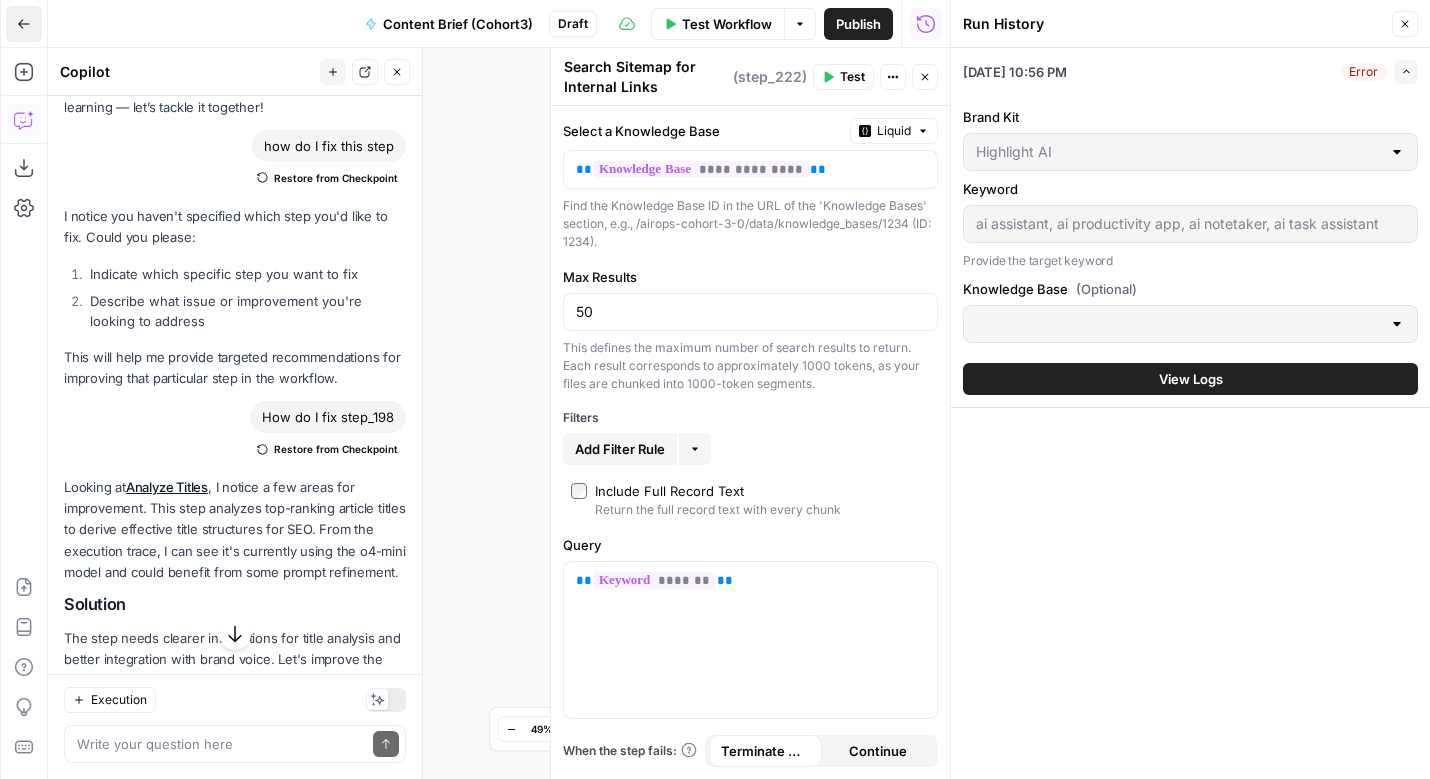 scroll, scrollTop: 119, scrollLeft: 0, axis: vertical 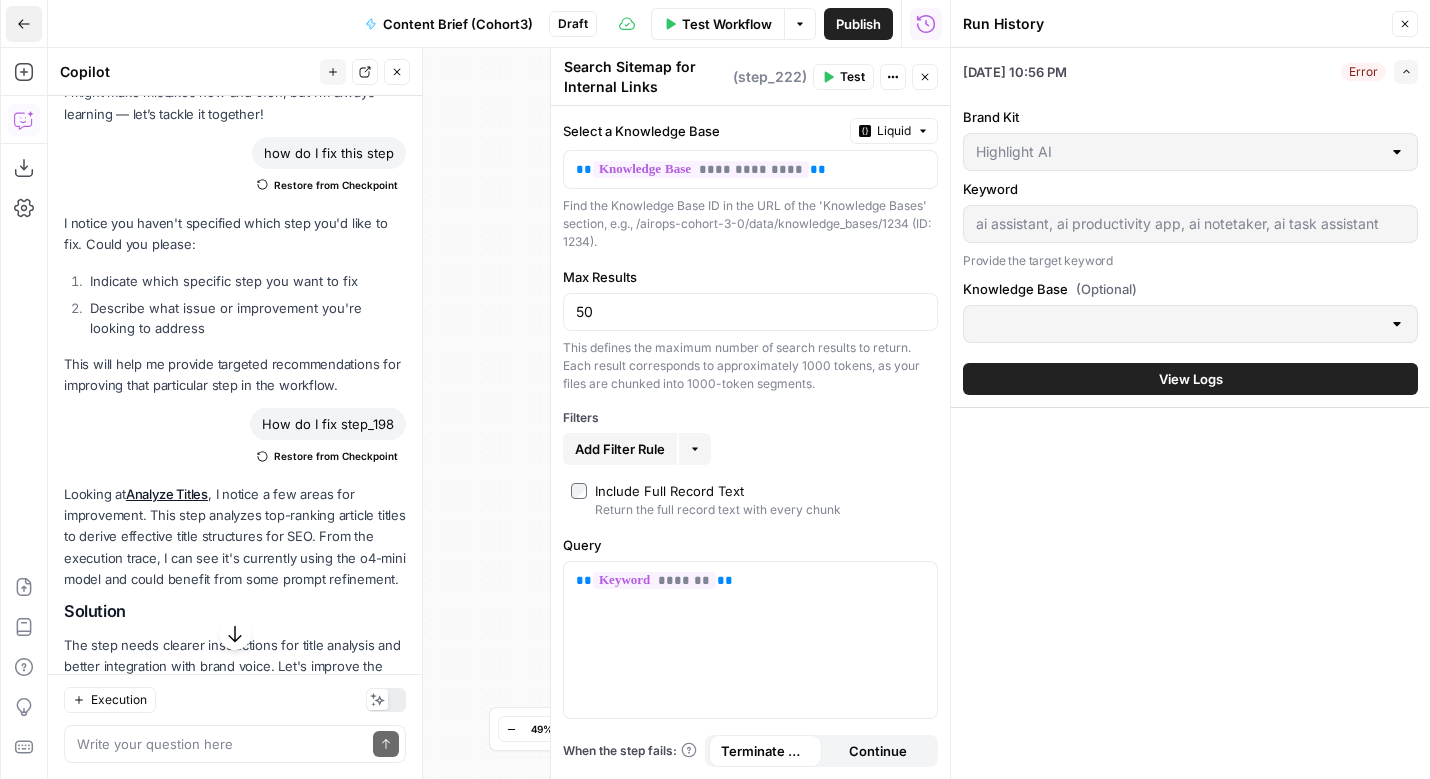 click on "Go Back" at bounding box center [24, 24] 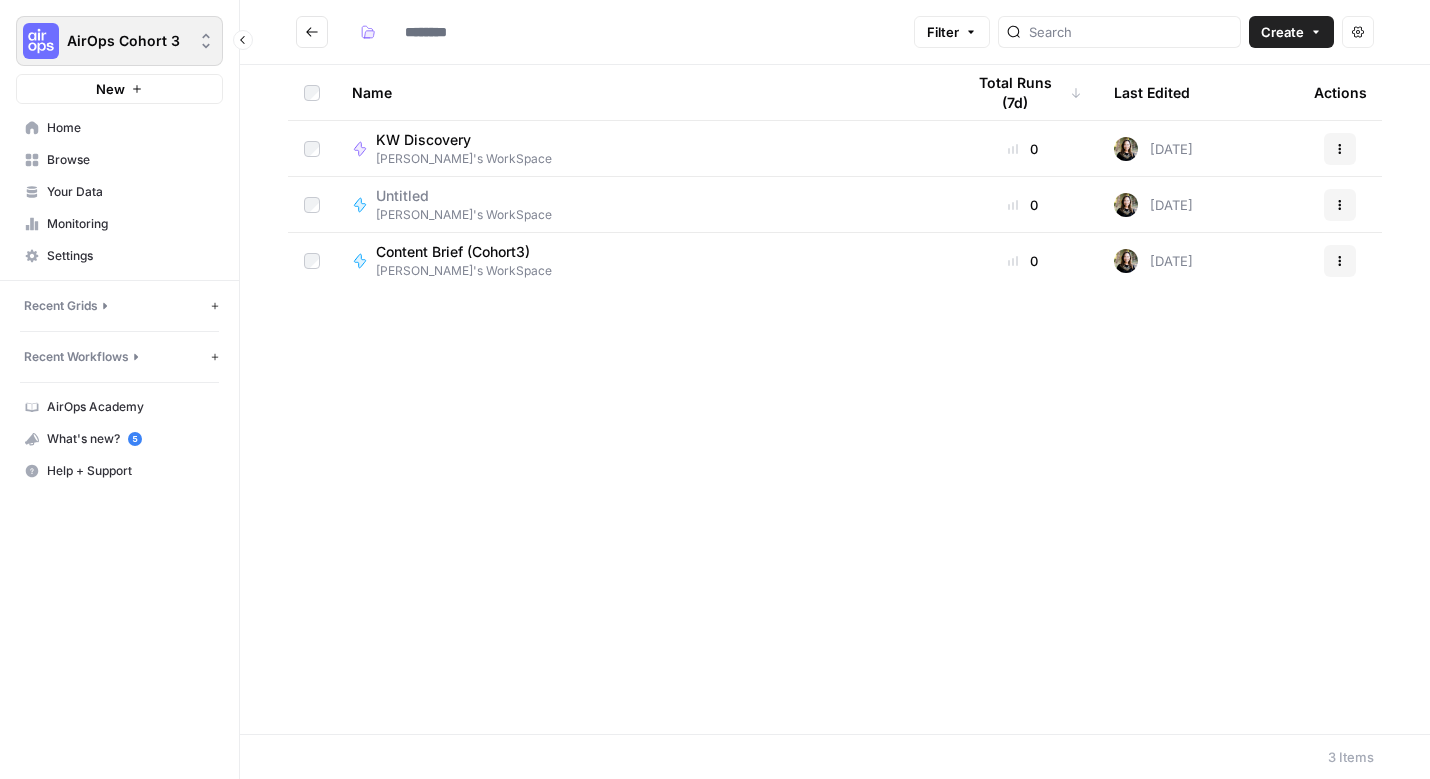 type on "**********" 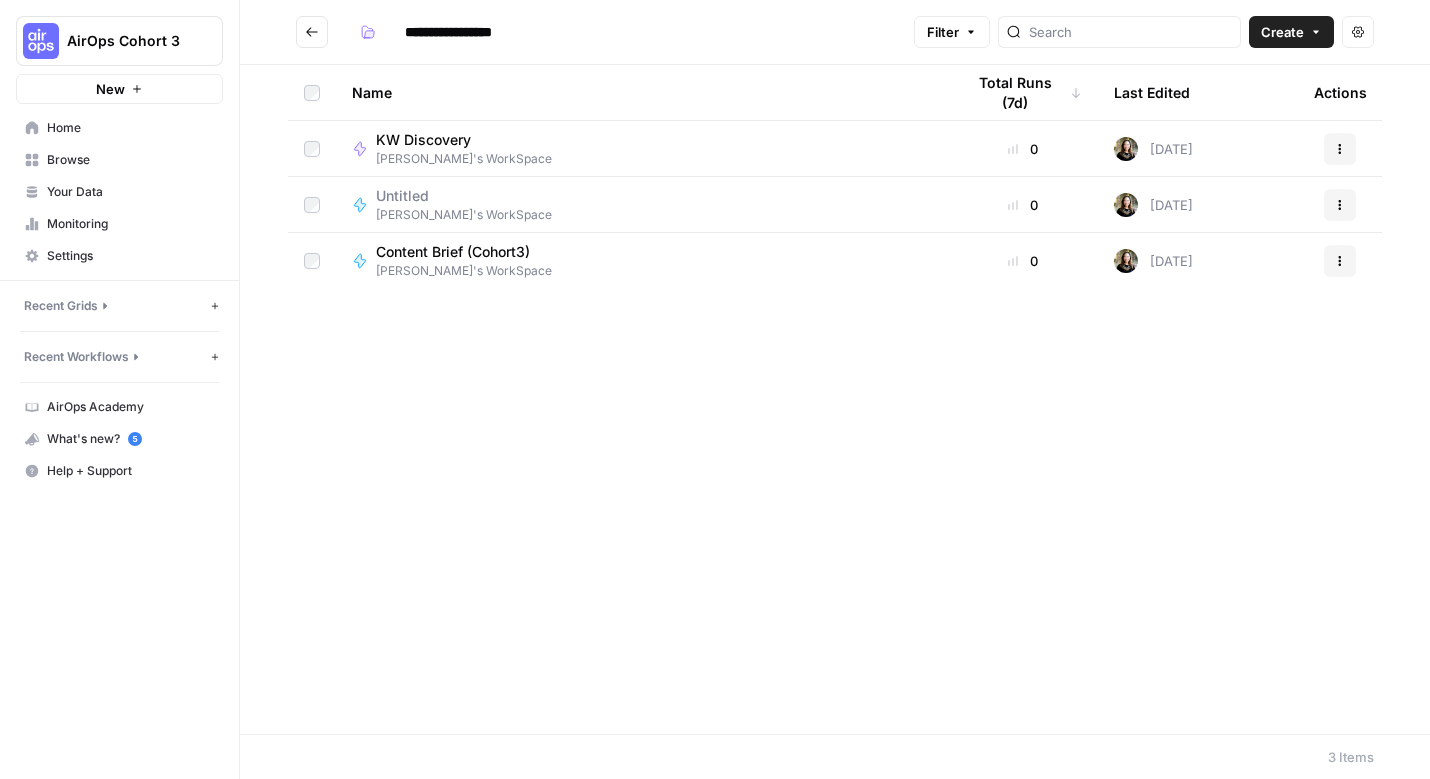 click on "KW Discovery" at bounding box center [456, 140] 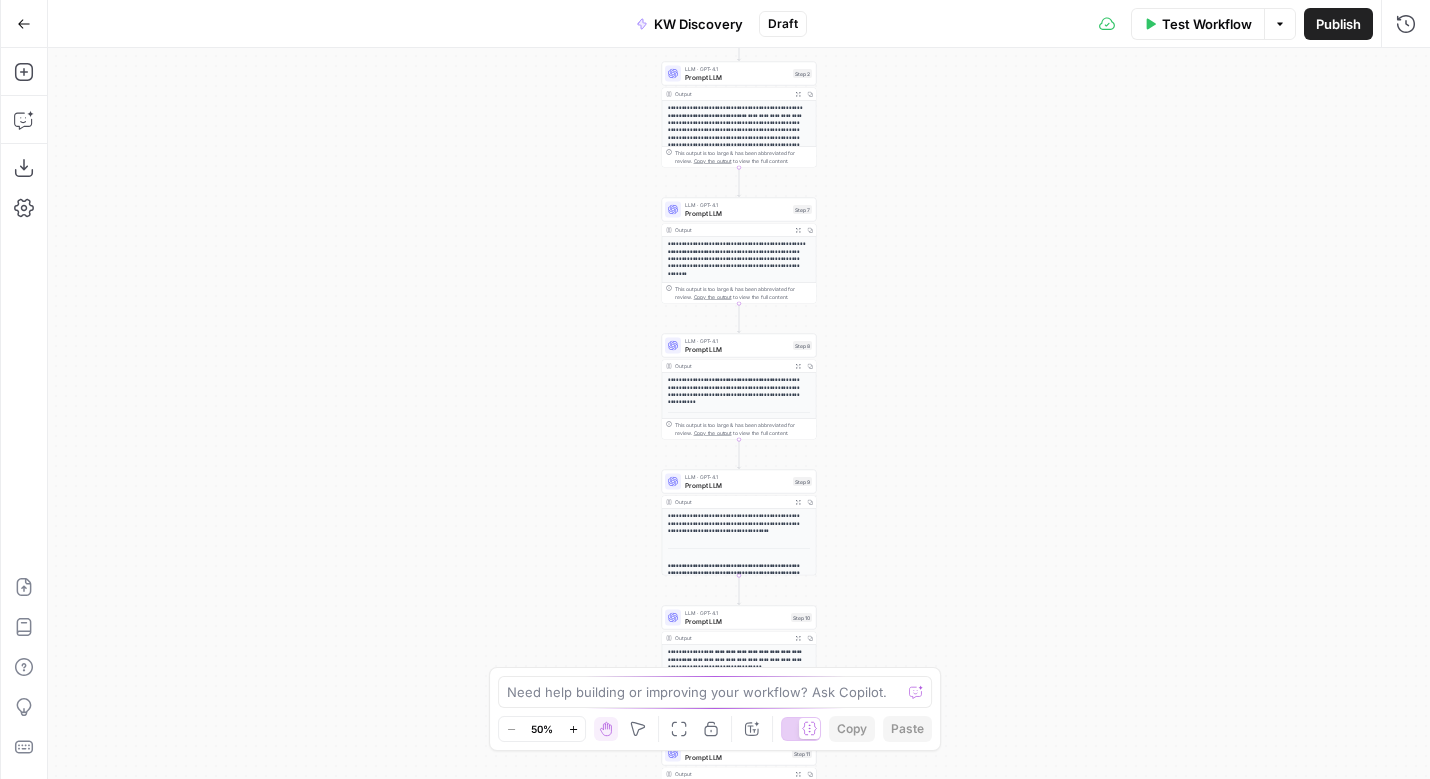 click on "**********" at bounding box center (739, 127) 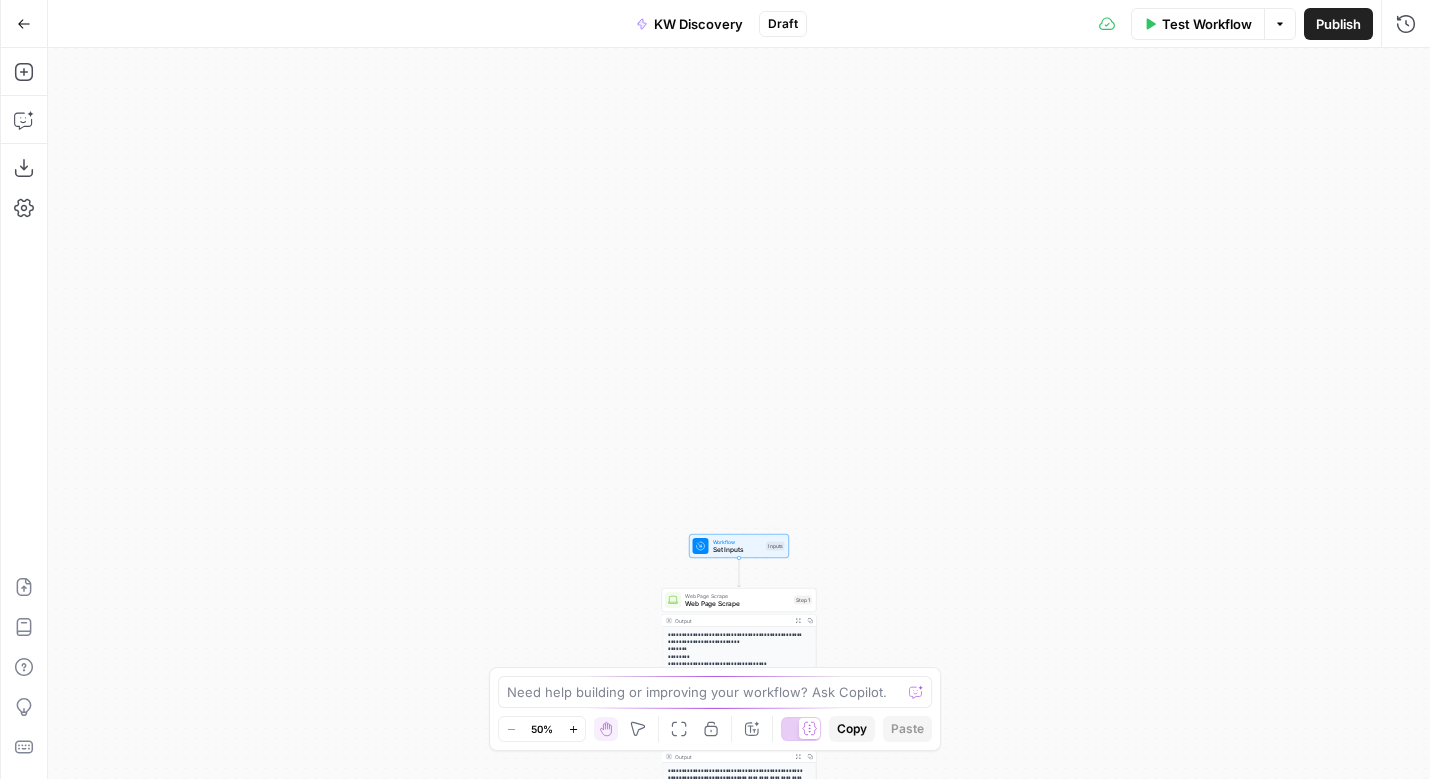 click on "Set Inputs" at bounding box center [738, 550] 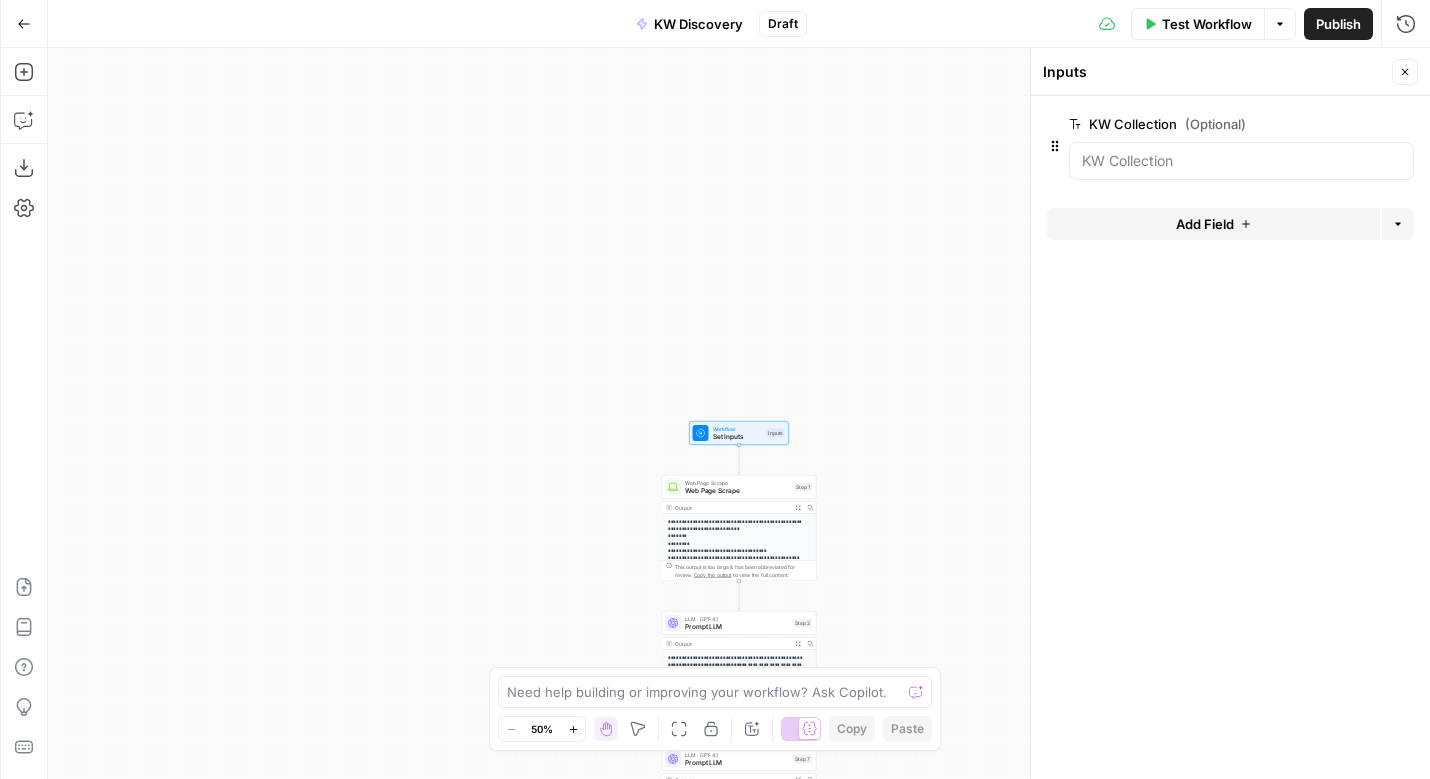 click on "**********" at bounding box center [739, 638] 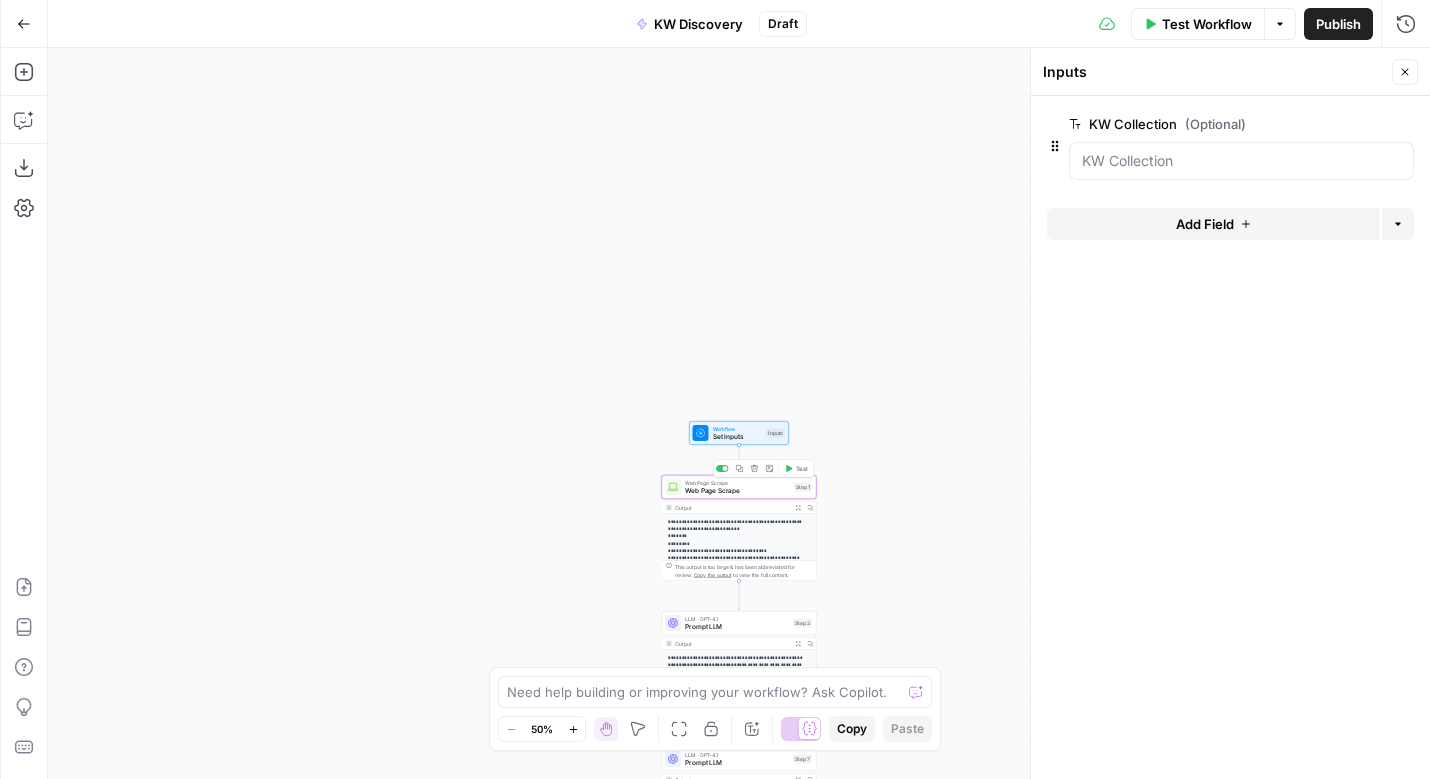 click on "Web Page Scrape" at bounding box center (737, 491) 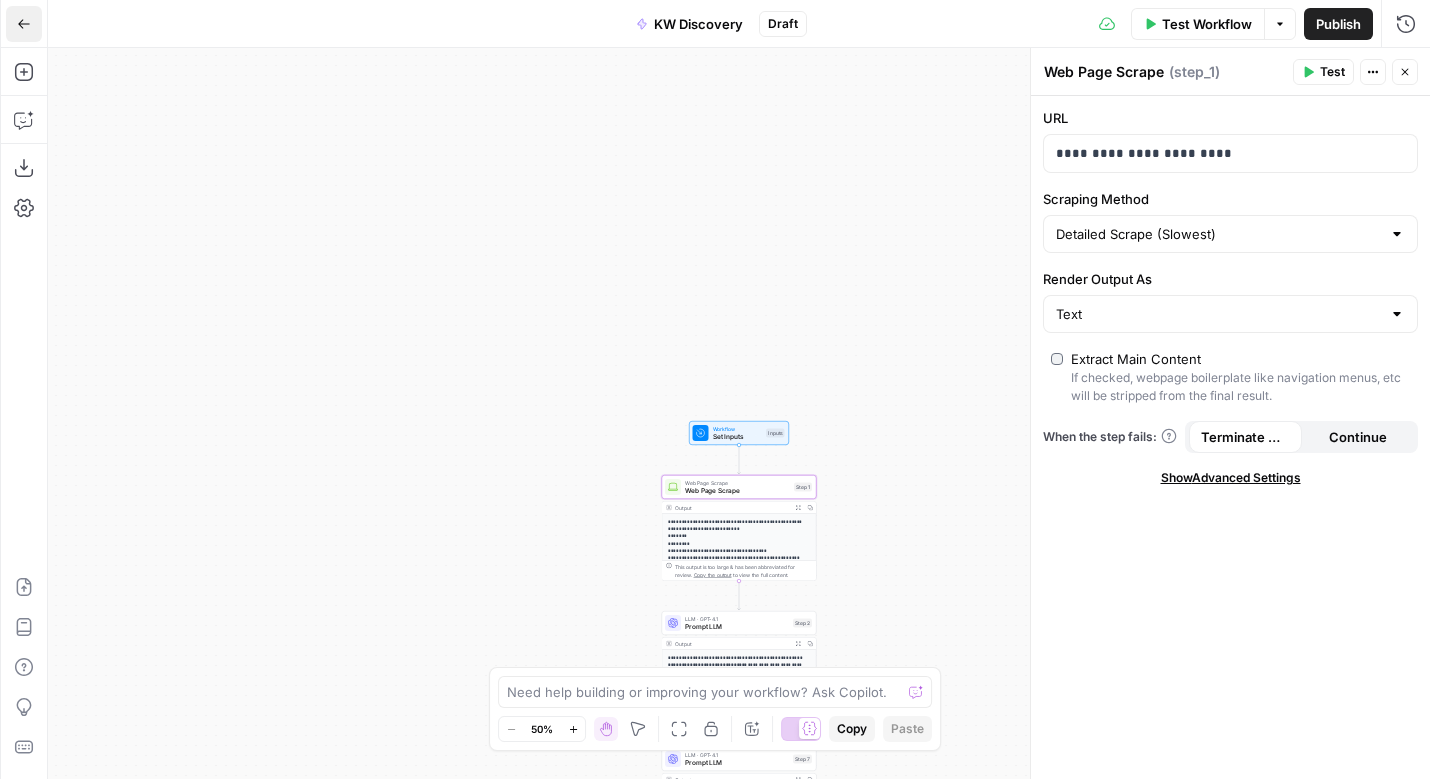 click on "Go Back" at bounding box center (24, 24) 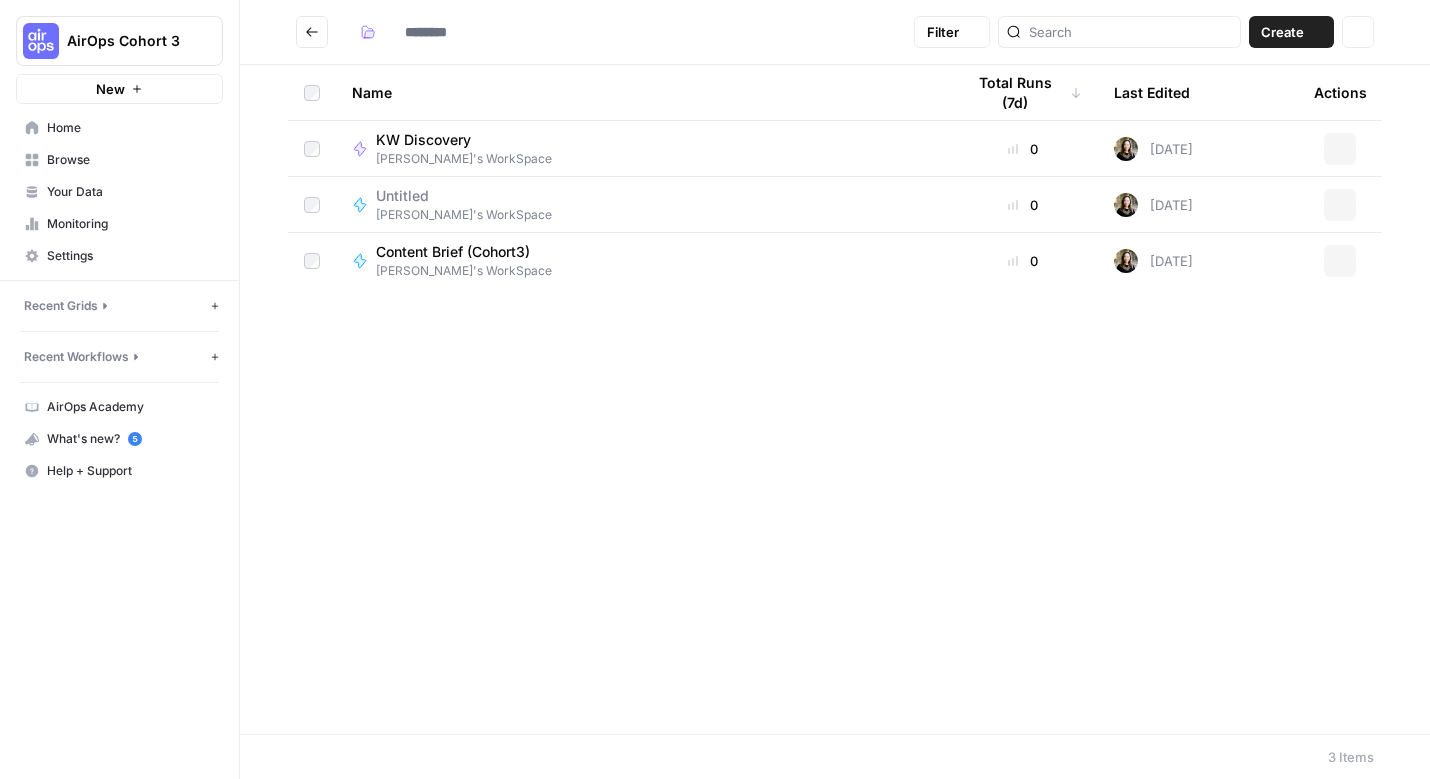type on "**********" 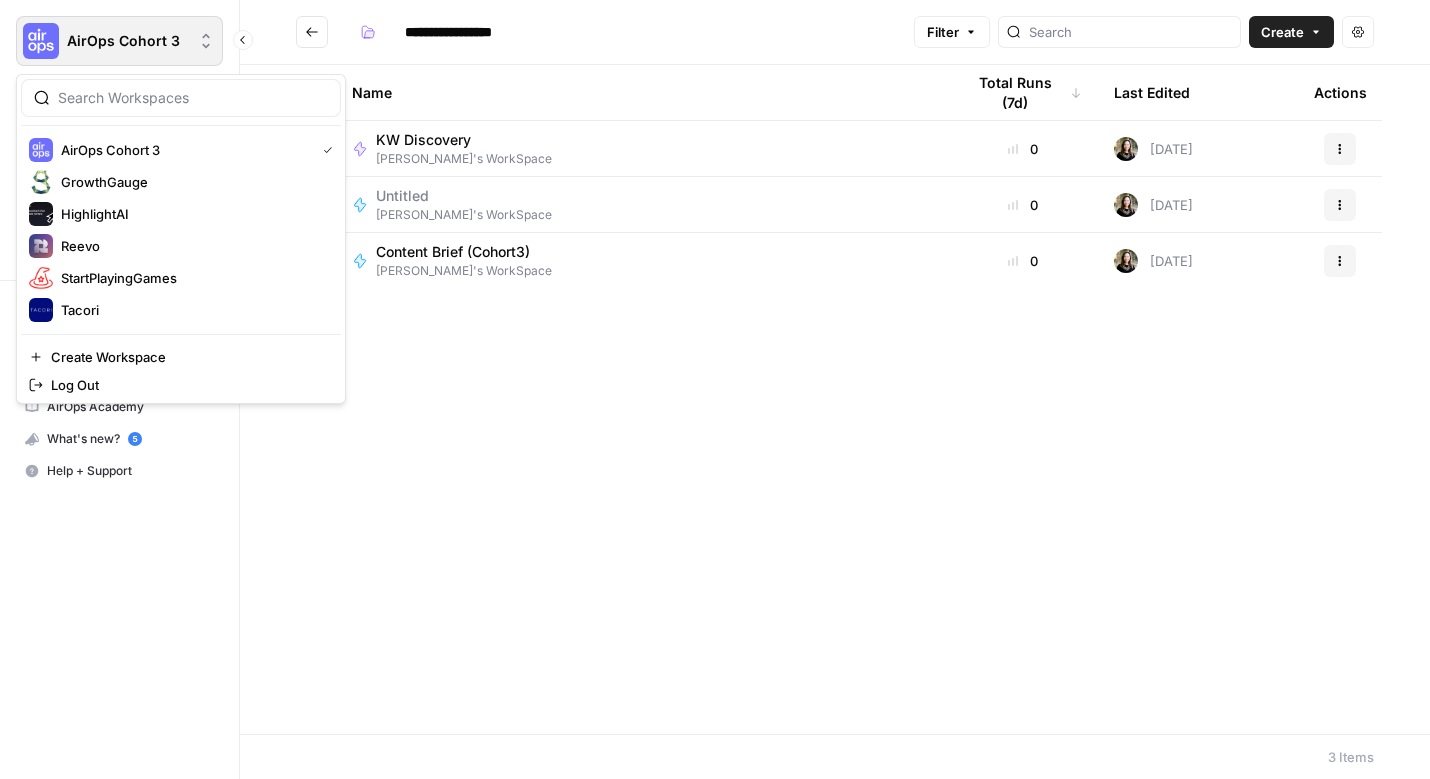 click 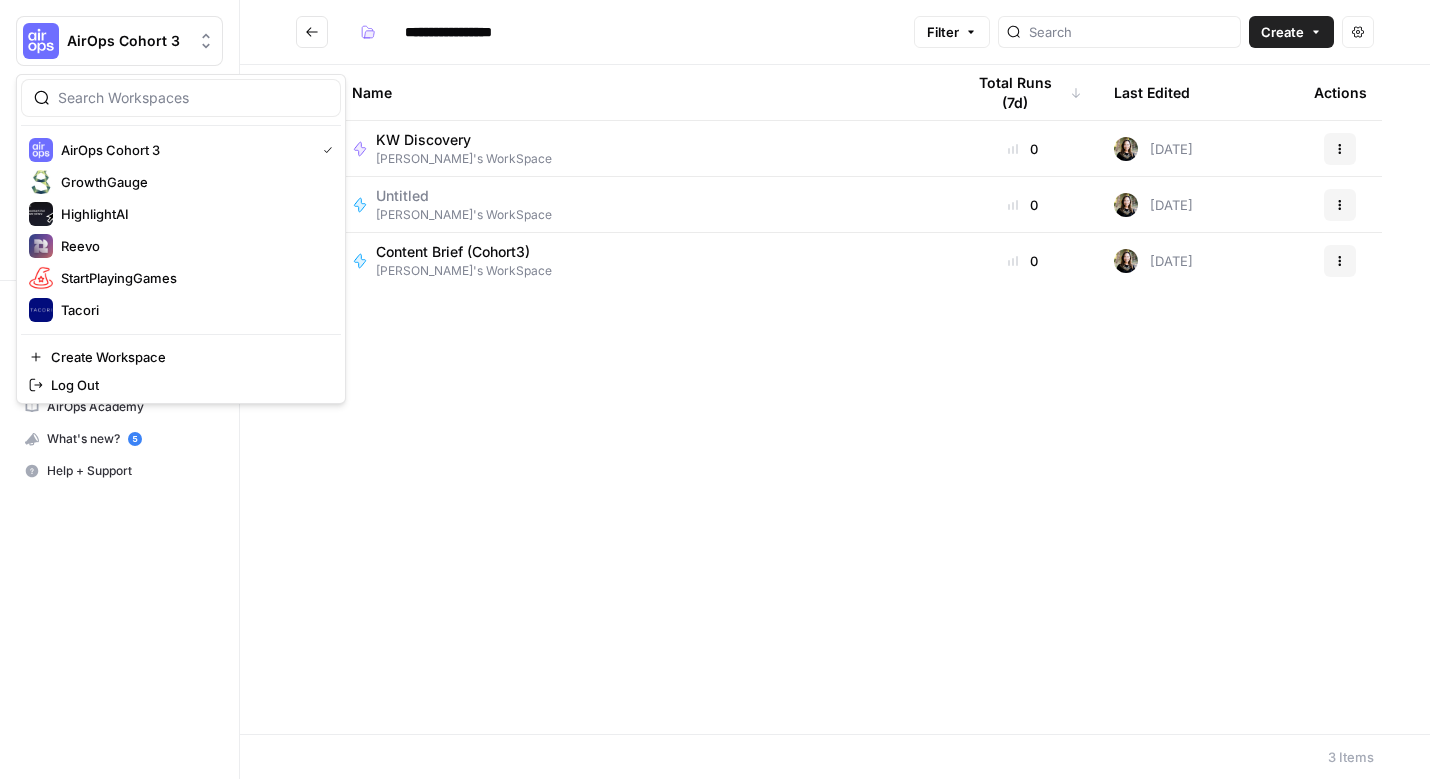 click on "Content Brief (Cohort3)" at bounding box center [456, 252] 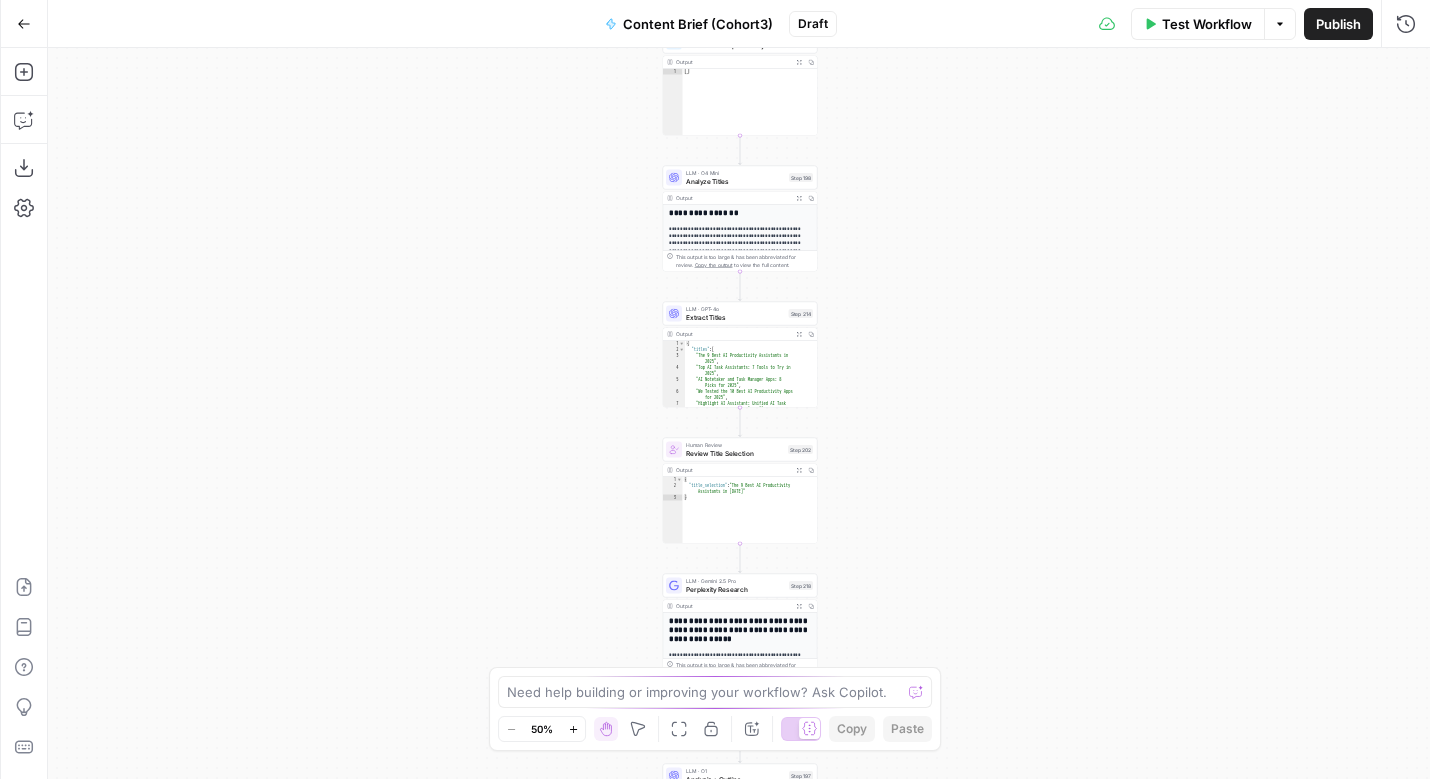 click on "Test Workflow Options Publish Run History" at bounding box center [1133, 23] 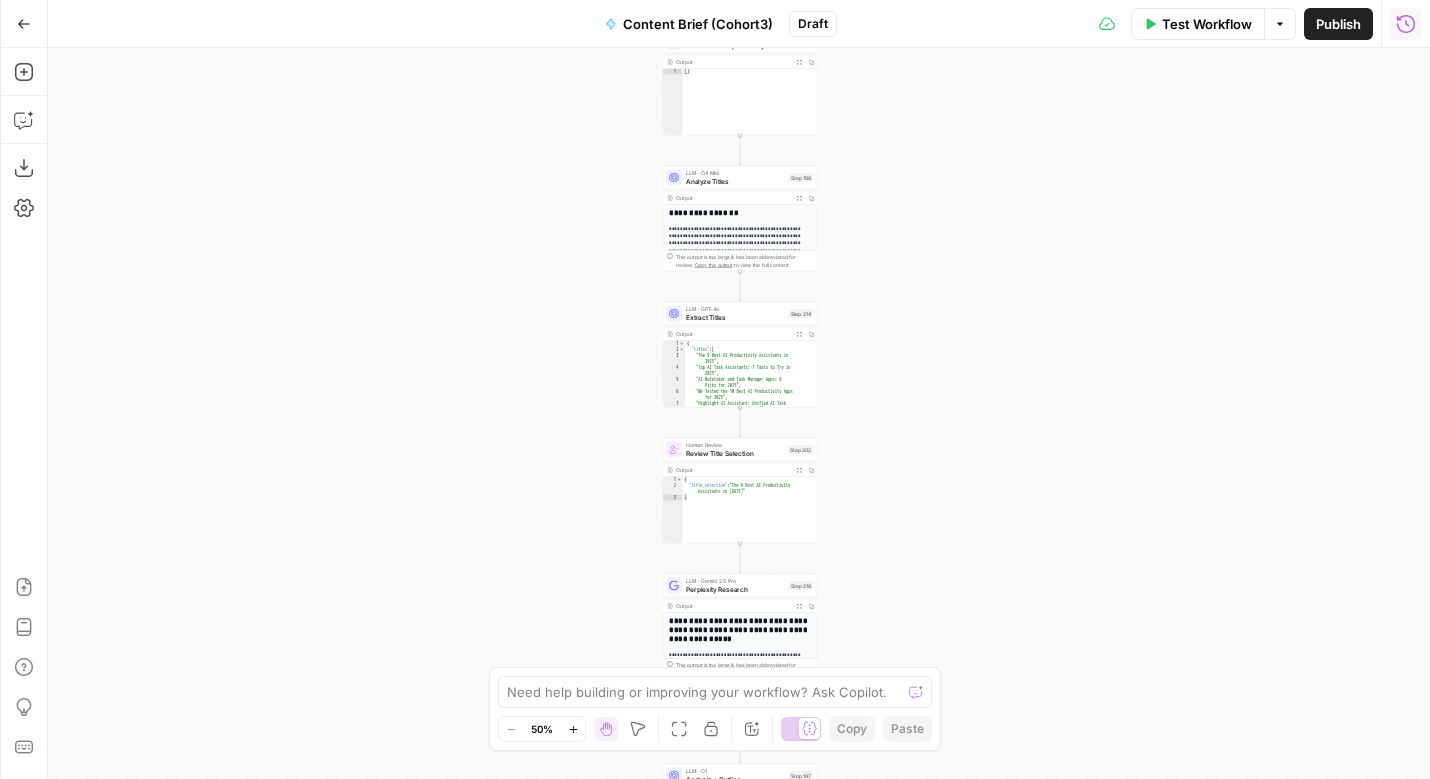 click 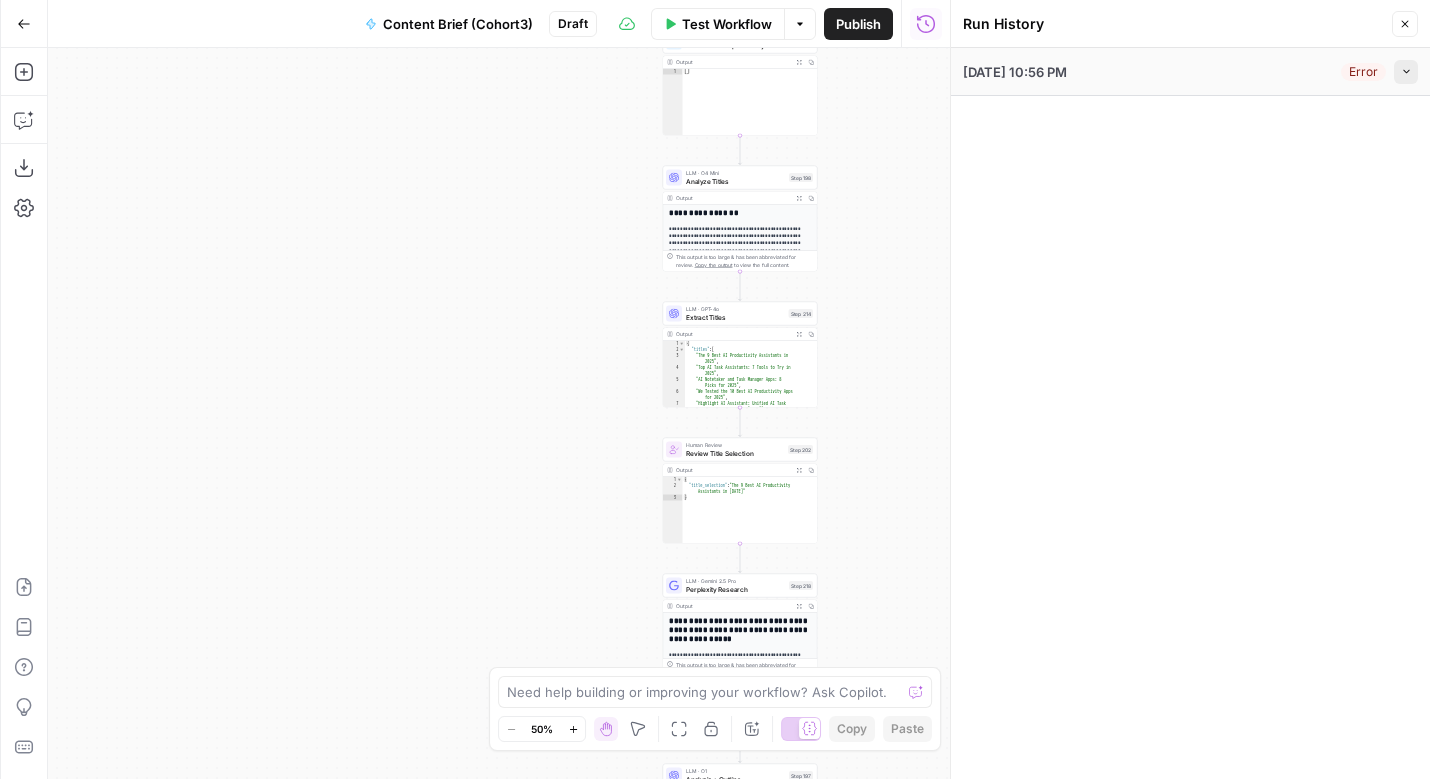 click 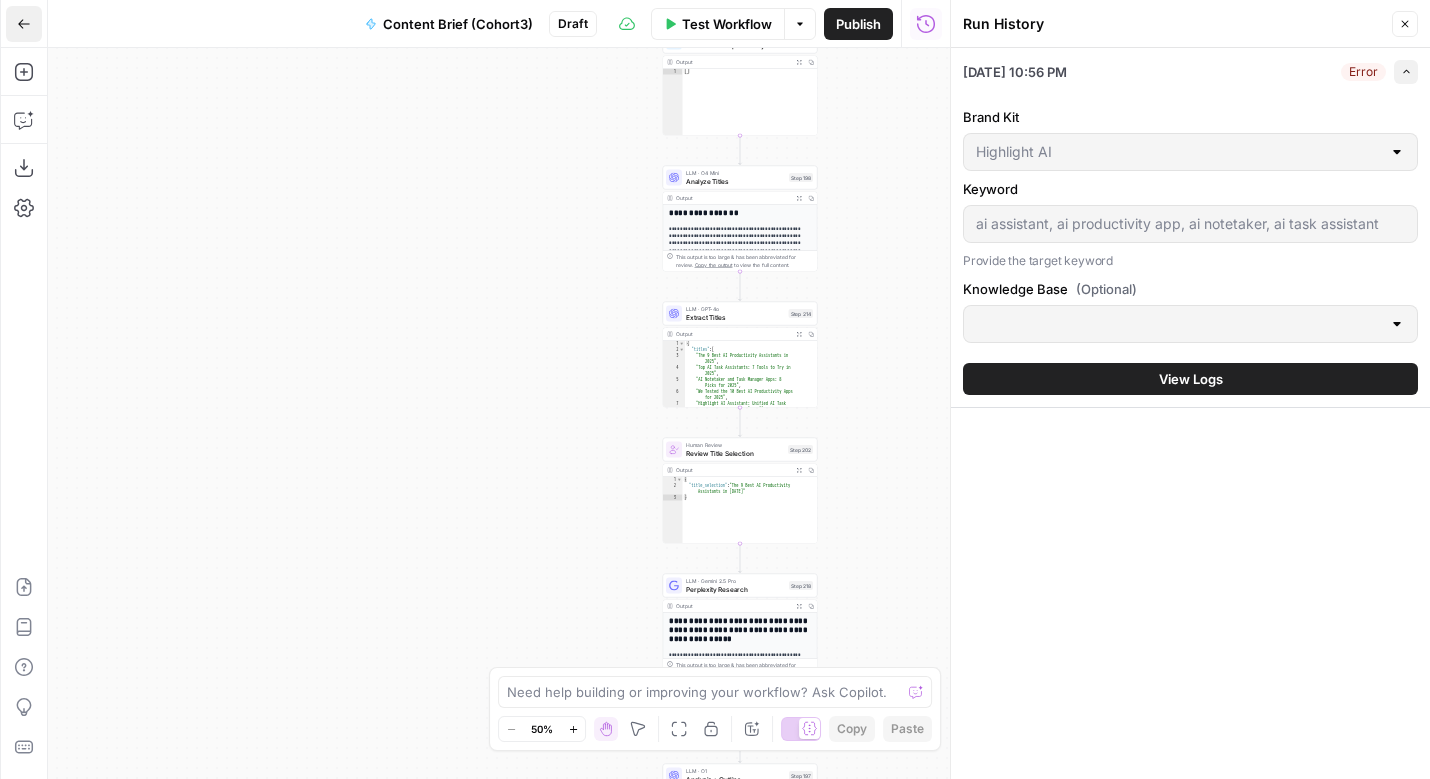 click on "Go Back" at bounding box center [24, 24] 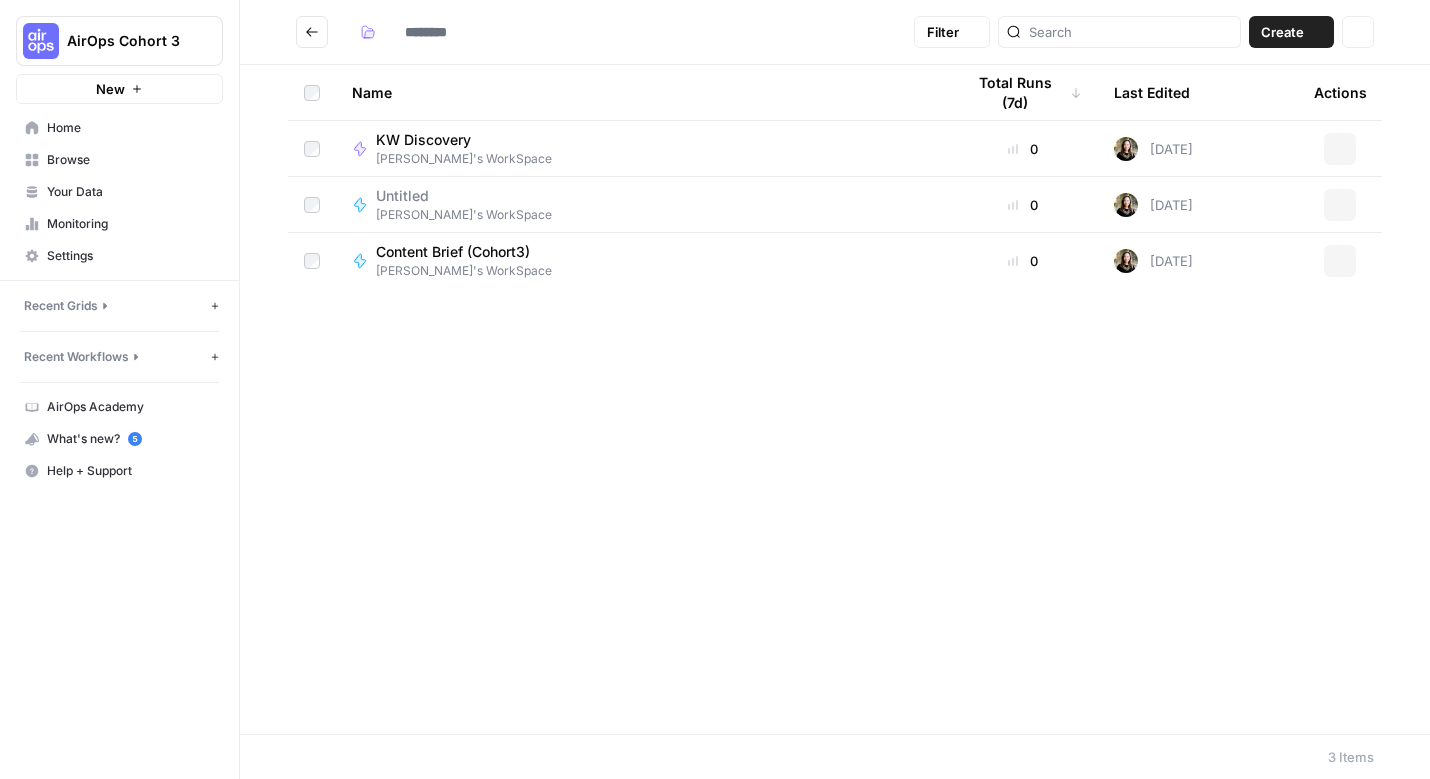 type on "**********" 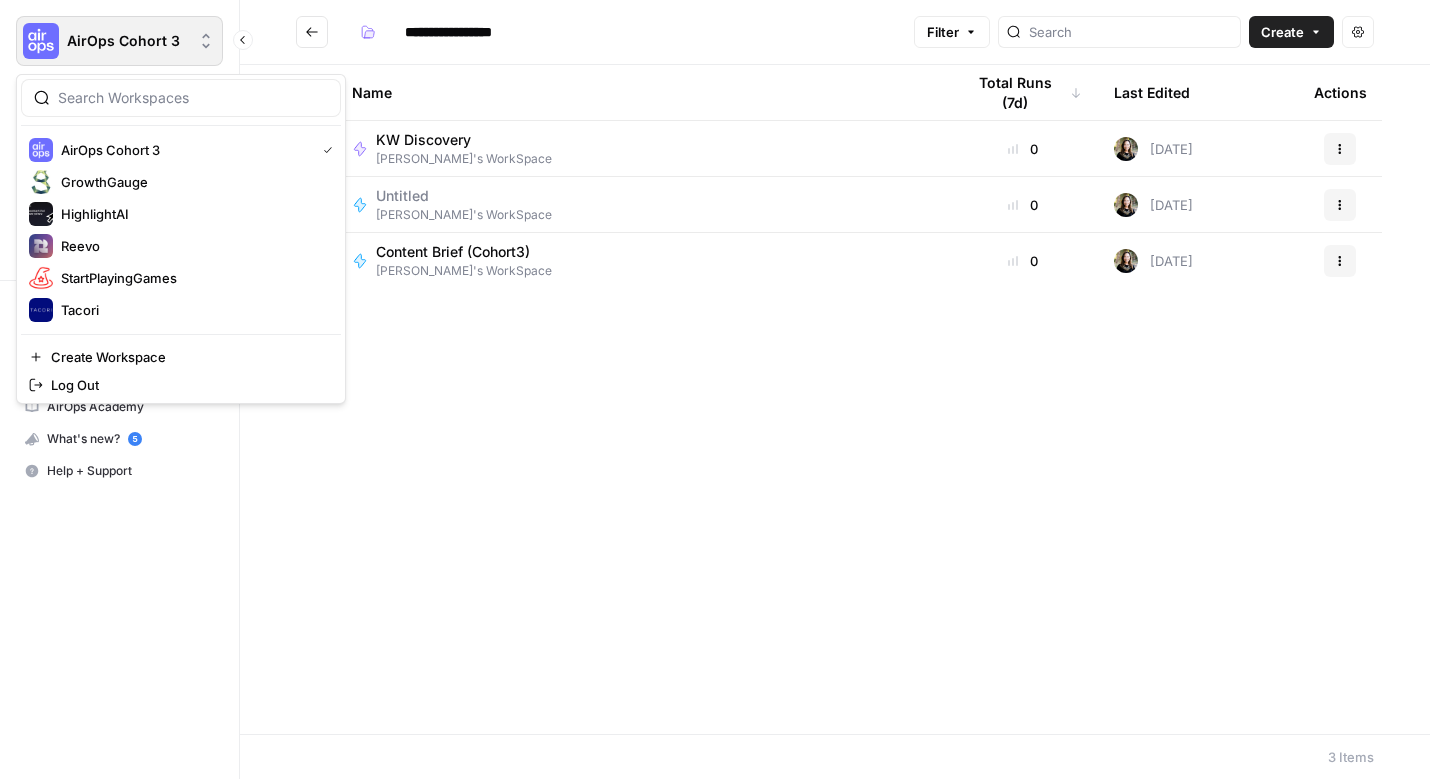 click on "AirOps Cohort 3" at bounding box center [127, 41] 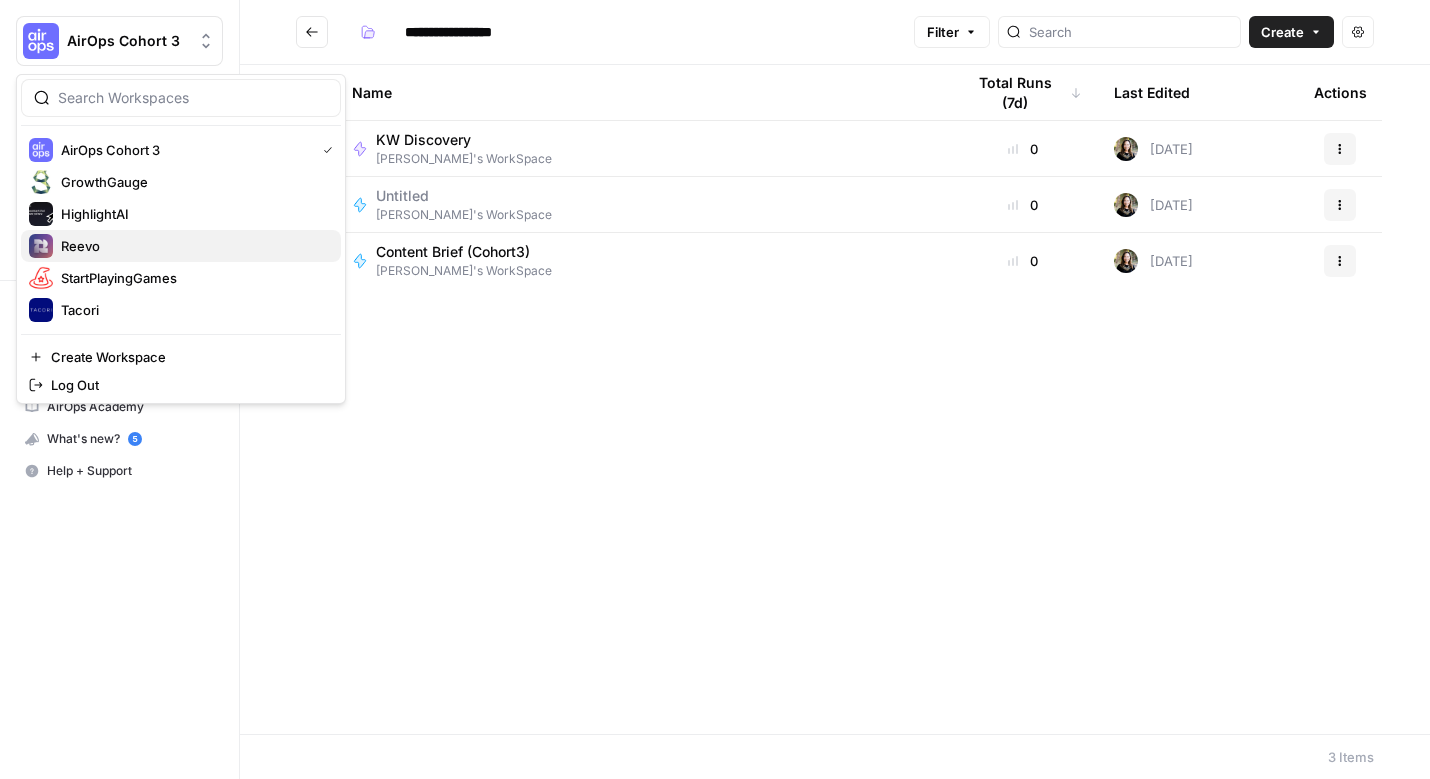 click on "Reevo" at bounding box center [181, 246] 